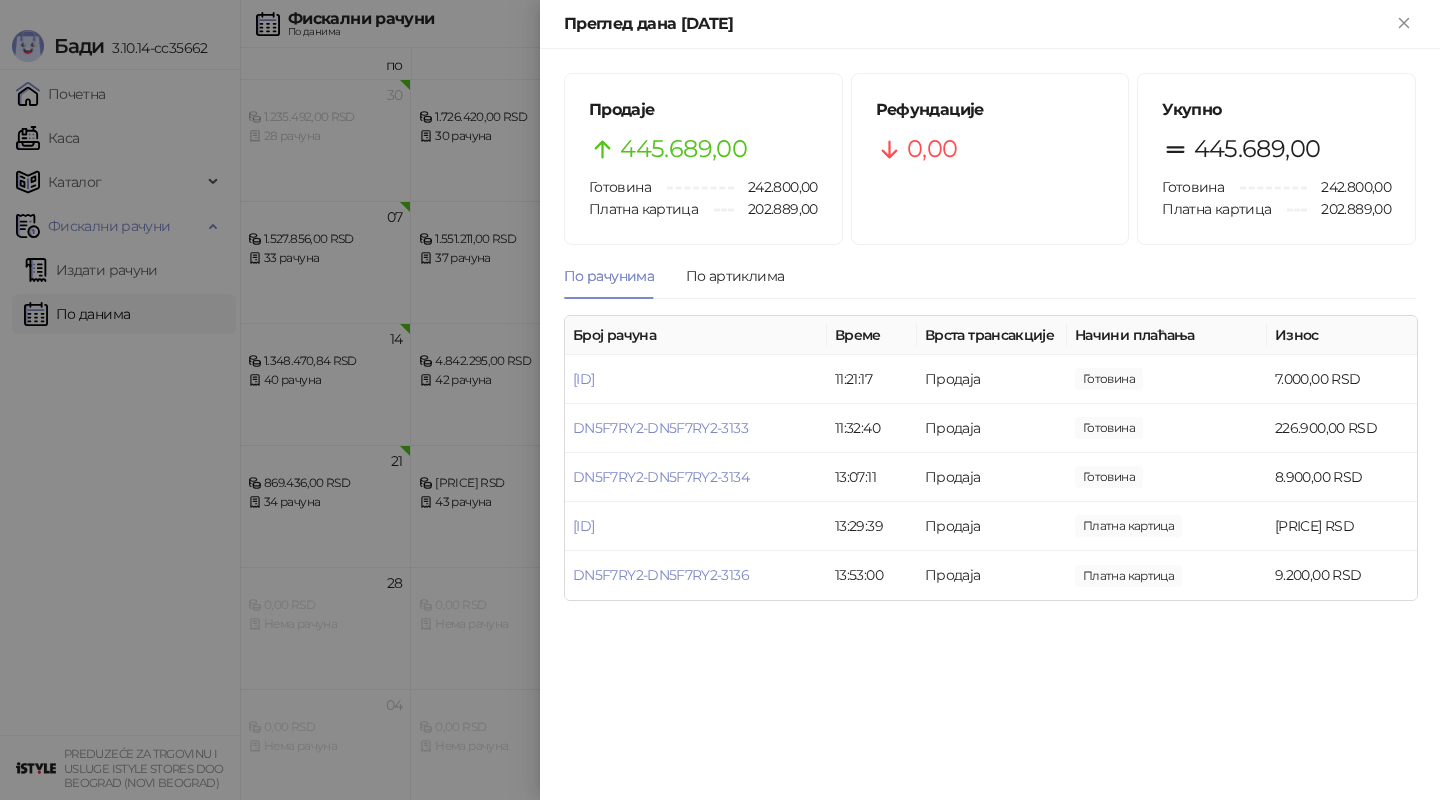 scroll, scrollTop: 0, scrollLeft: 0, axis: both 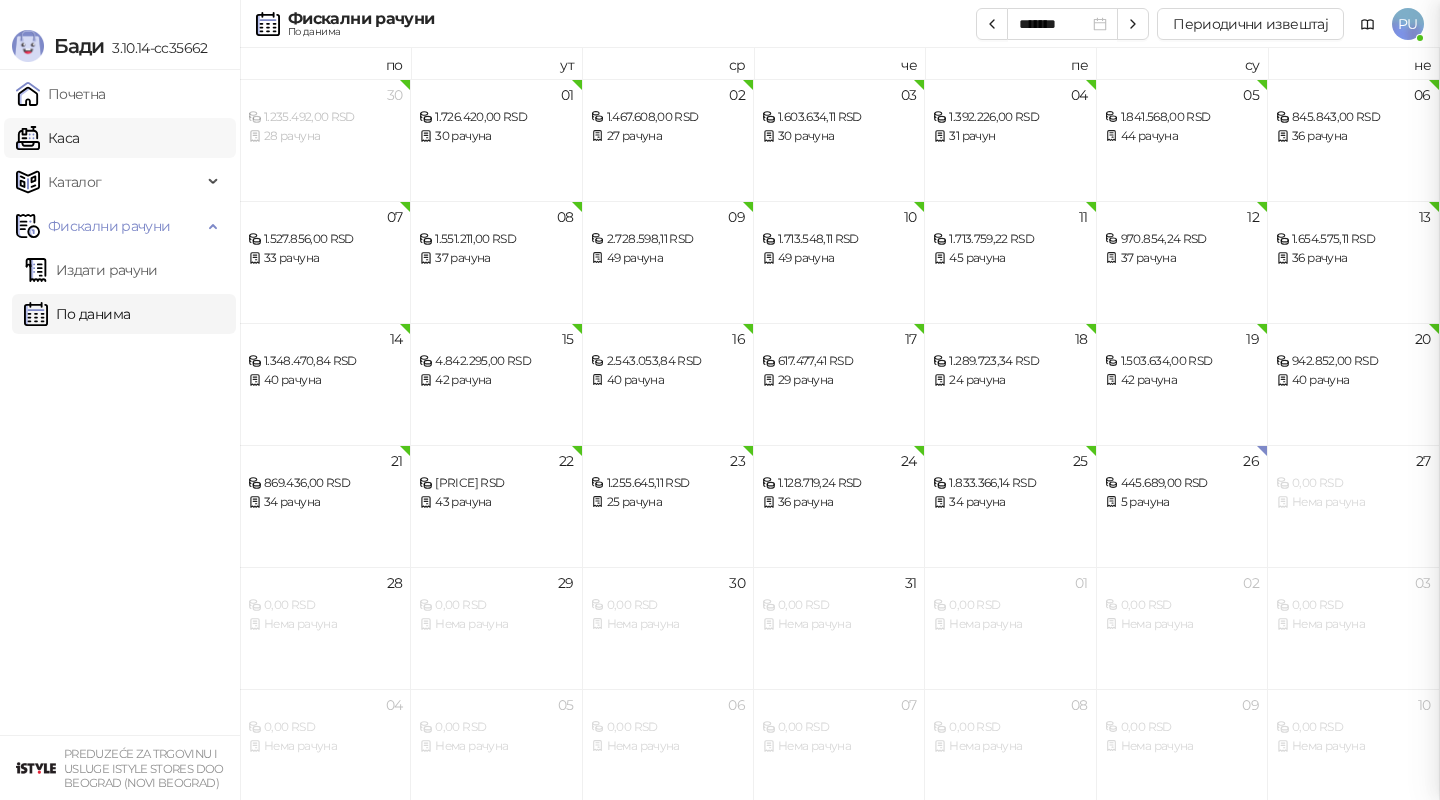 click on "Каса" at bounding box center (47, 138) 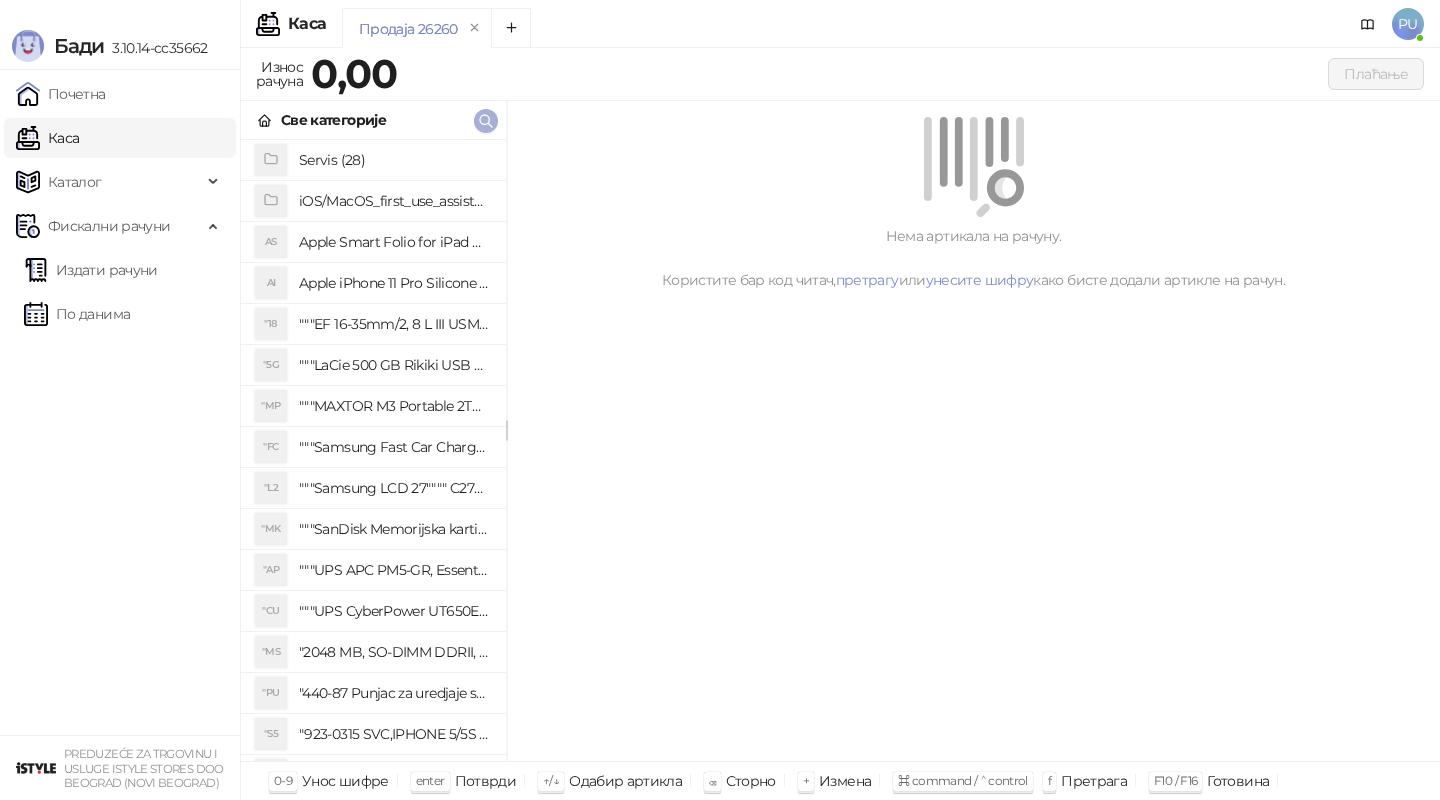 click 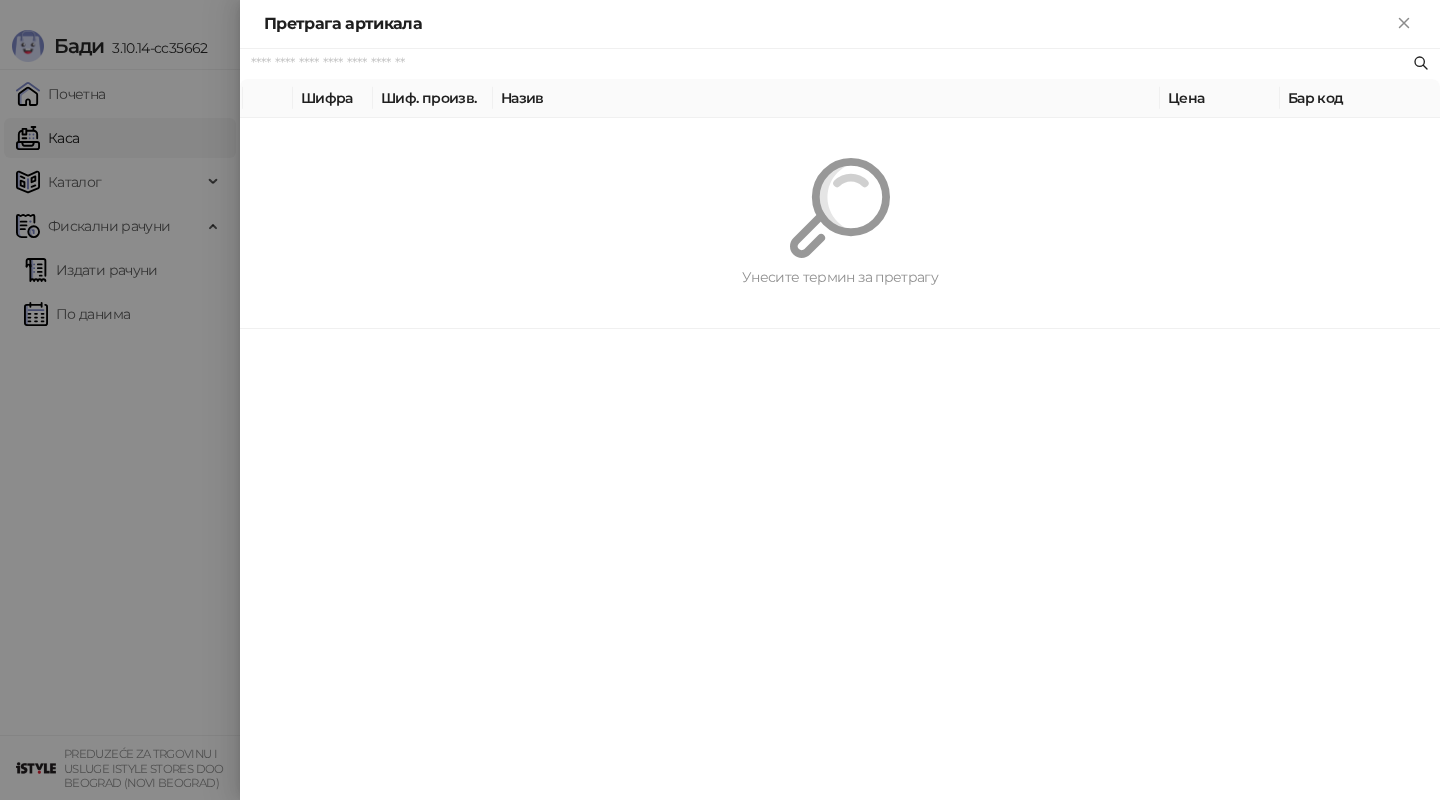 paste on "*********" 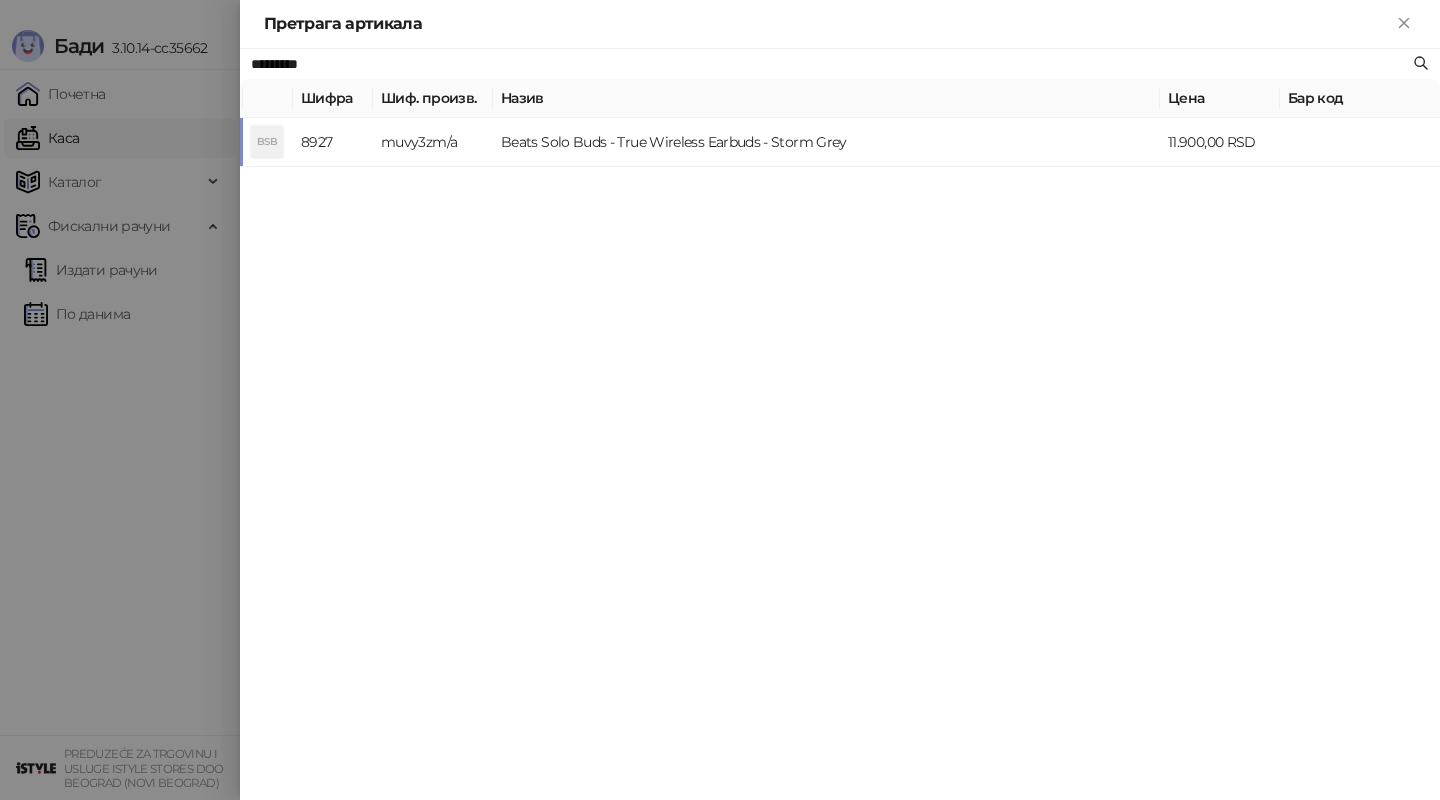 type on "*********" 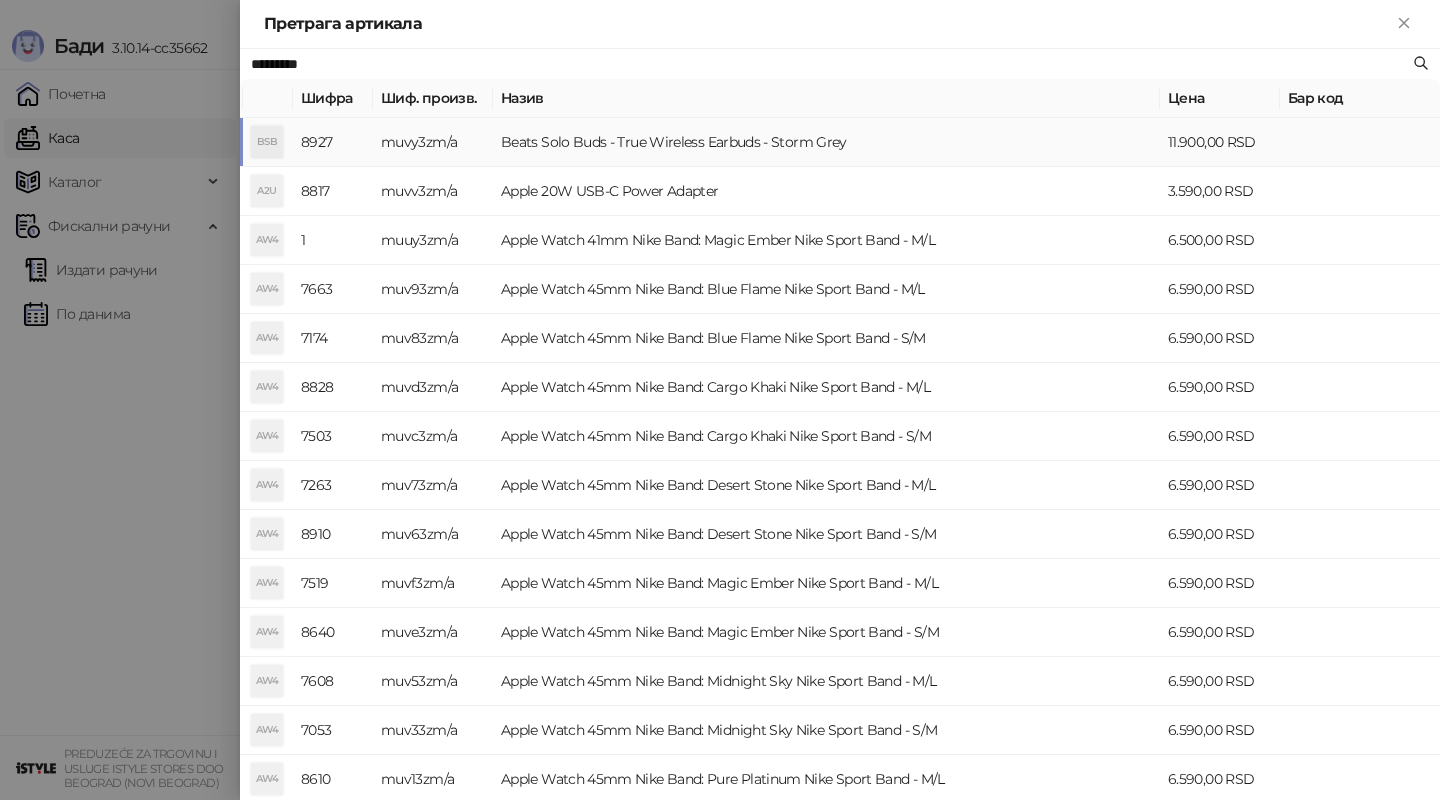 click on "Beats Solo Buds - True Wireless Earbuds - Storm Grey" at bounding box center [826, 142] 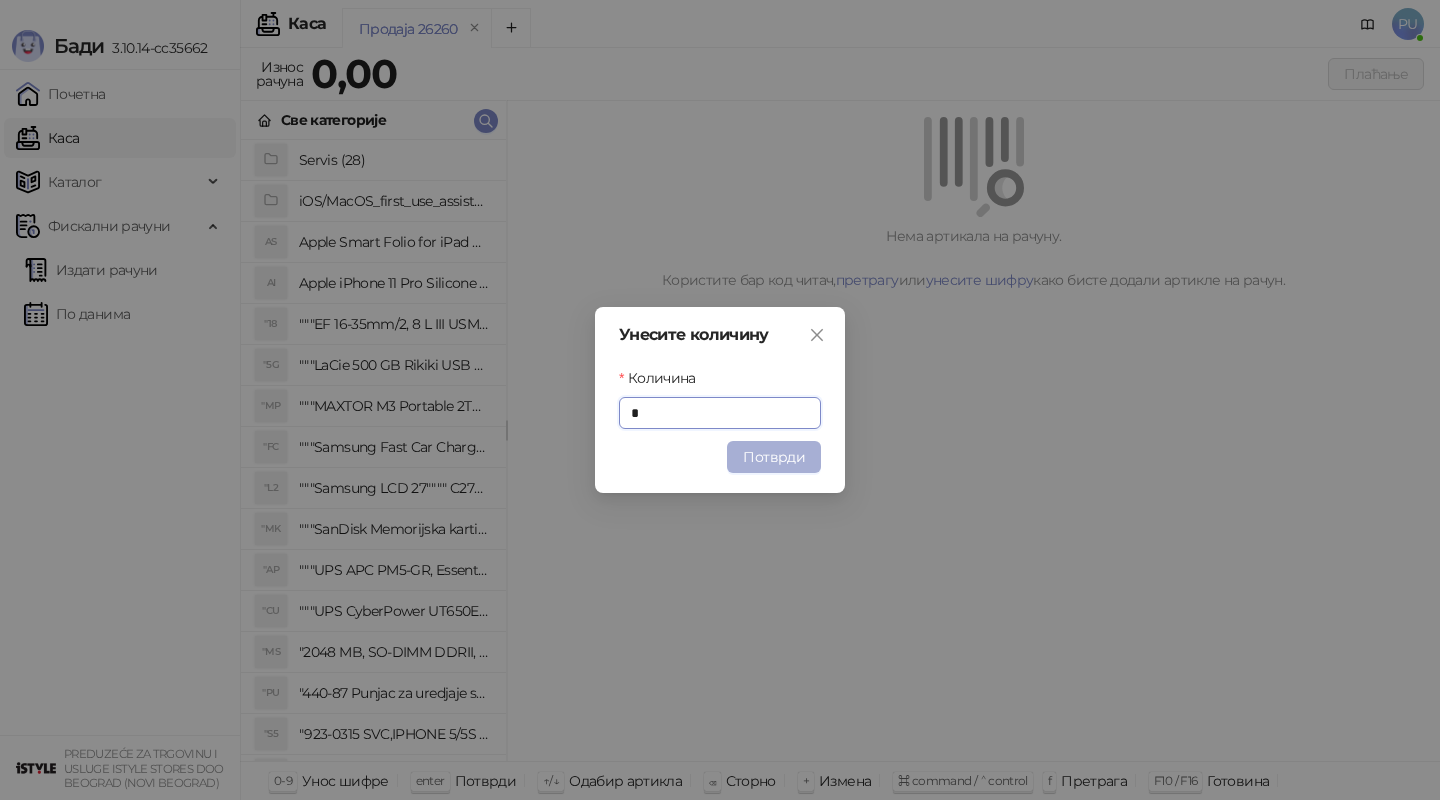 click on "Потврди" at bounding box center (774, 457) 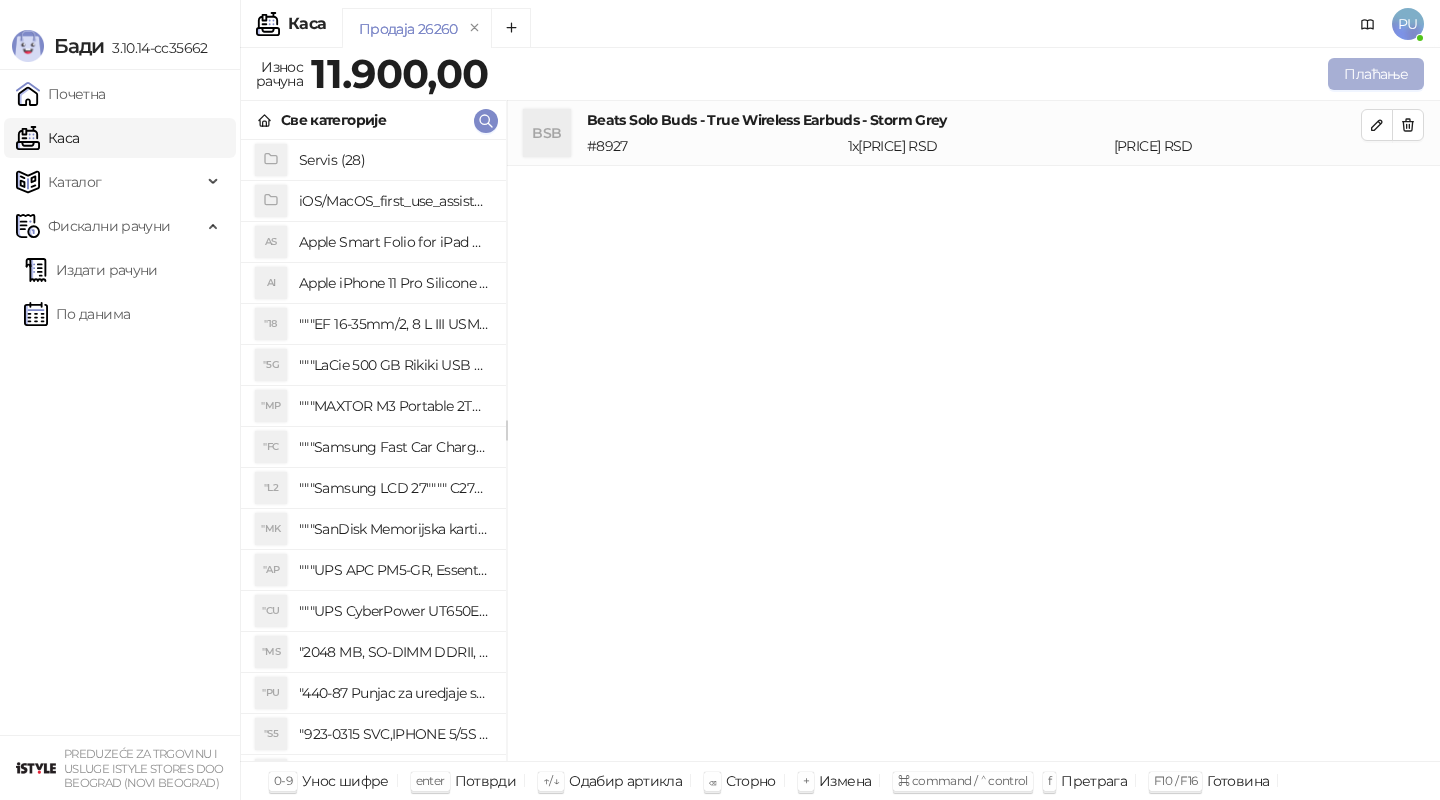 click on "Плаћање" at bounding box center [1376, 74] 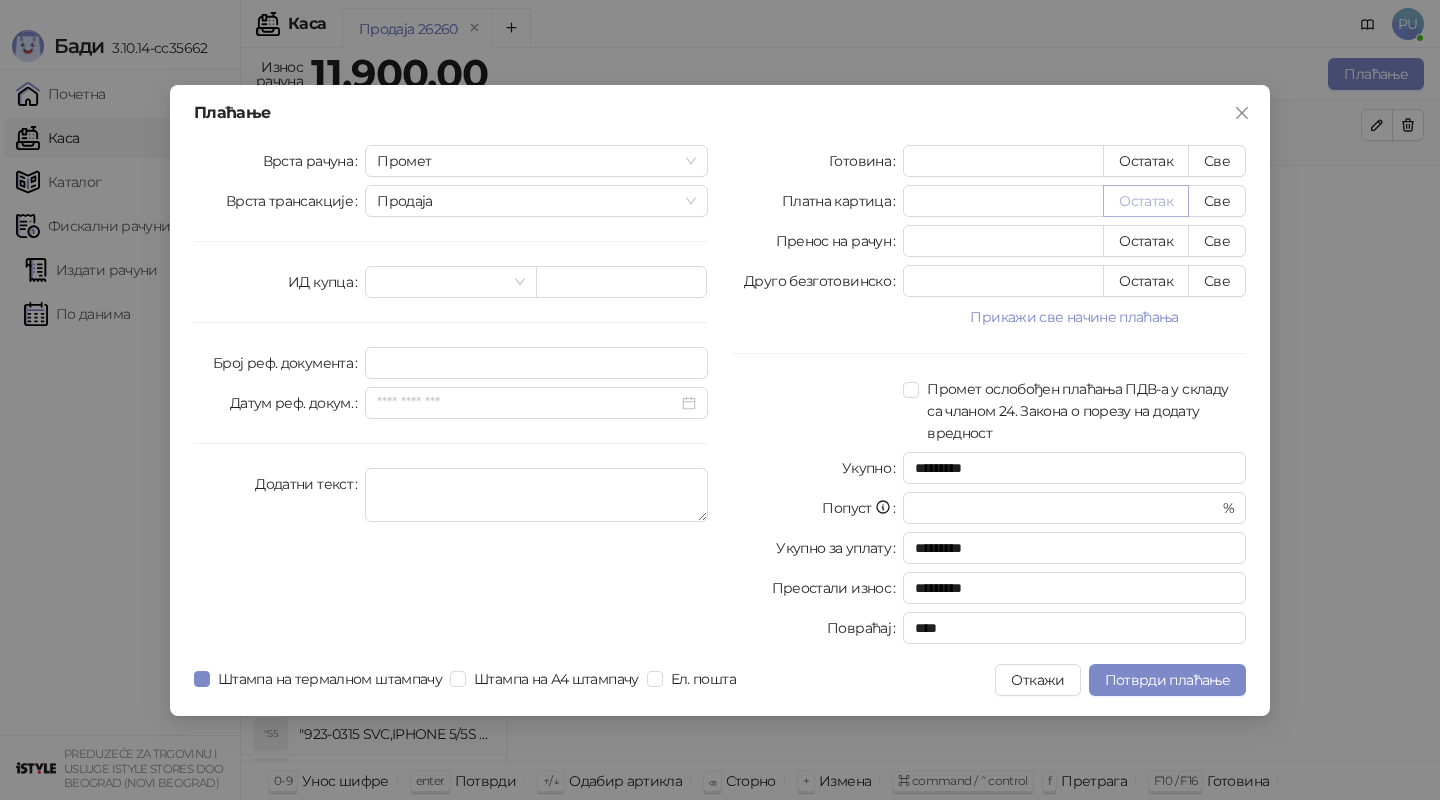 click on "Остатак" at bounding box center [1146, 201] 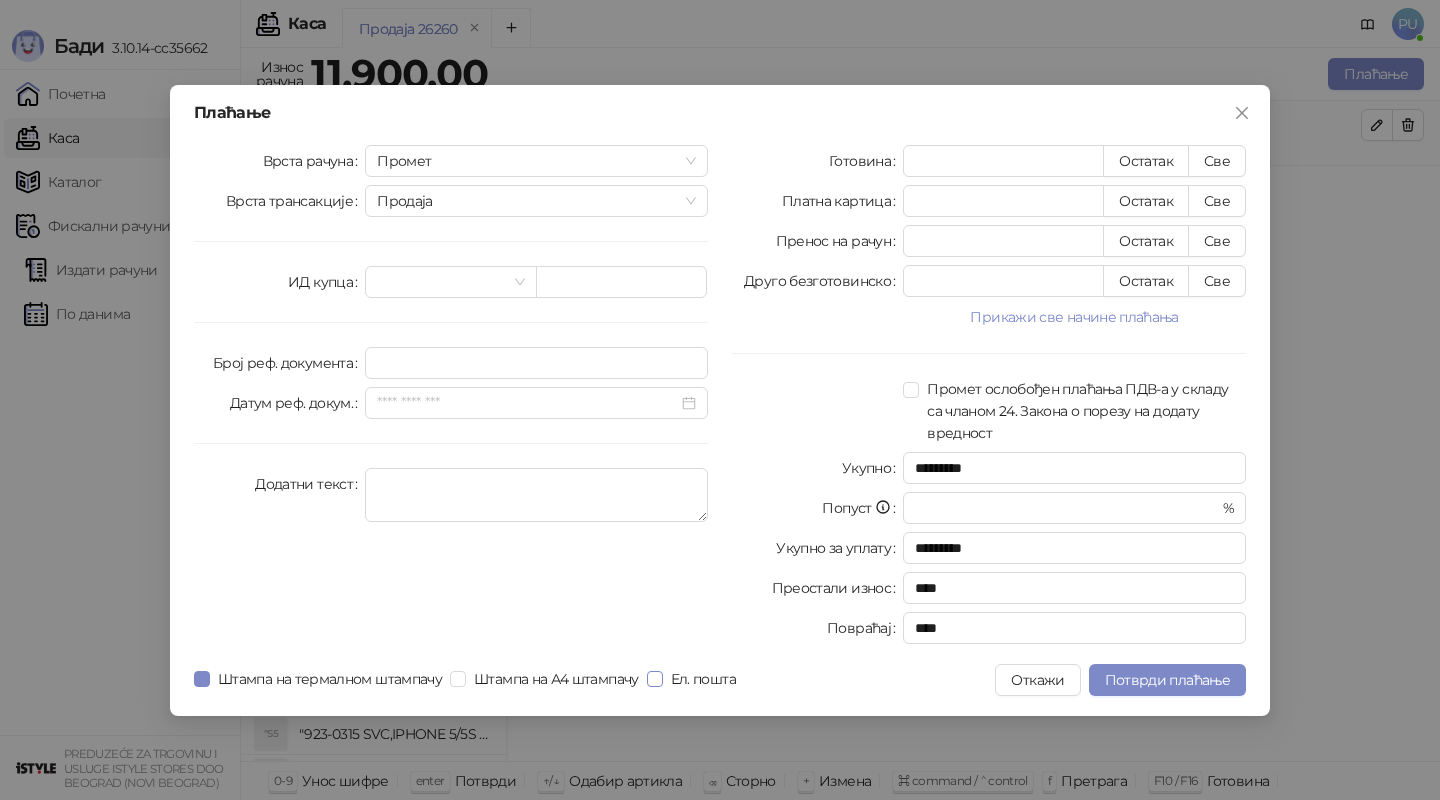 click on "Ел. пошта" at bounding box center [703, 679] 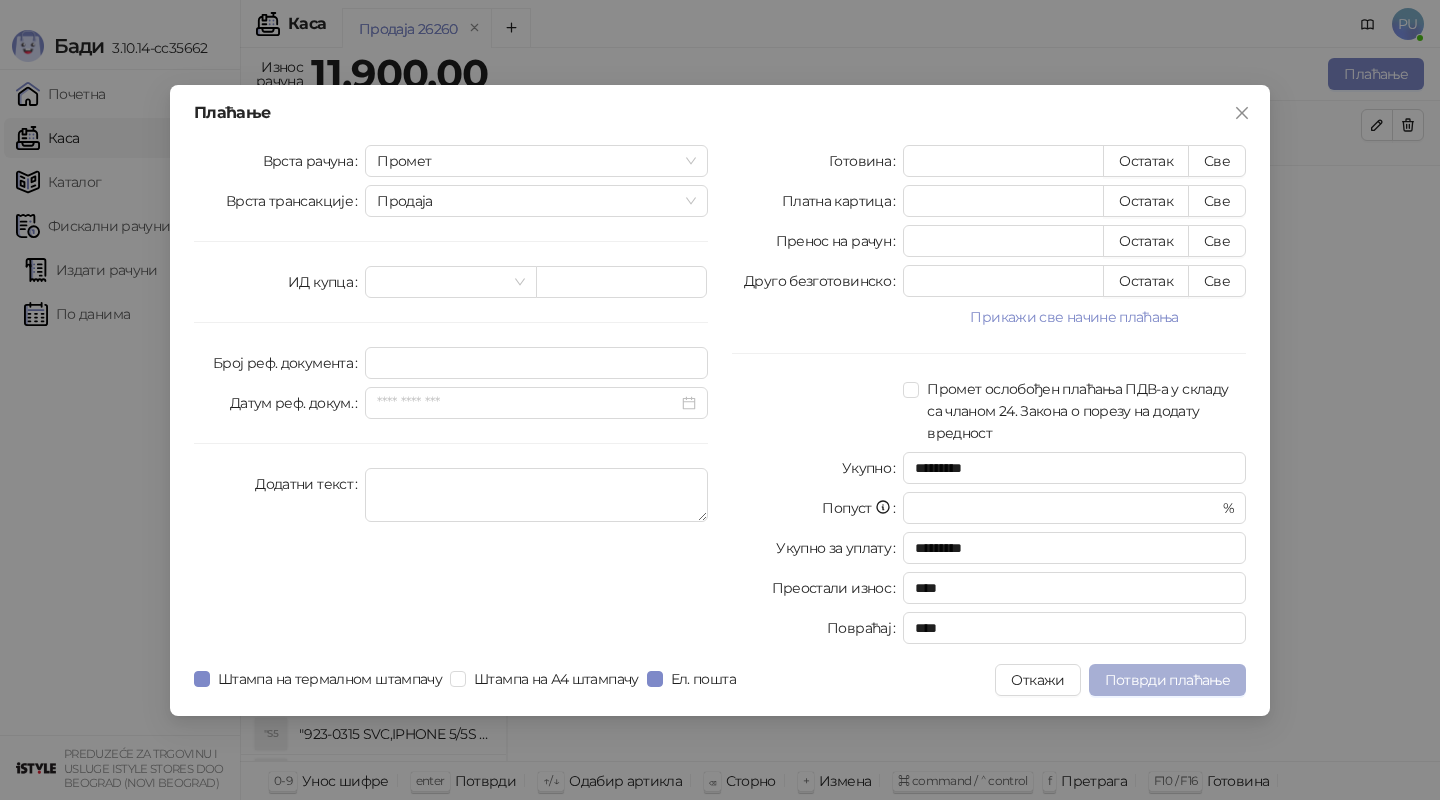 click on "Потврди плаћање" at bounding box center [1167, 680] 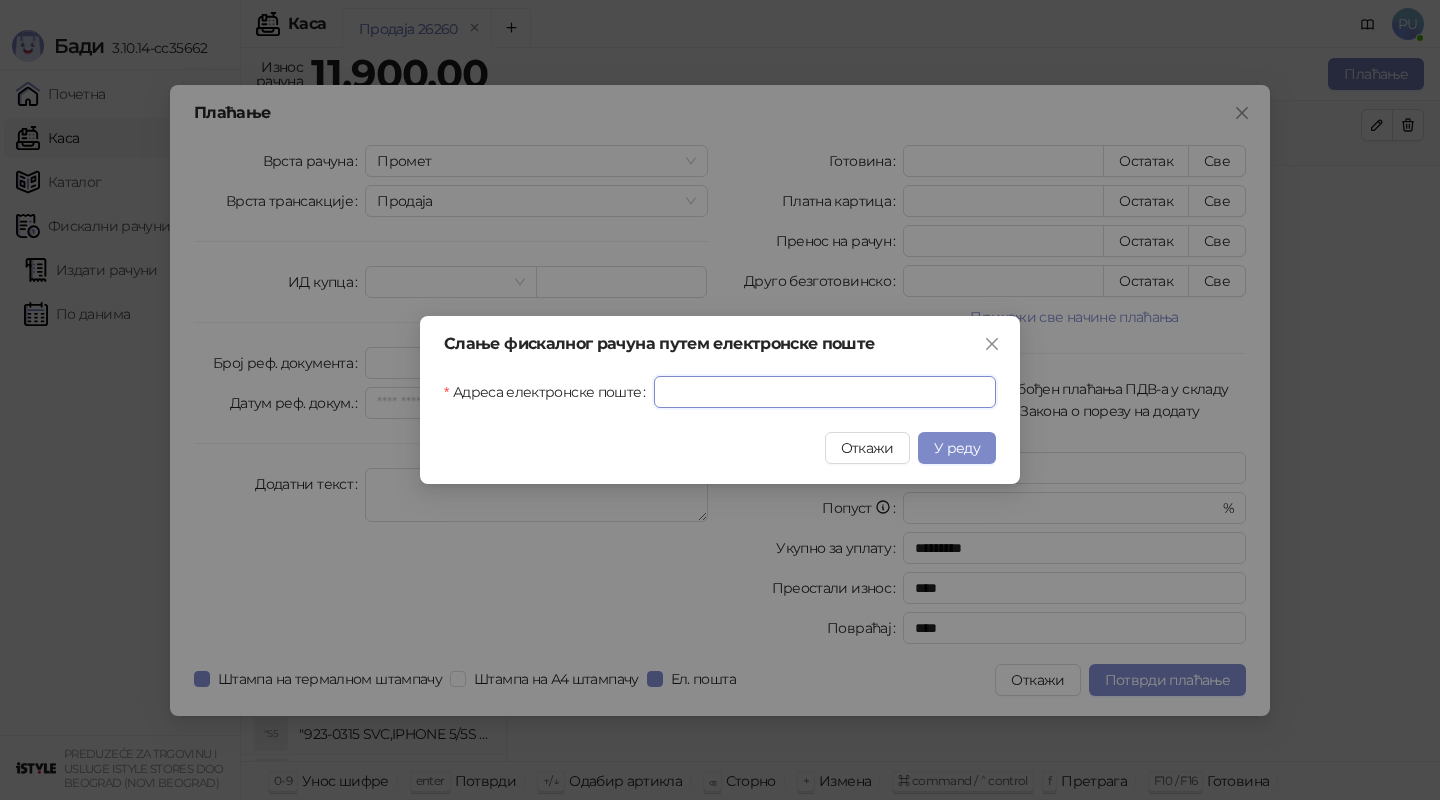 click on "Адреса електронске поште" at bounding box center [825, 392] 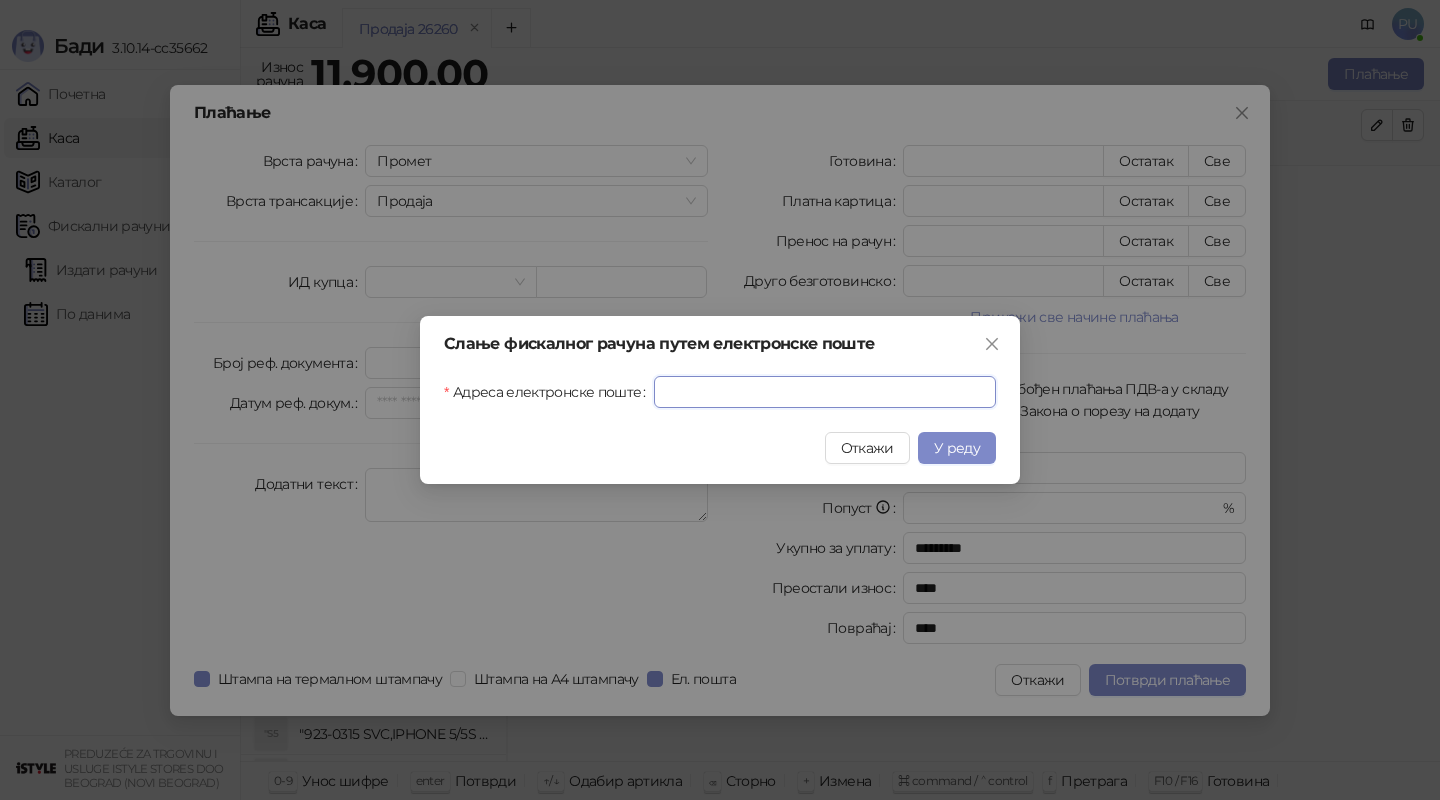paste on "**********" 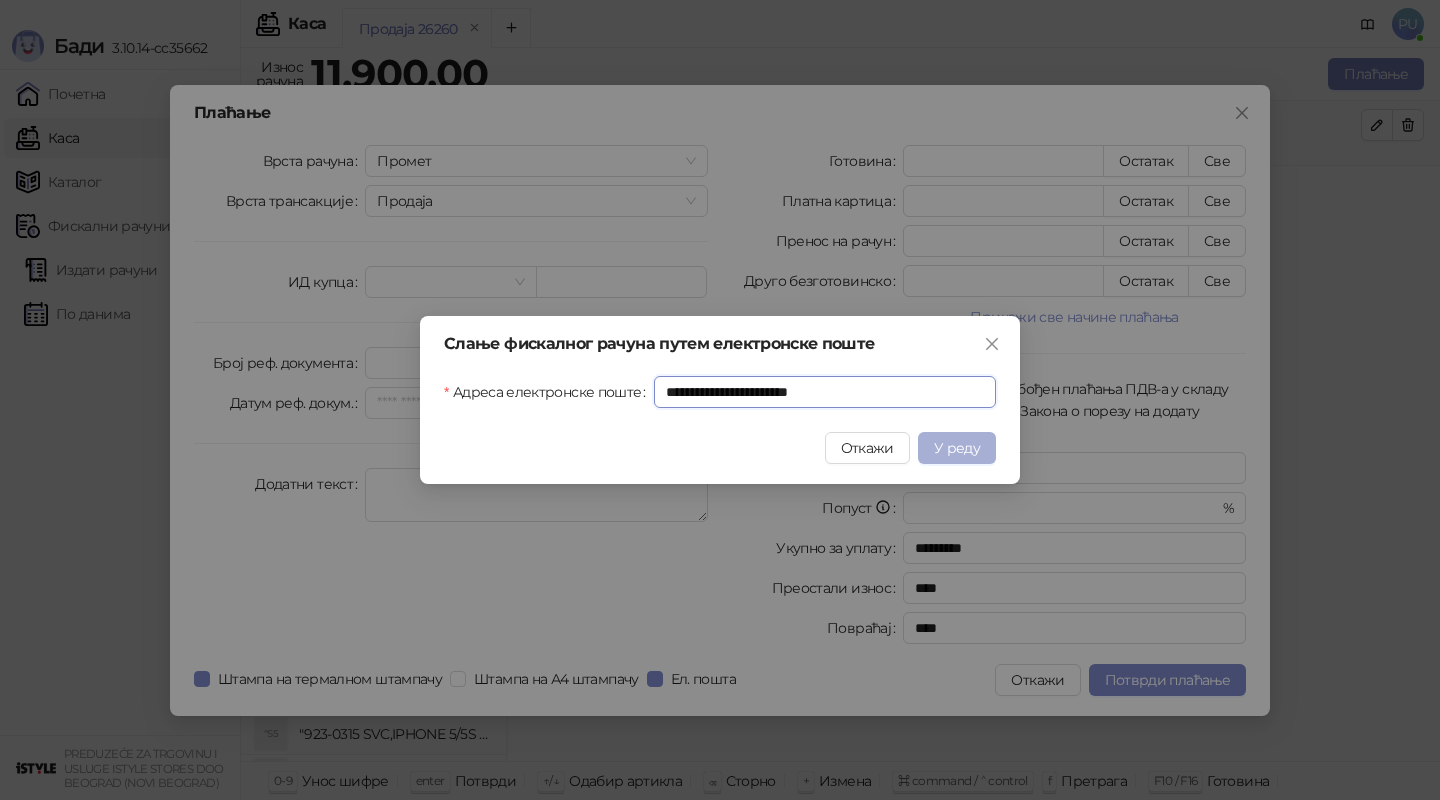 type on "**********" 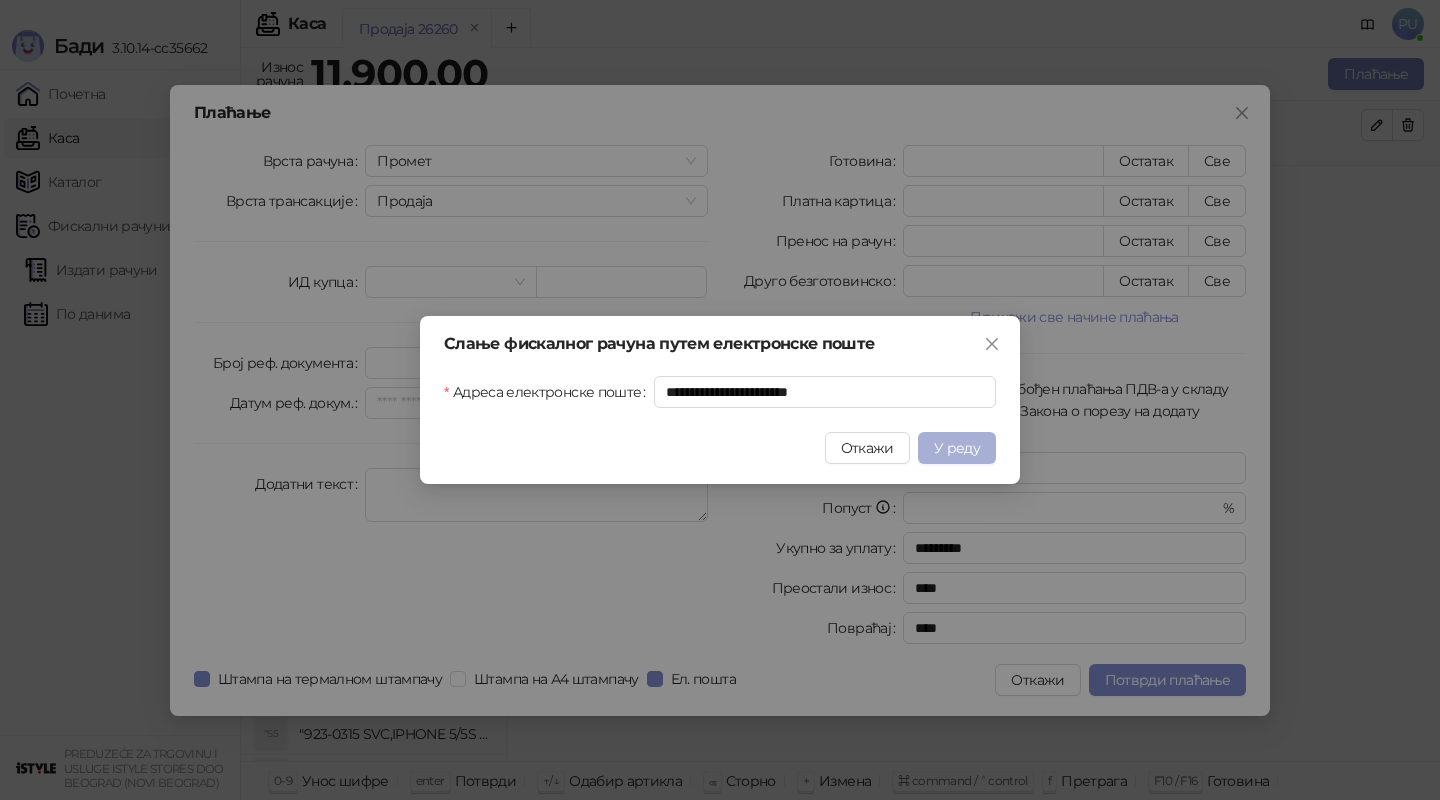 click on "У реду" at bounding box center [957, 448] 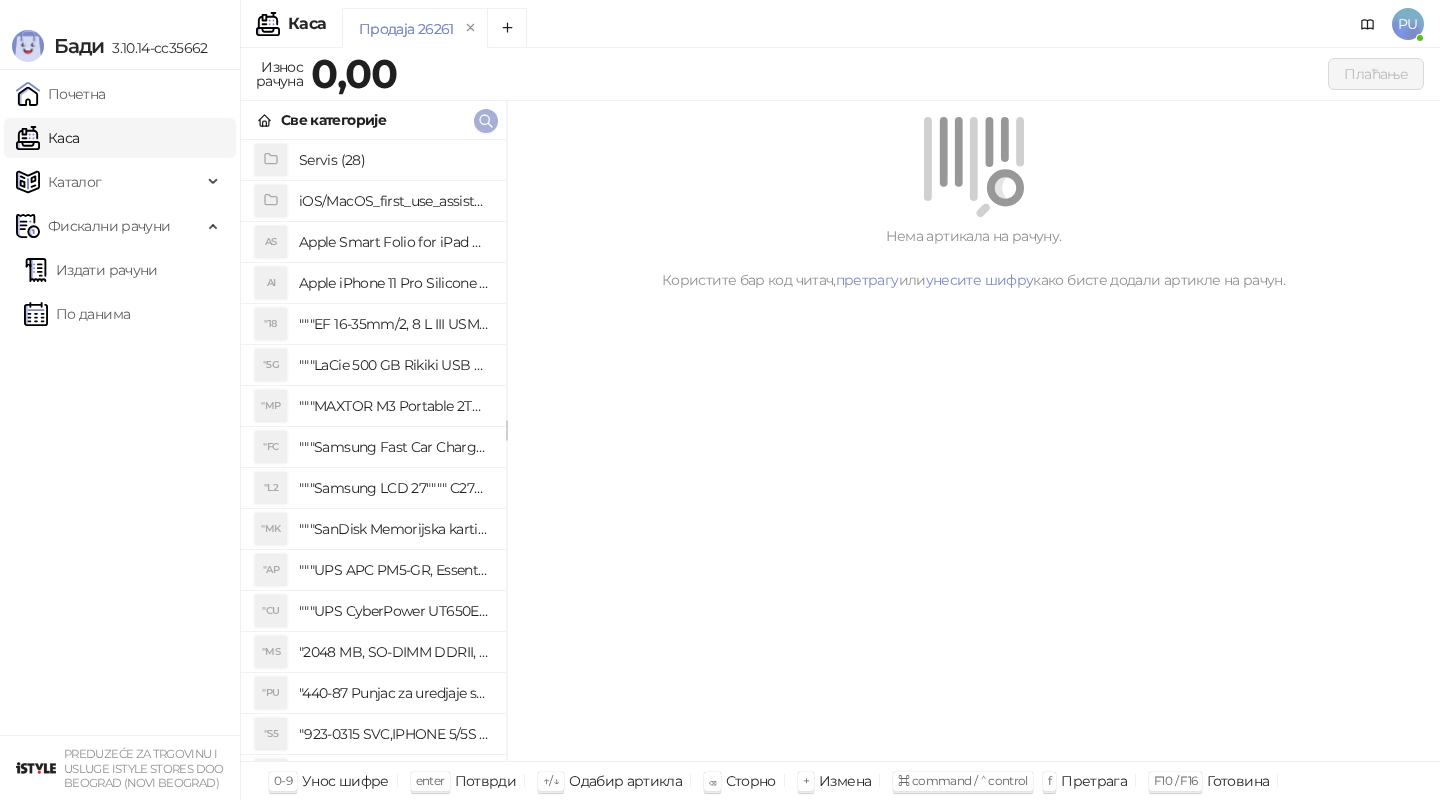 click 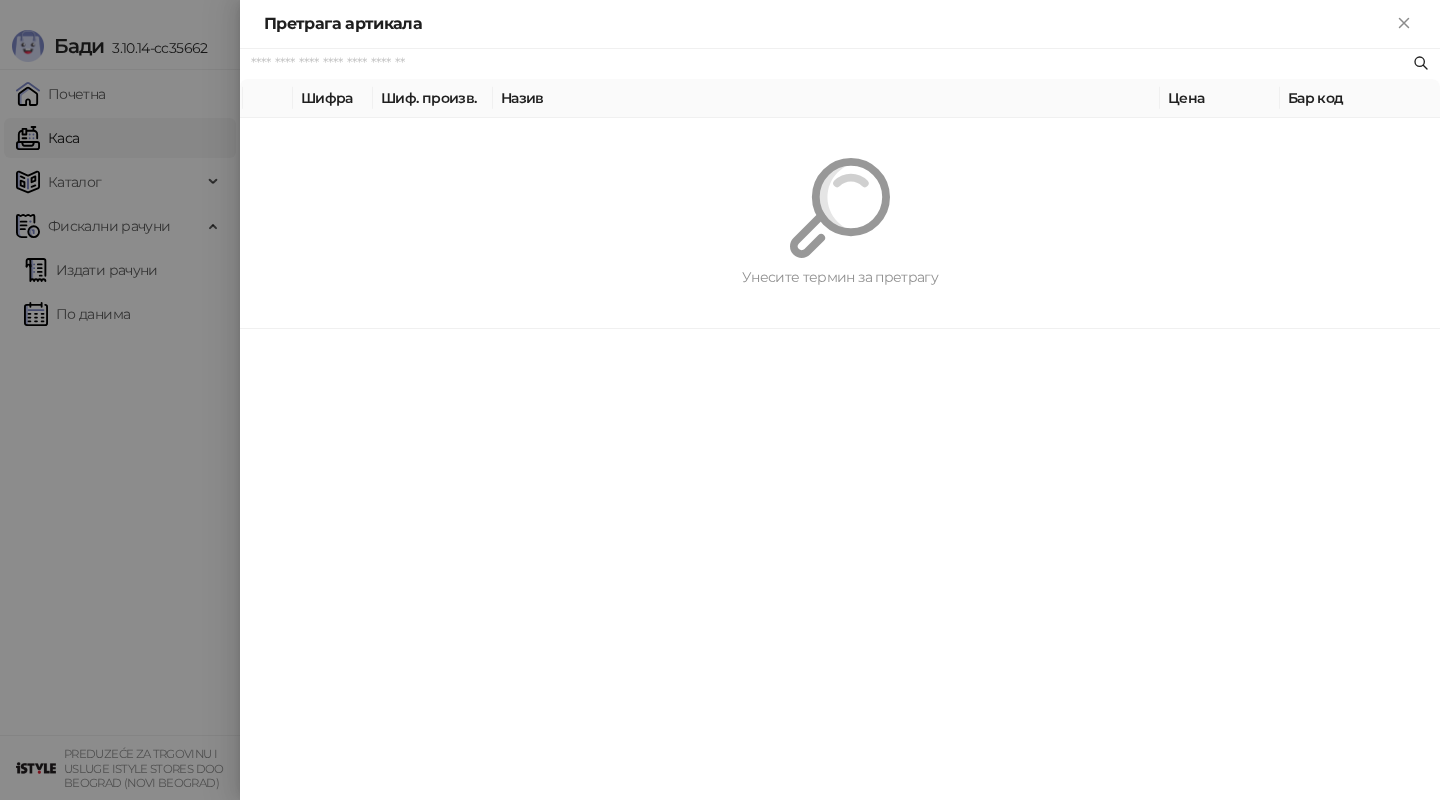 paste on "*********" 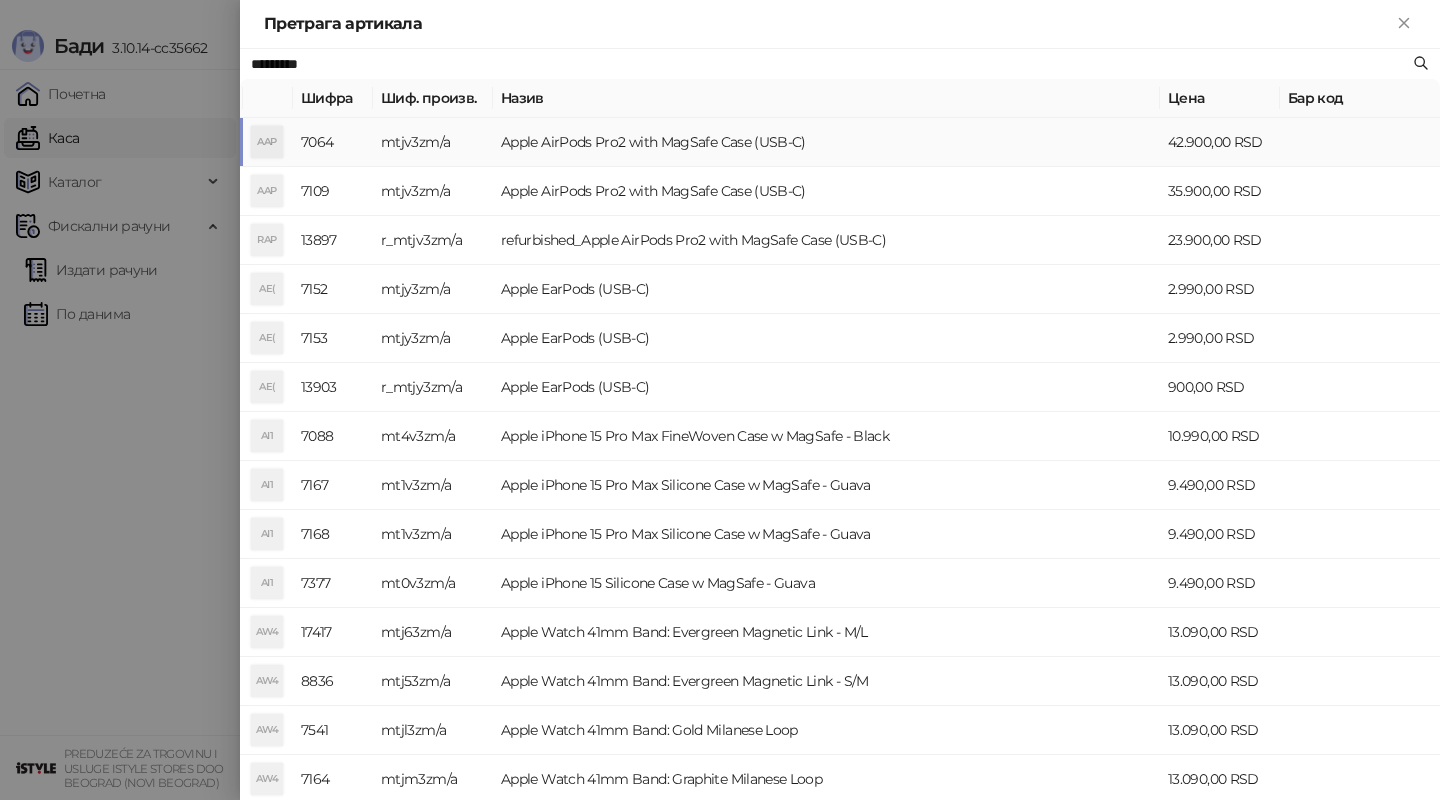 click on "Apple AirPods Pro2 with MagSafe Case (USB-C)" at bounding box center [826, 142] 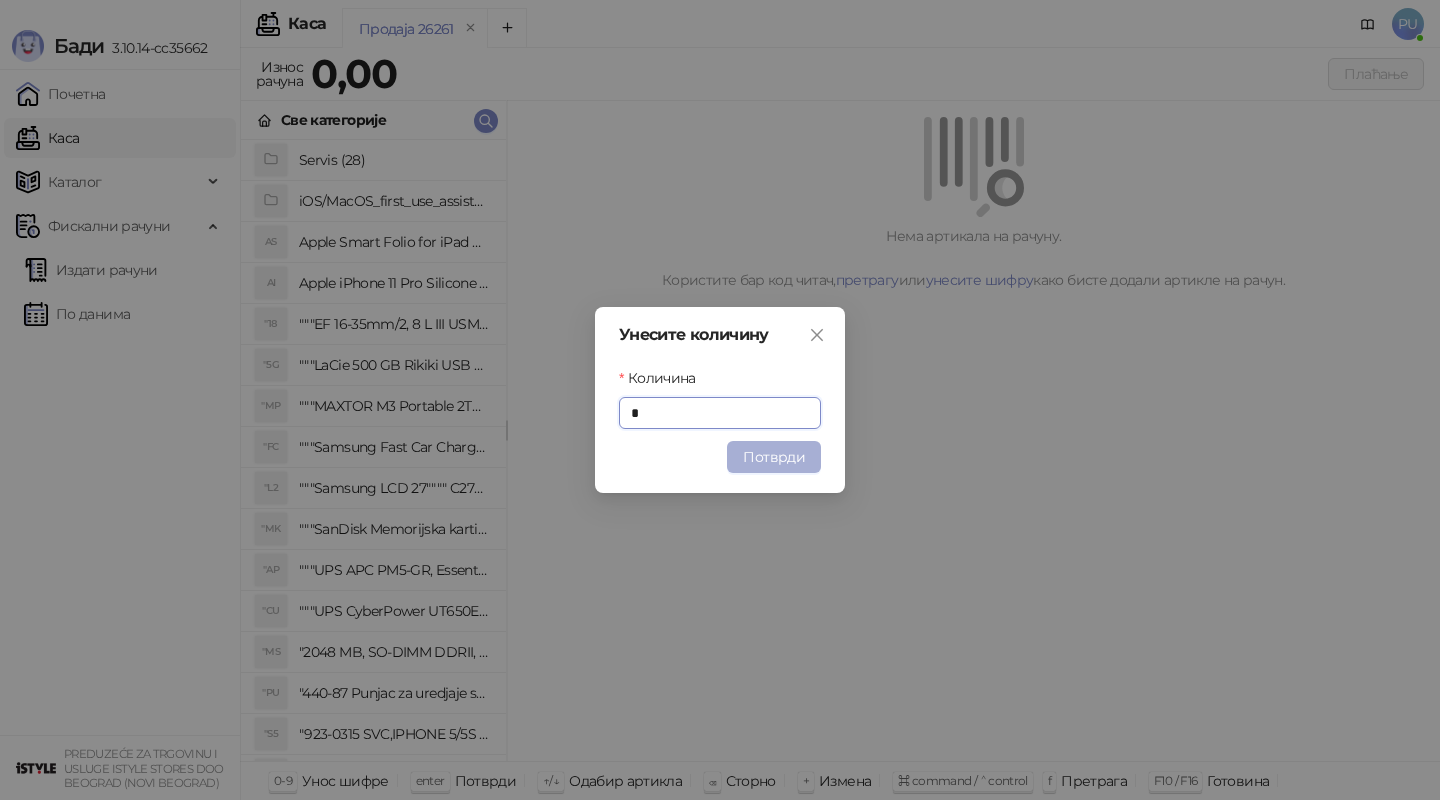 click on "Потврди" at bounding box center [774, 457] 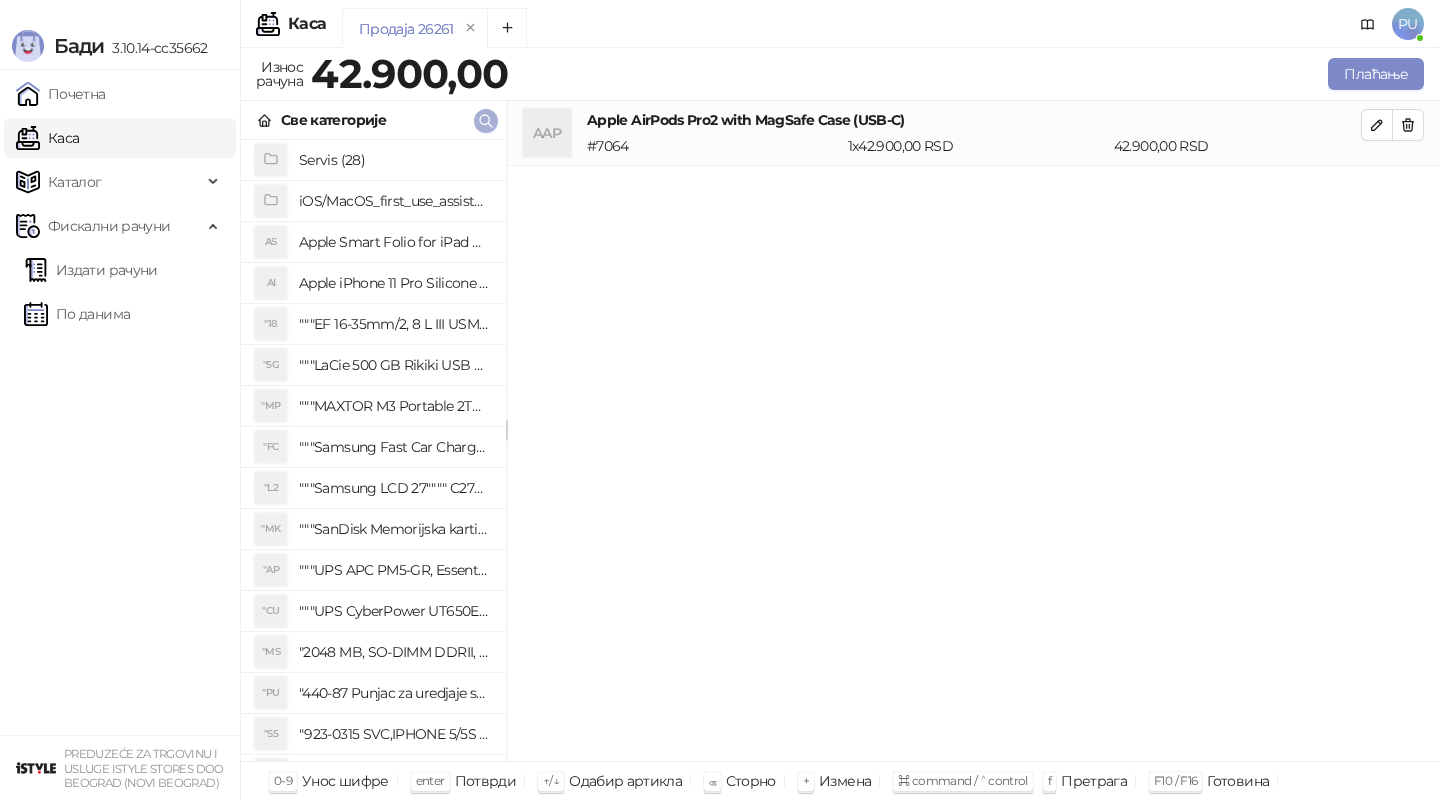 click at bounding box center [486, 120] 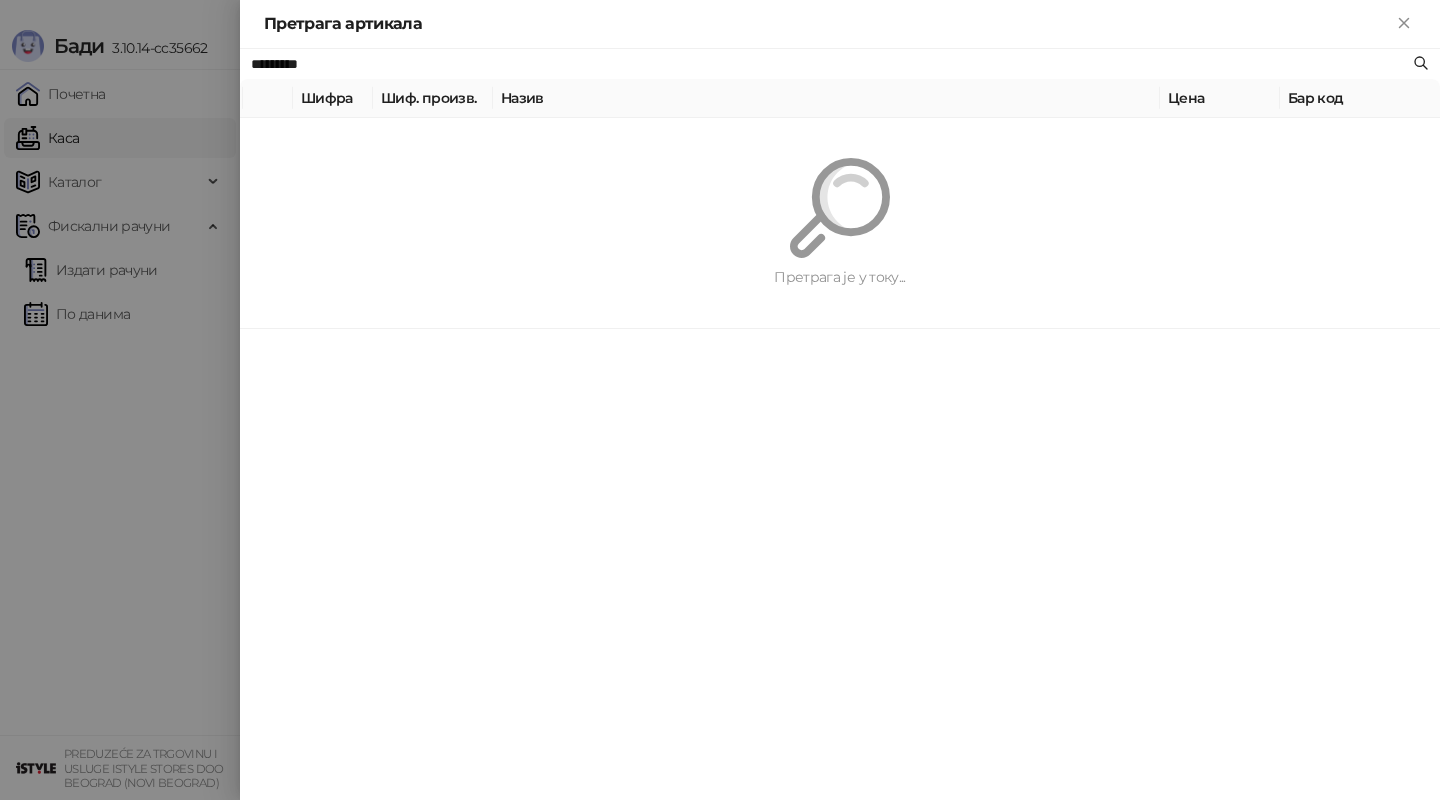 paste on "****" 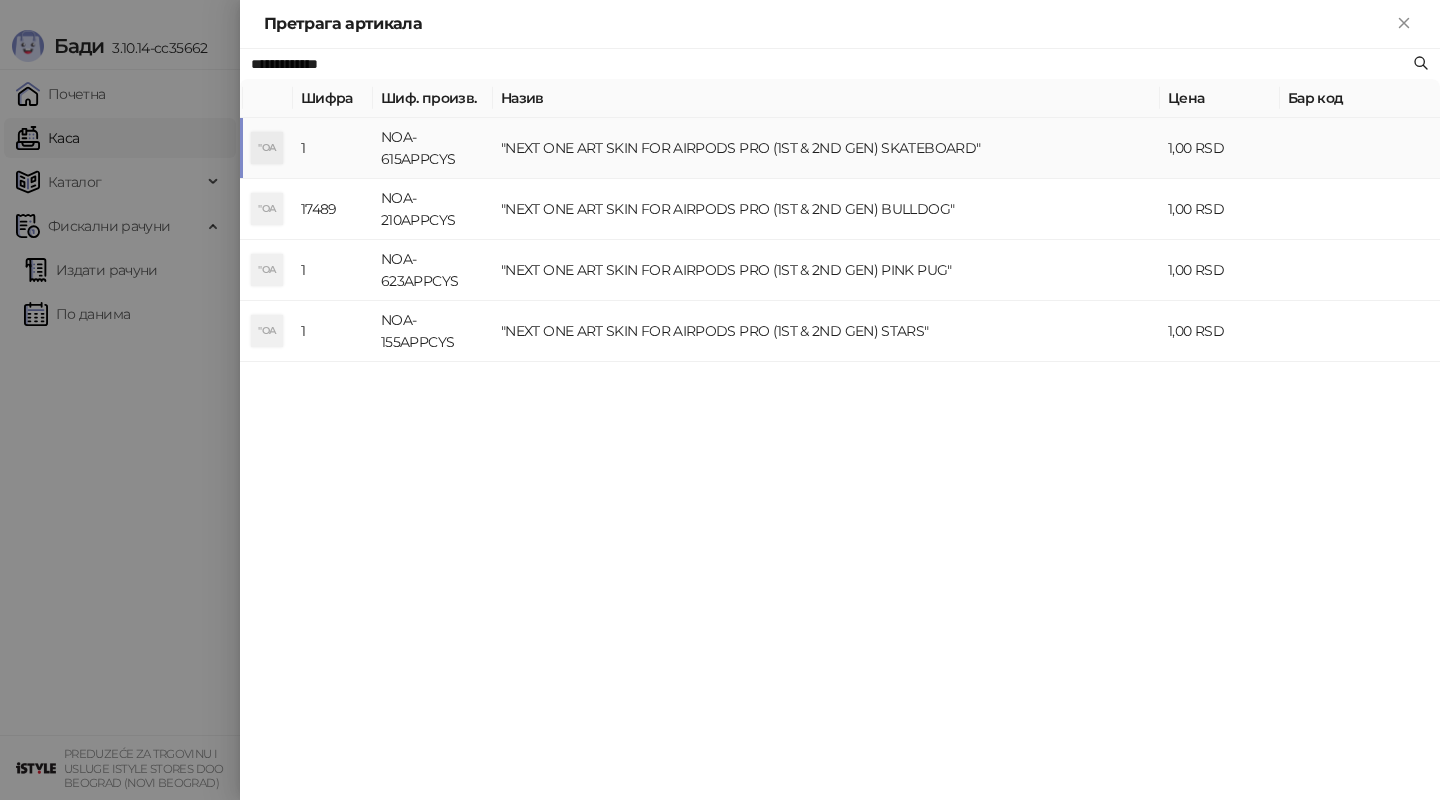 click on ""NEXT ONE ART SKIN FOR AIRPODS PRO (1ST & 2ND GEN) SKATEBOARD"" at bounding box center [826, 148] 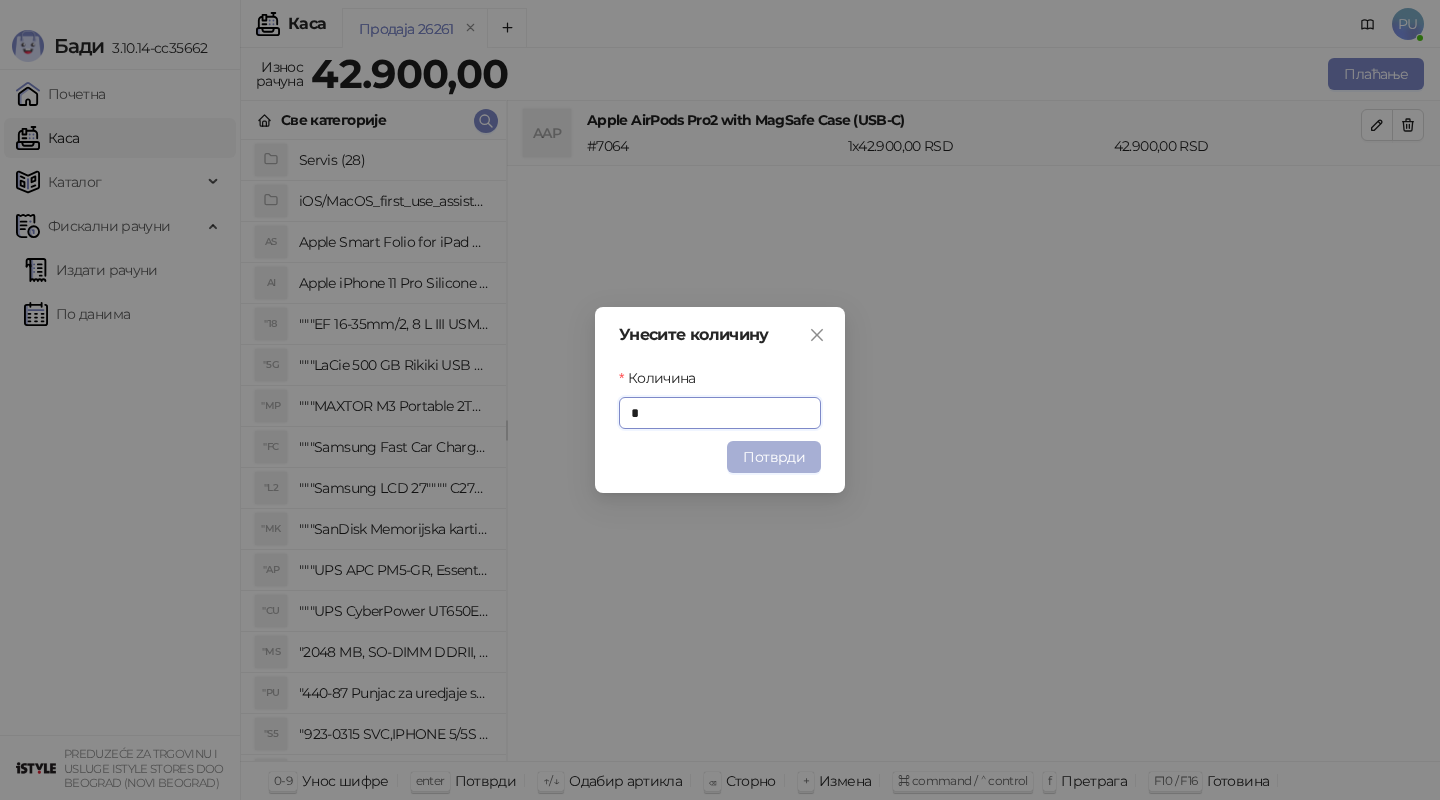 click on "Потврди" at bounding box center [774, 457] 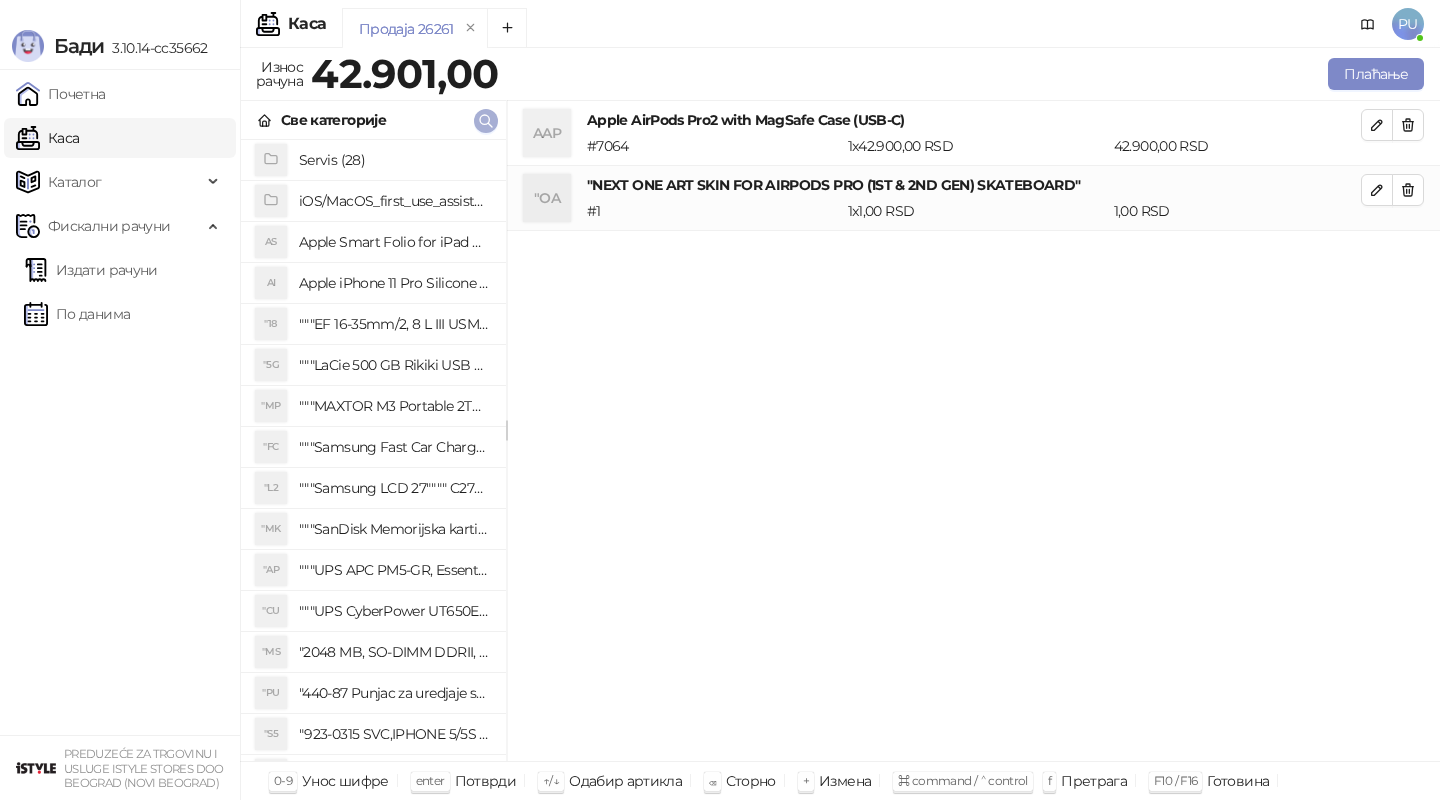 click 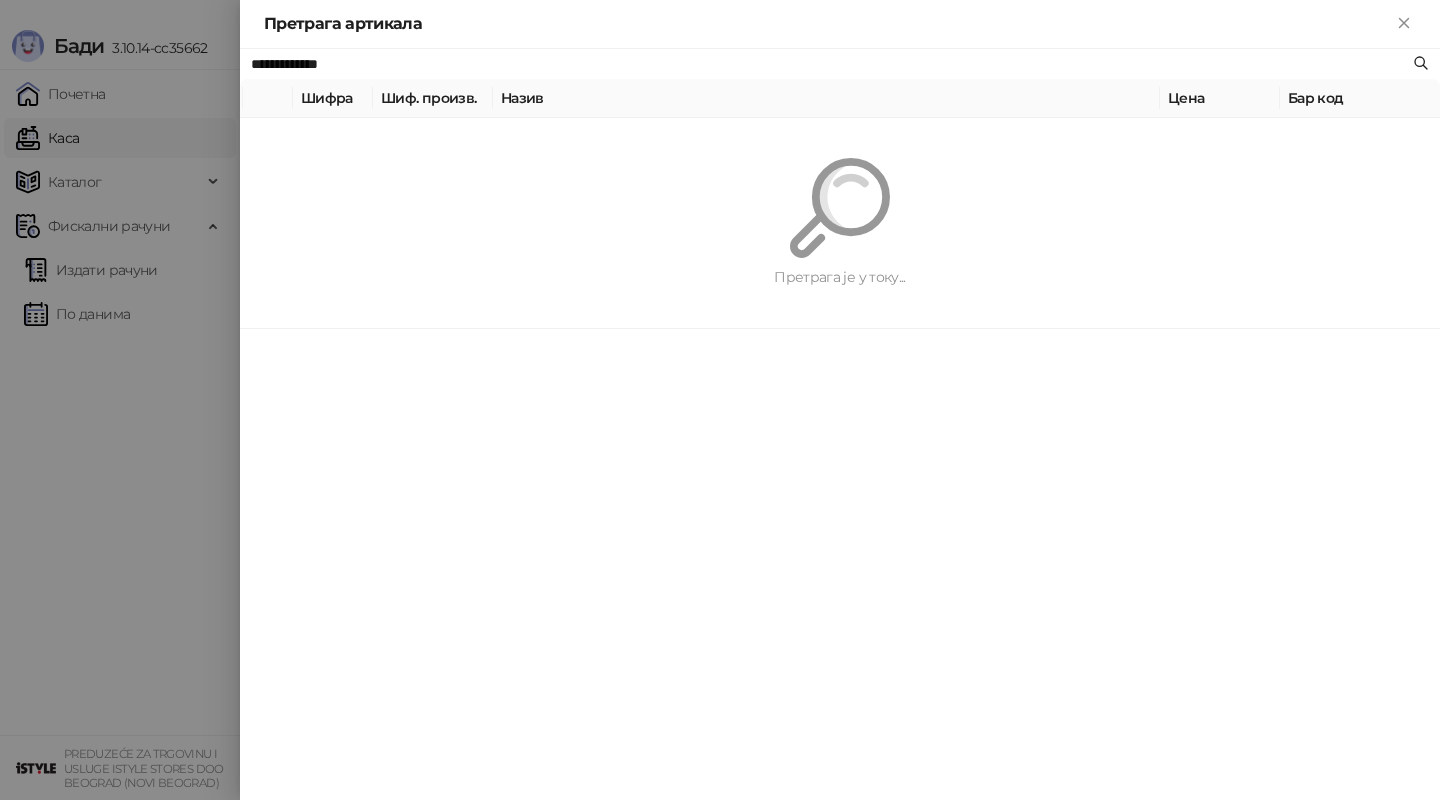 paste 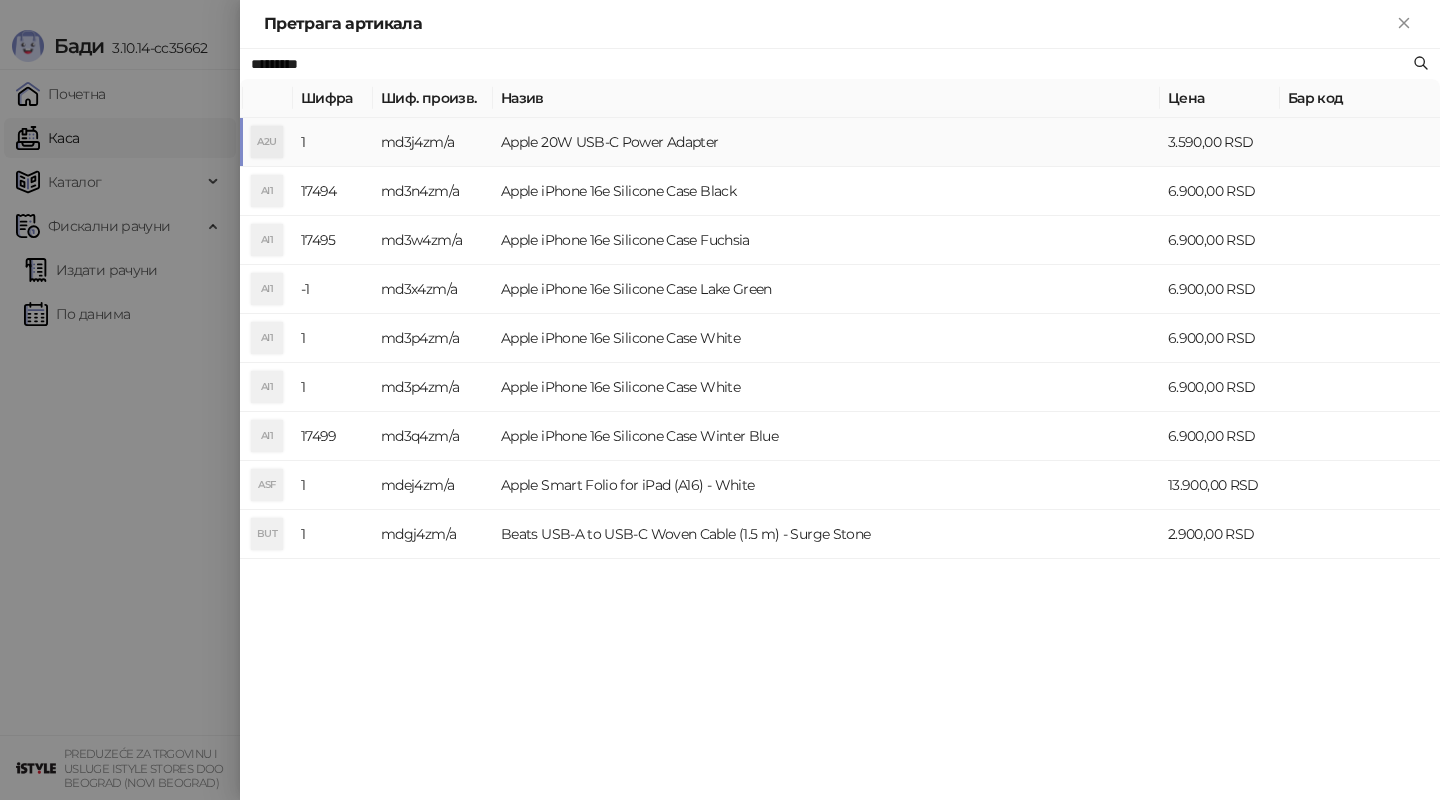 click on "Apple 20W USB-C Power Adapter" at bounding box center [826, 142] 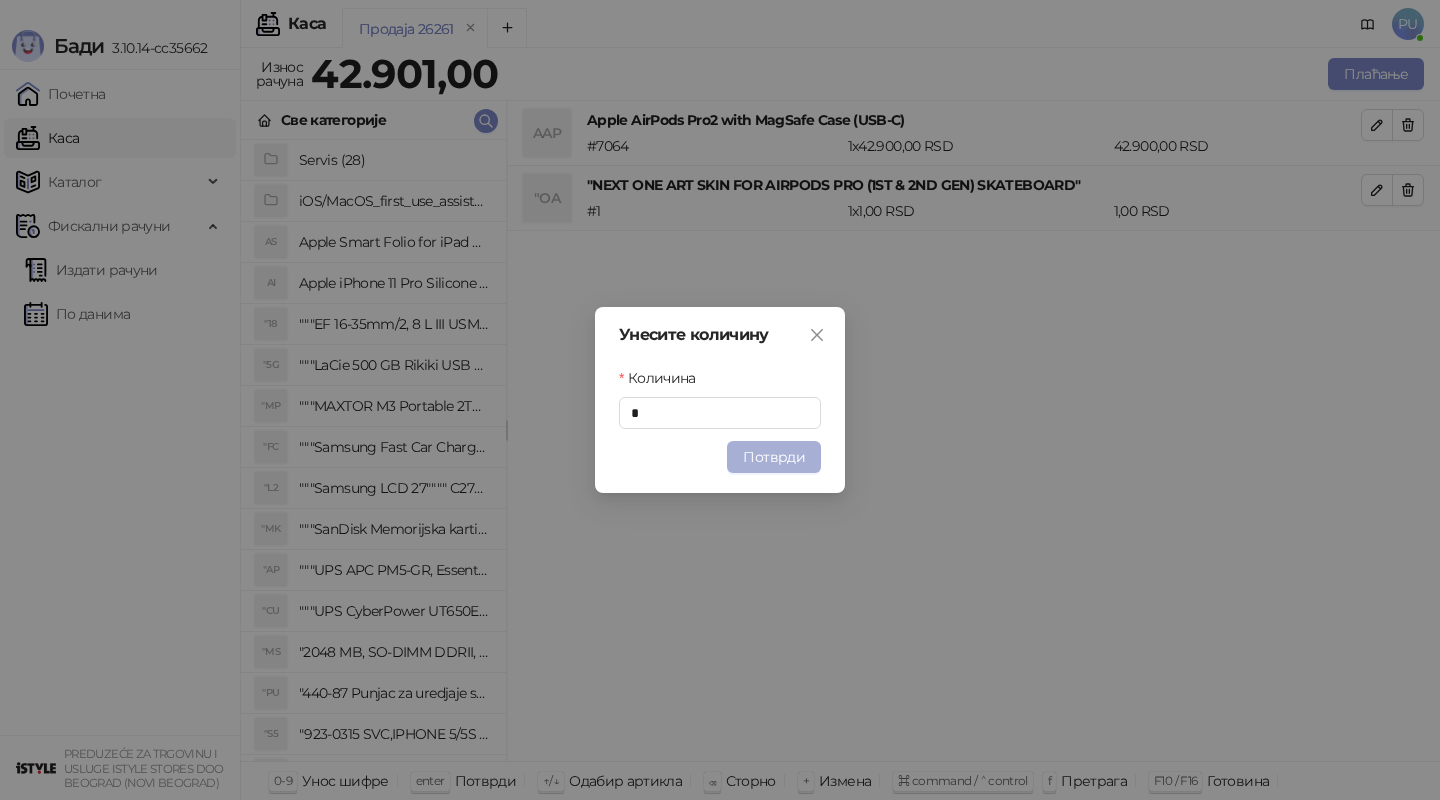 click on "Потврди" at bounding box center (774, 457) 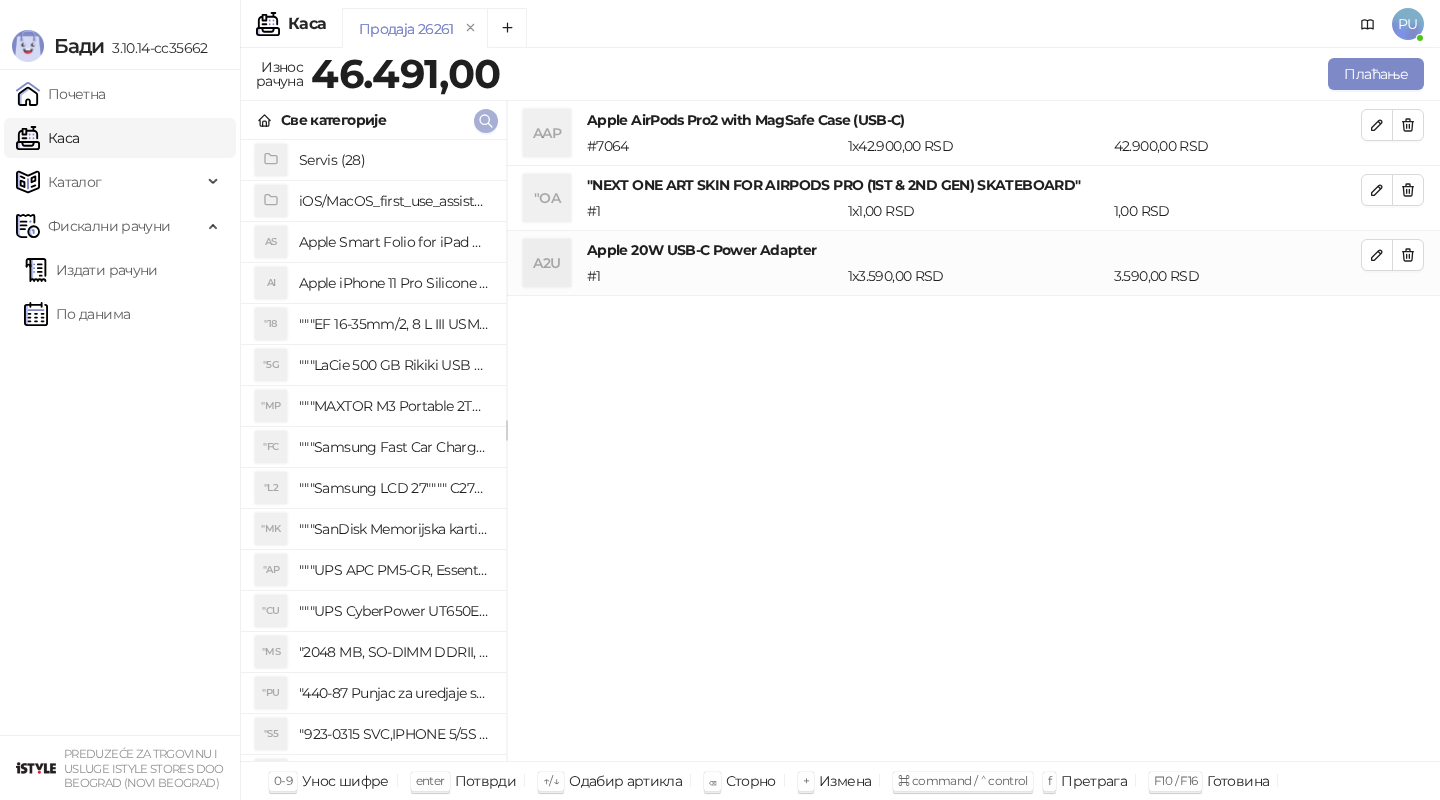 click 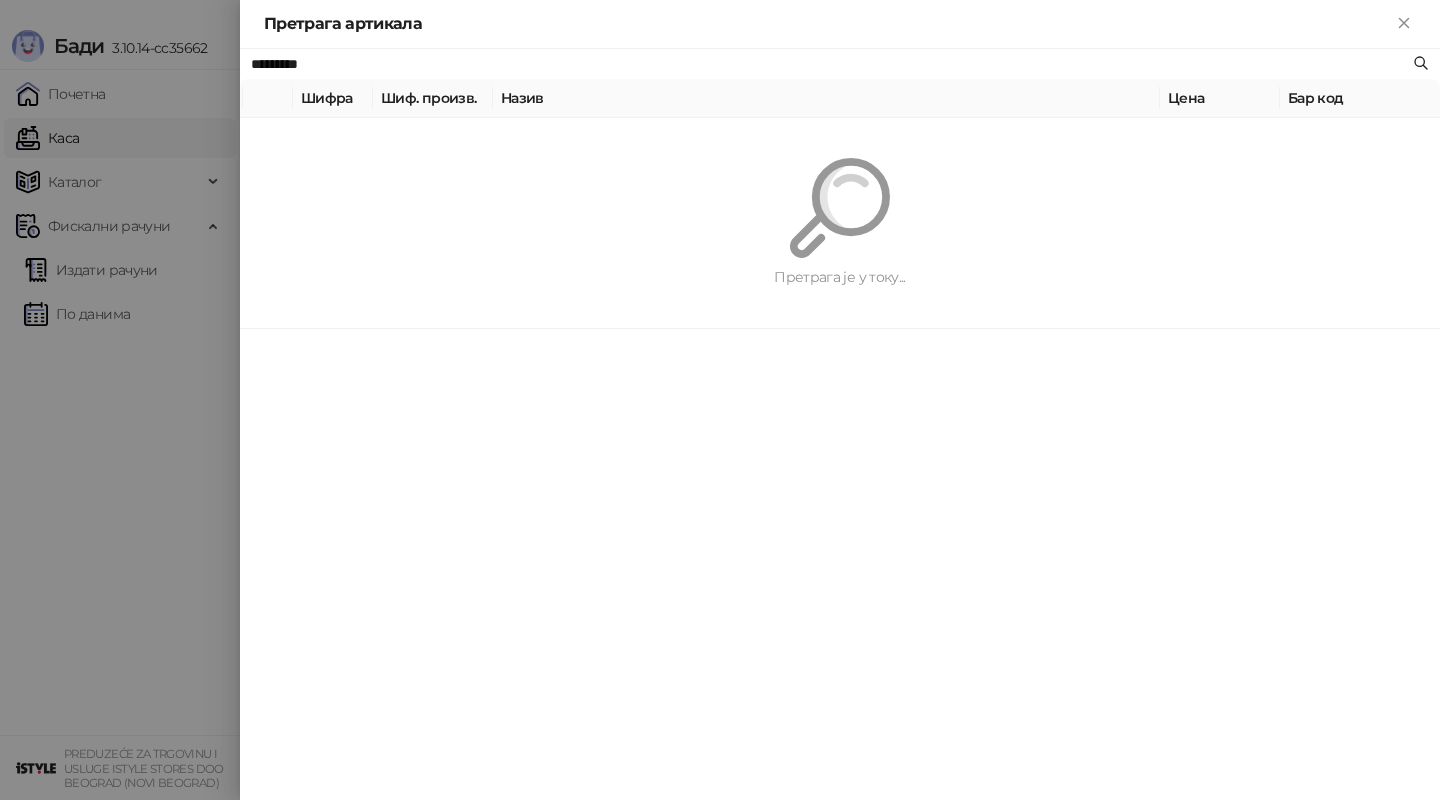 paste on "******" 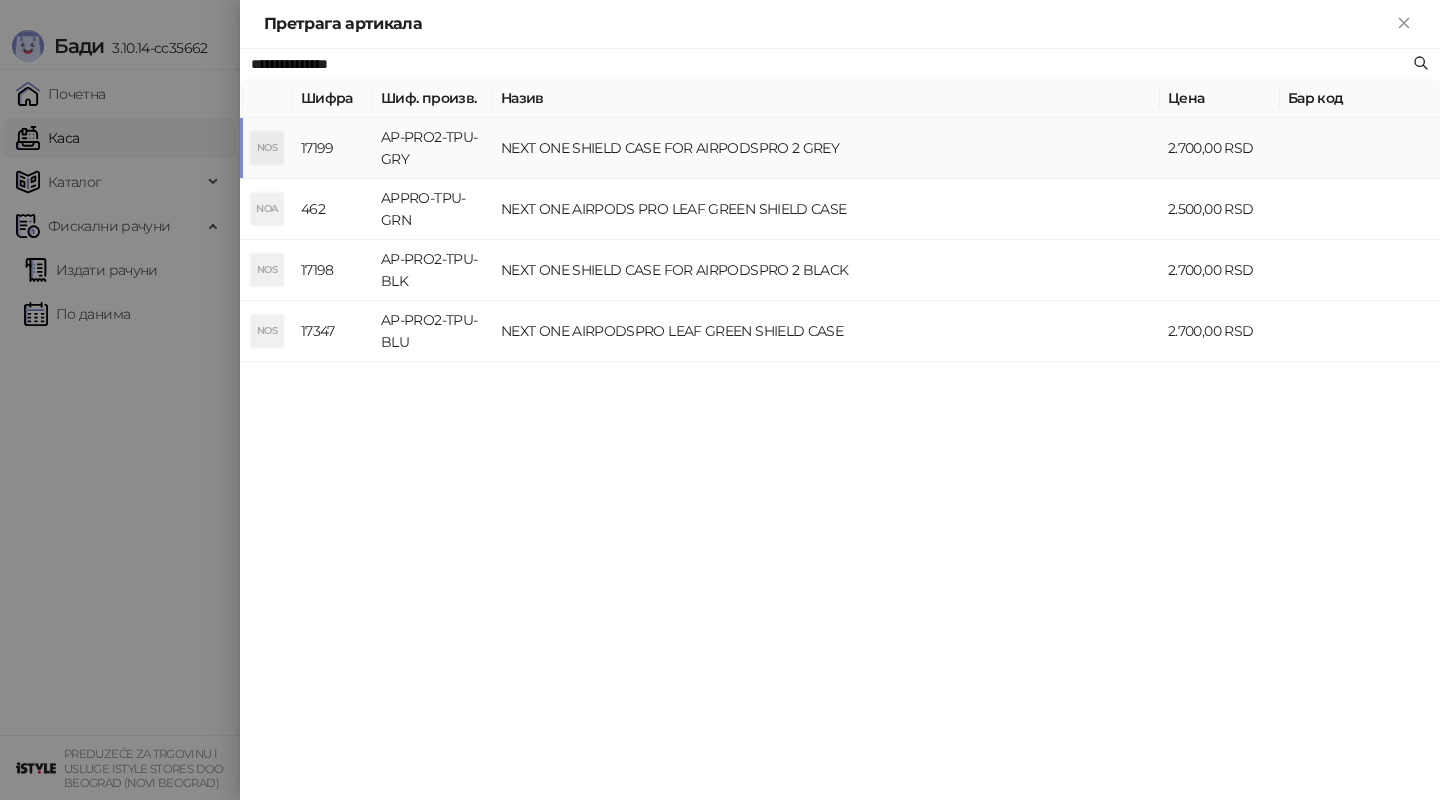 click on "NEXT ONE SHIELD CASE FOR AIRPODSPRO 2 GREY" at bounding box center [826, 148] 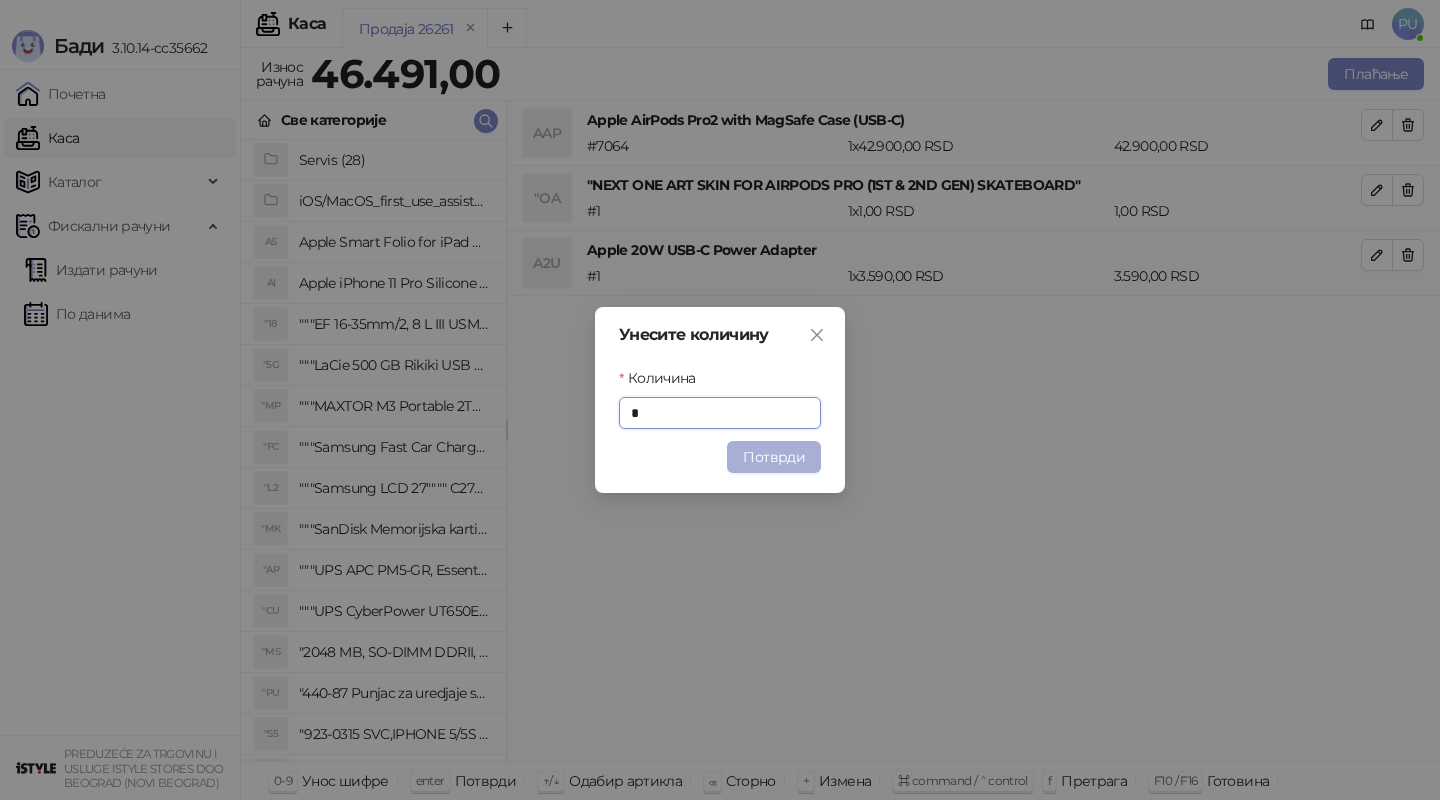 click on "Потврди" at bounding box center (774, 457) 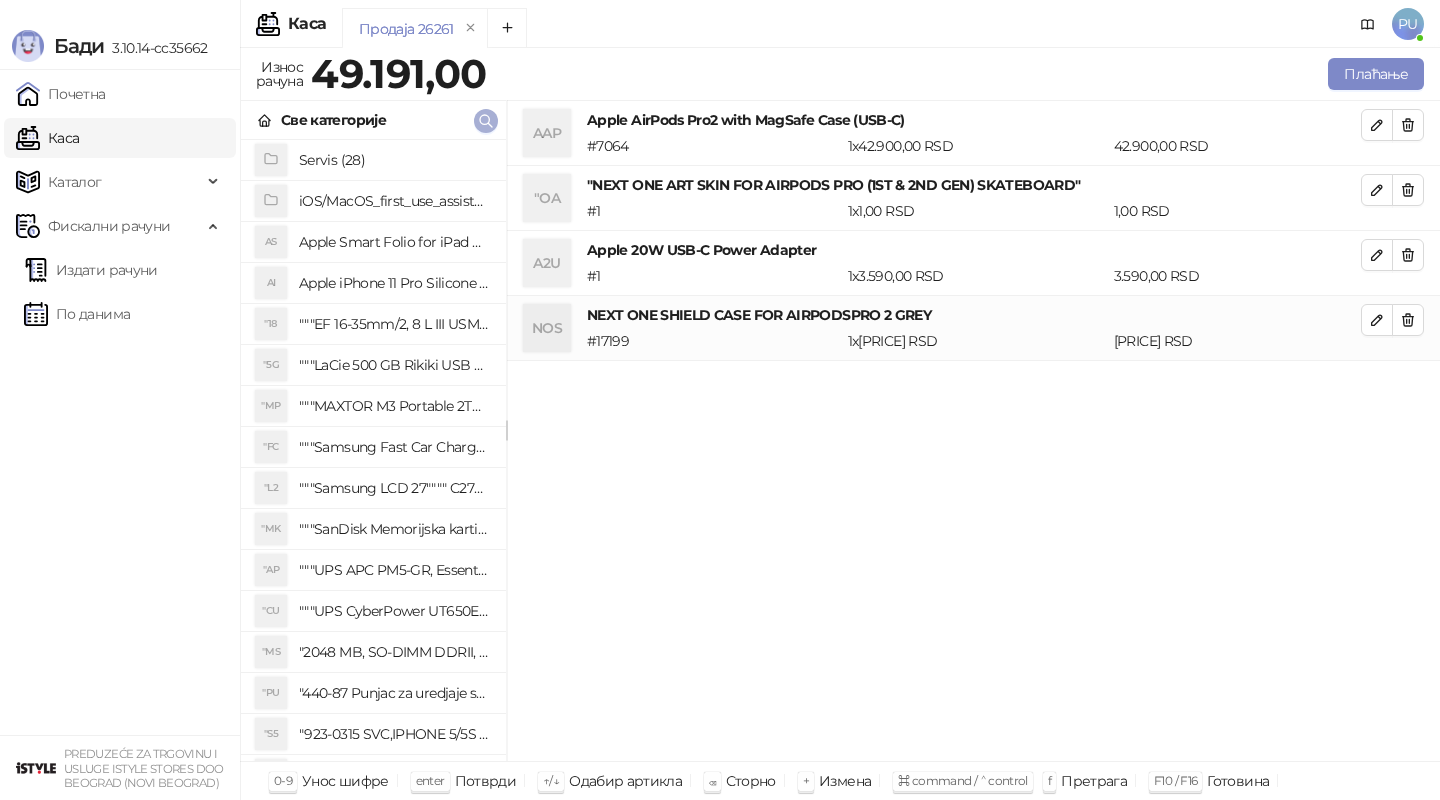 click 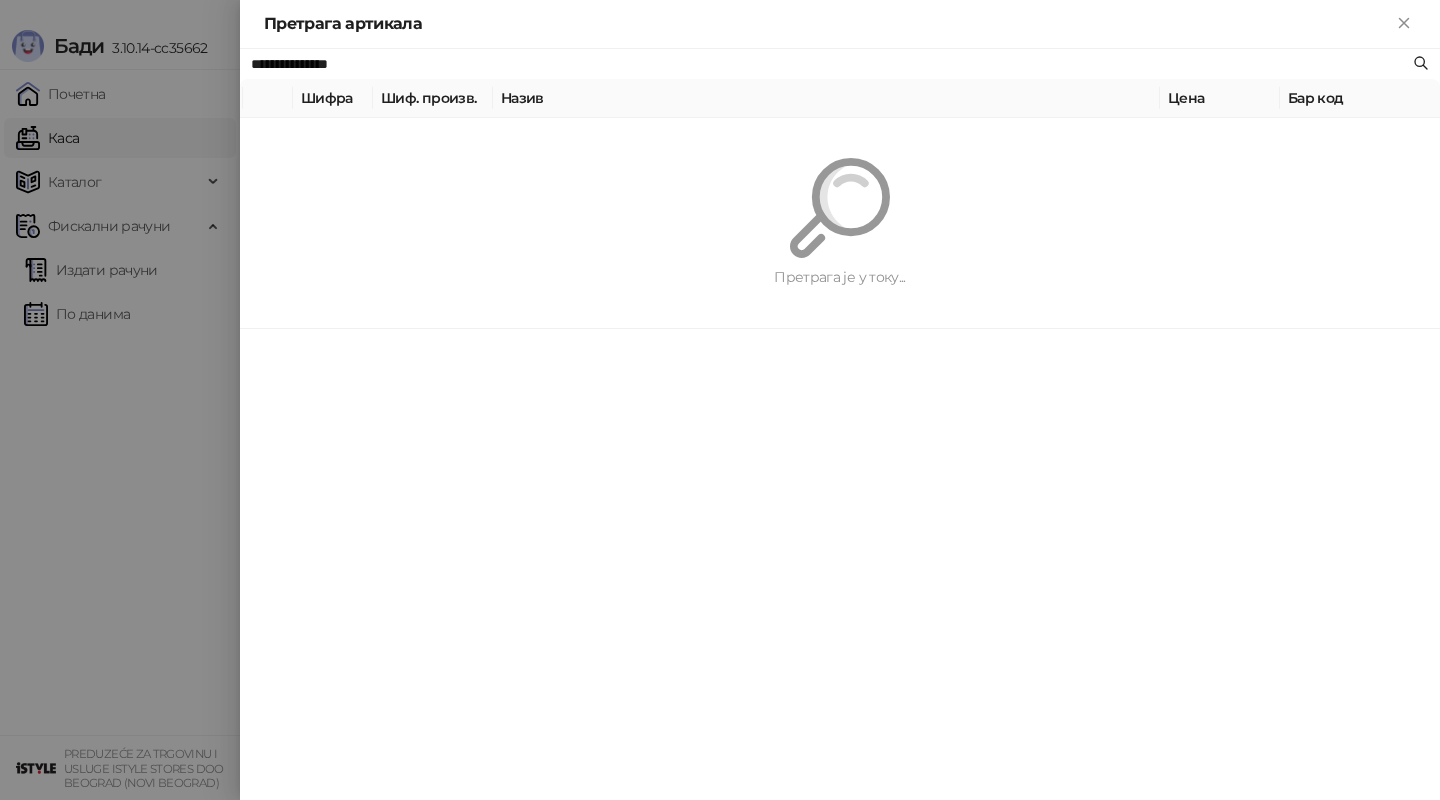 paste on "****" 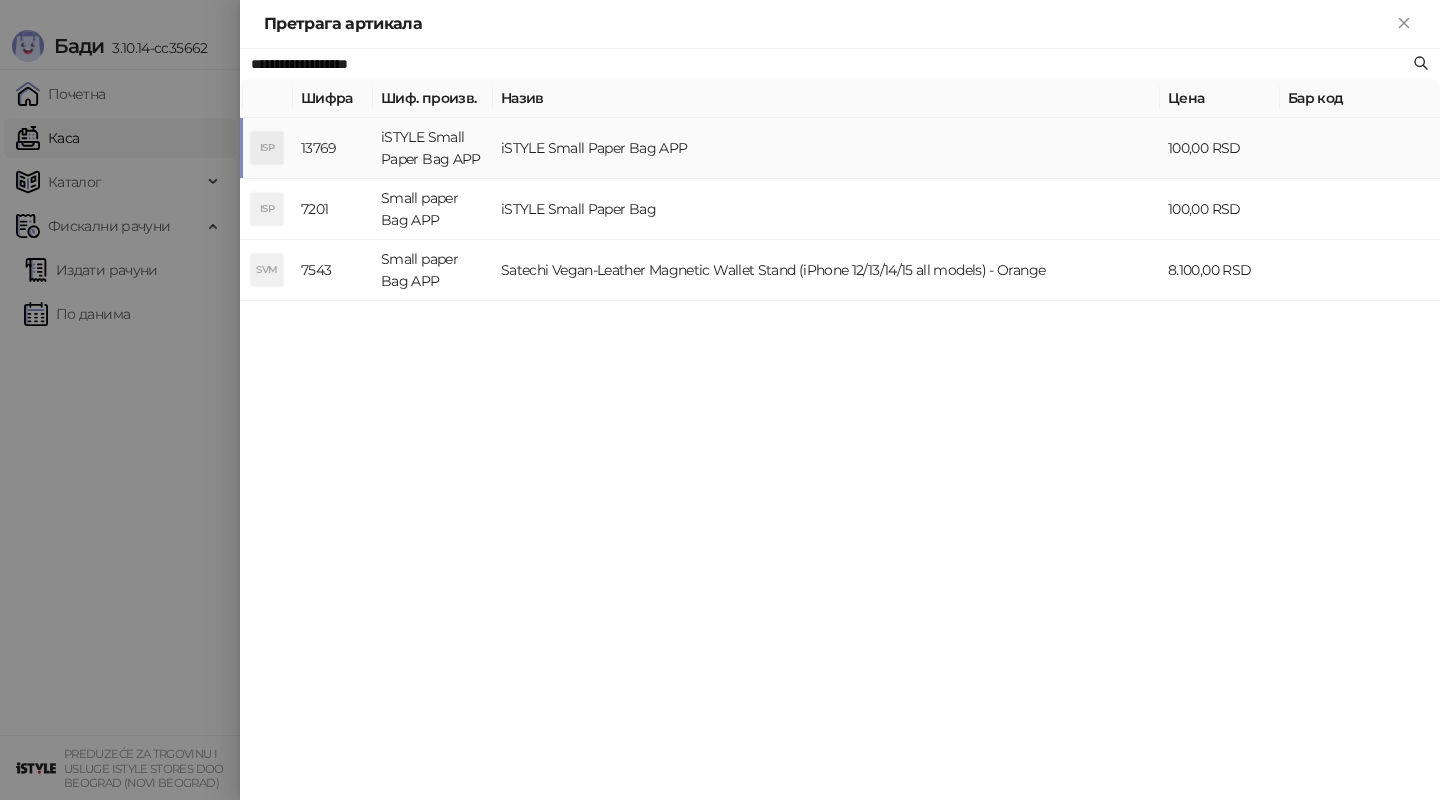 type on "**********" 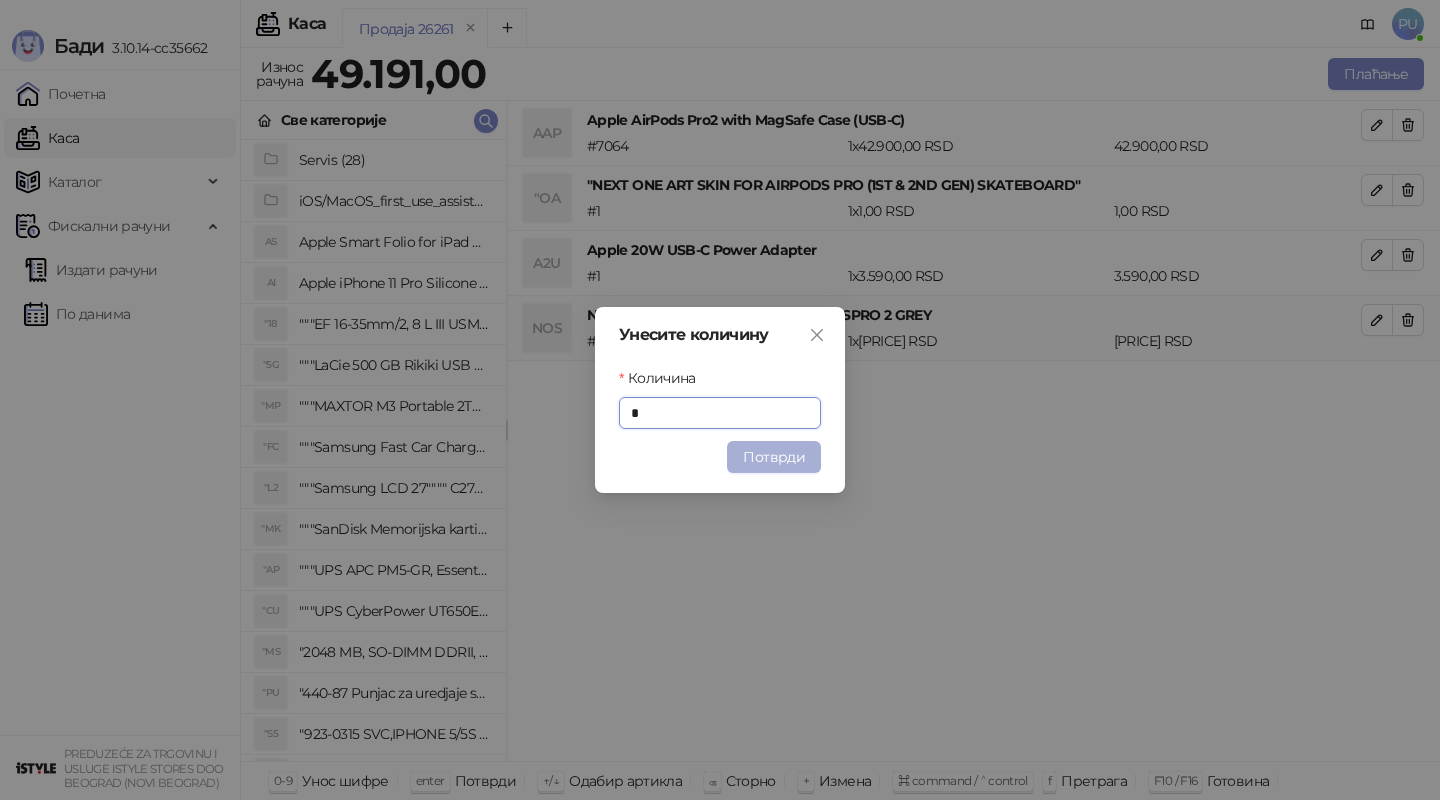 click on "Потврди" at bounding box center (774, 457) 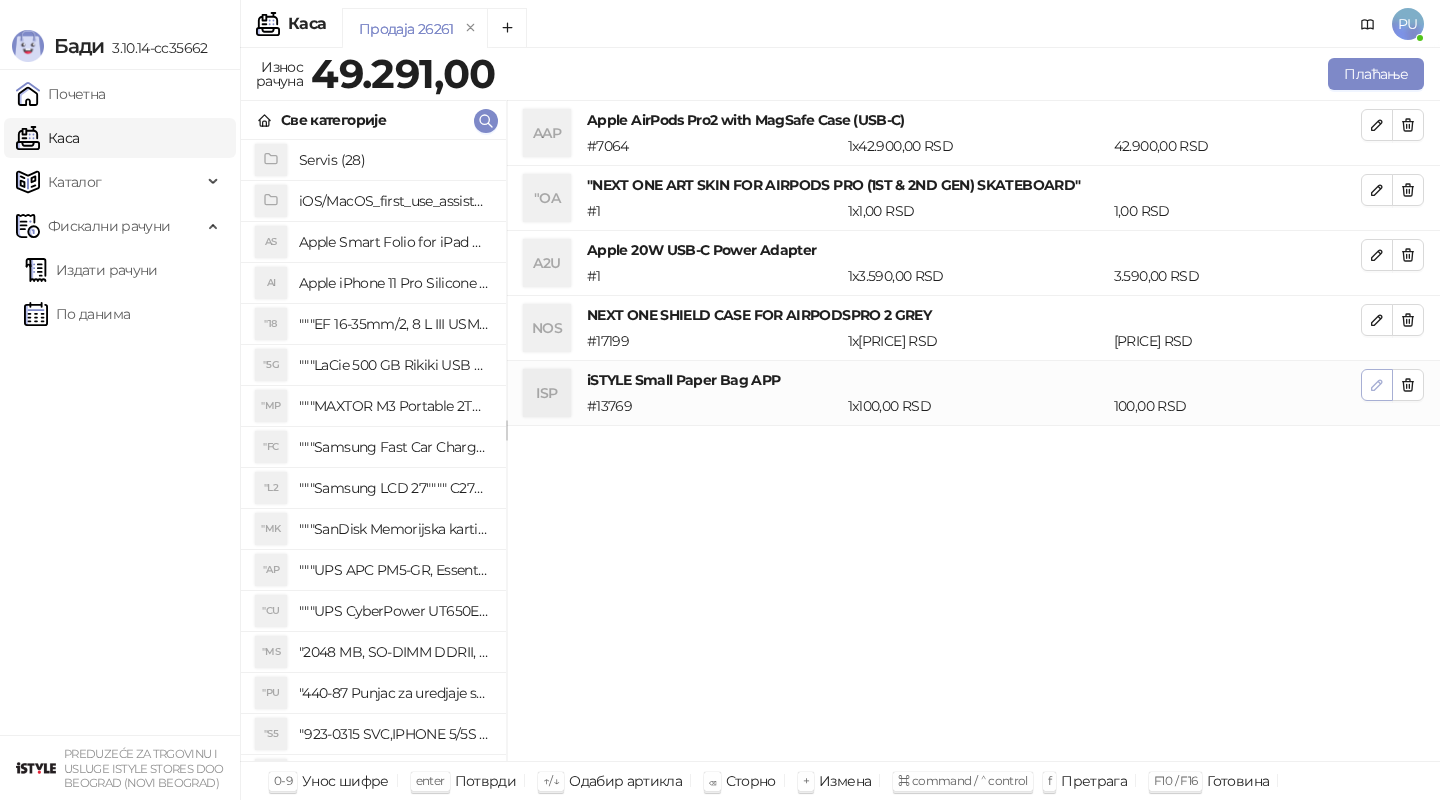 click 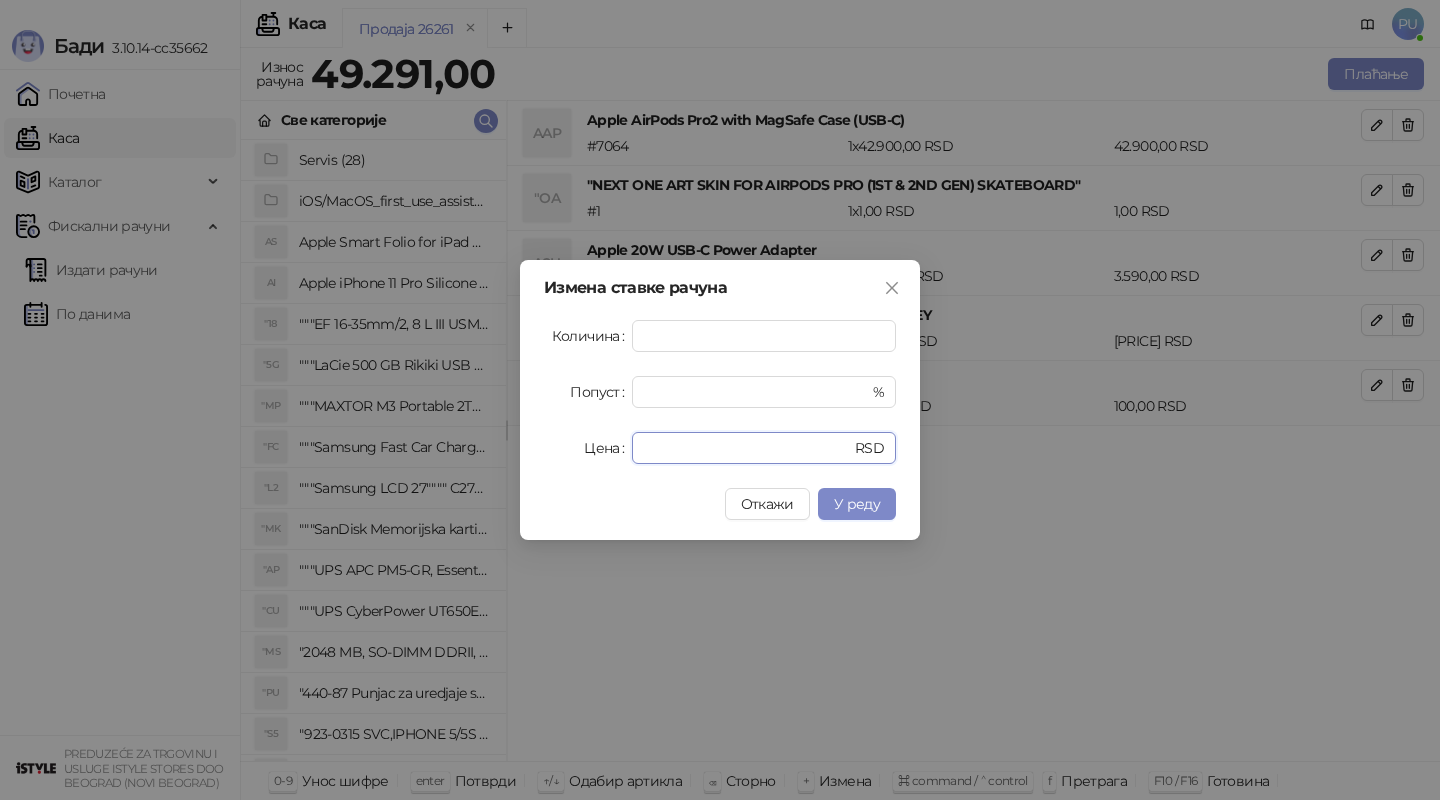 drag, startPoint x: 728, startPoint y: 445, endPoint x: 411, endPoint y: 462, distance: 317.4555 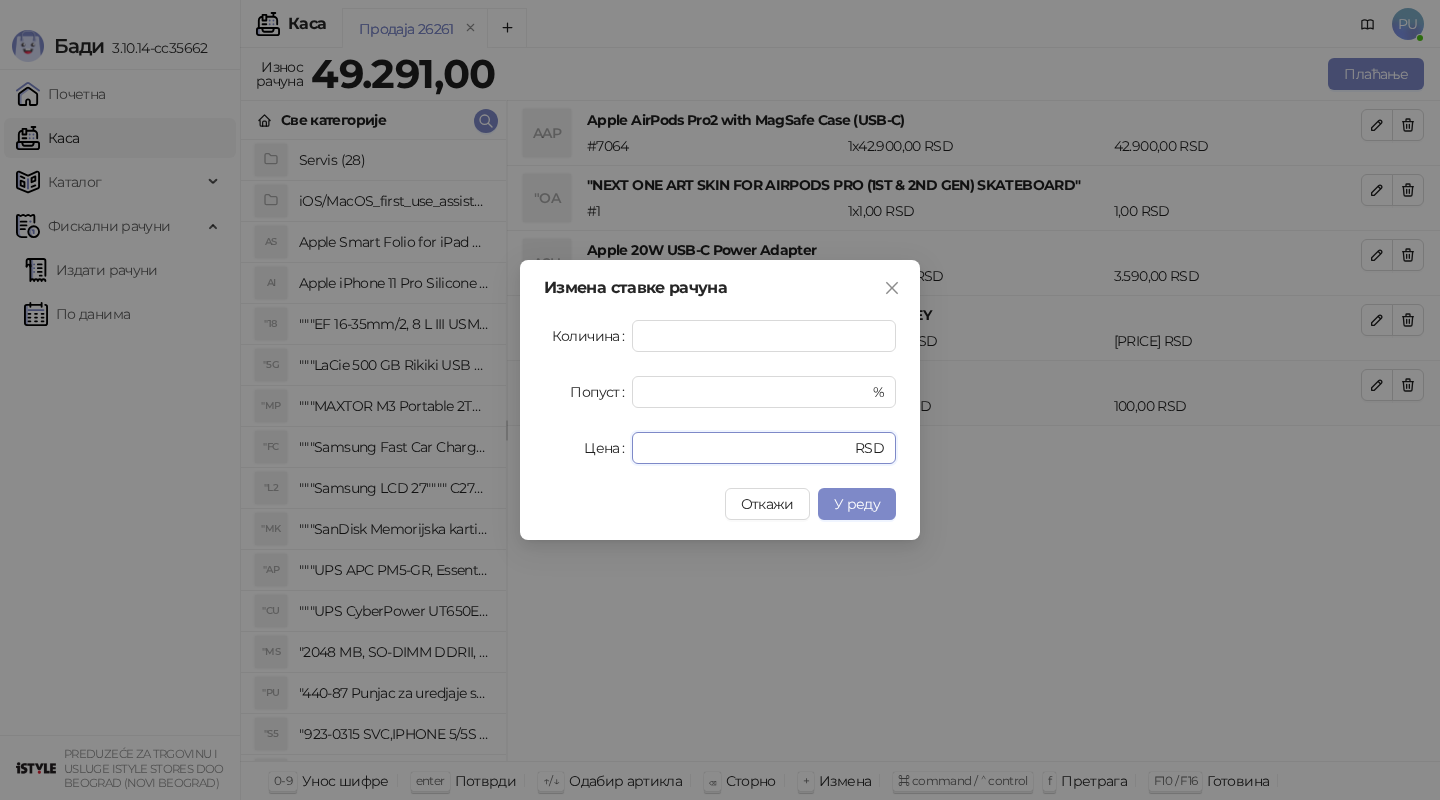 type on "*" 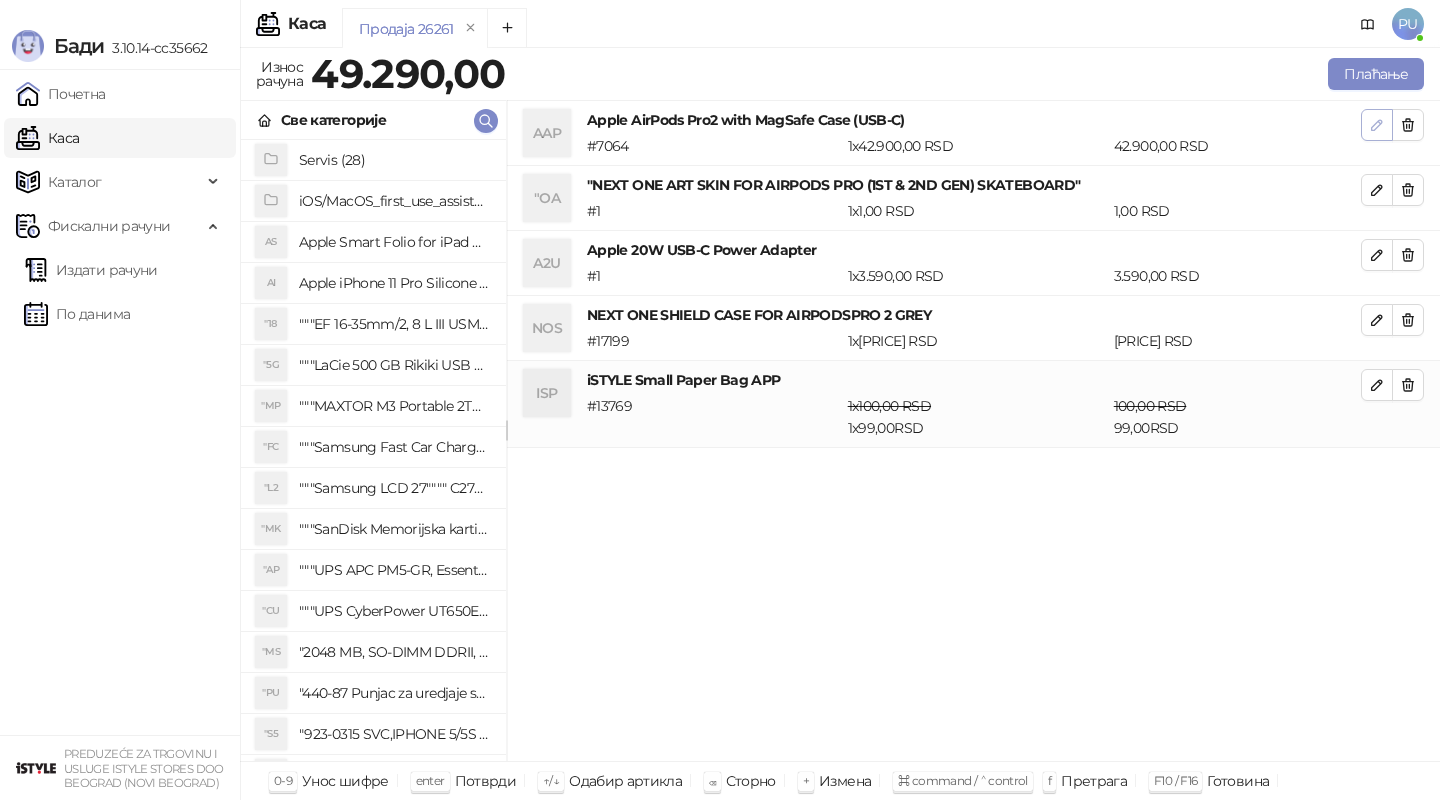 click 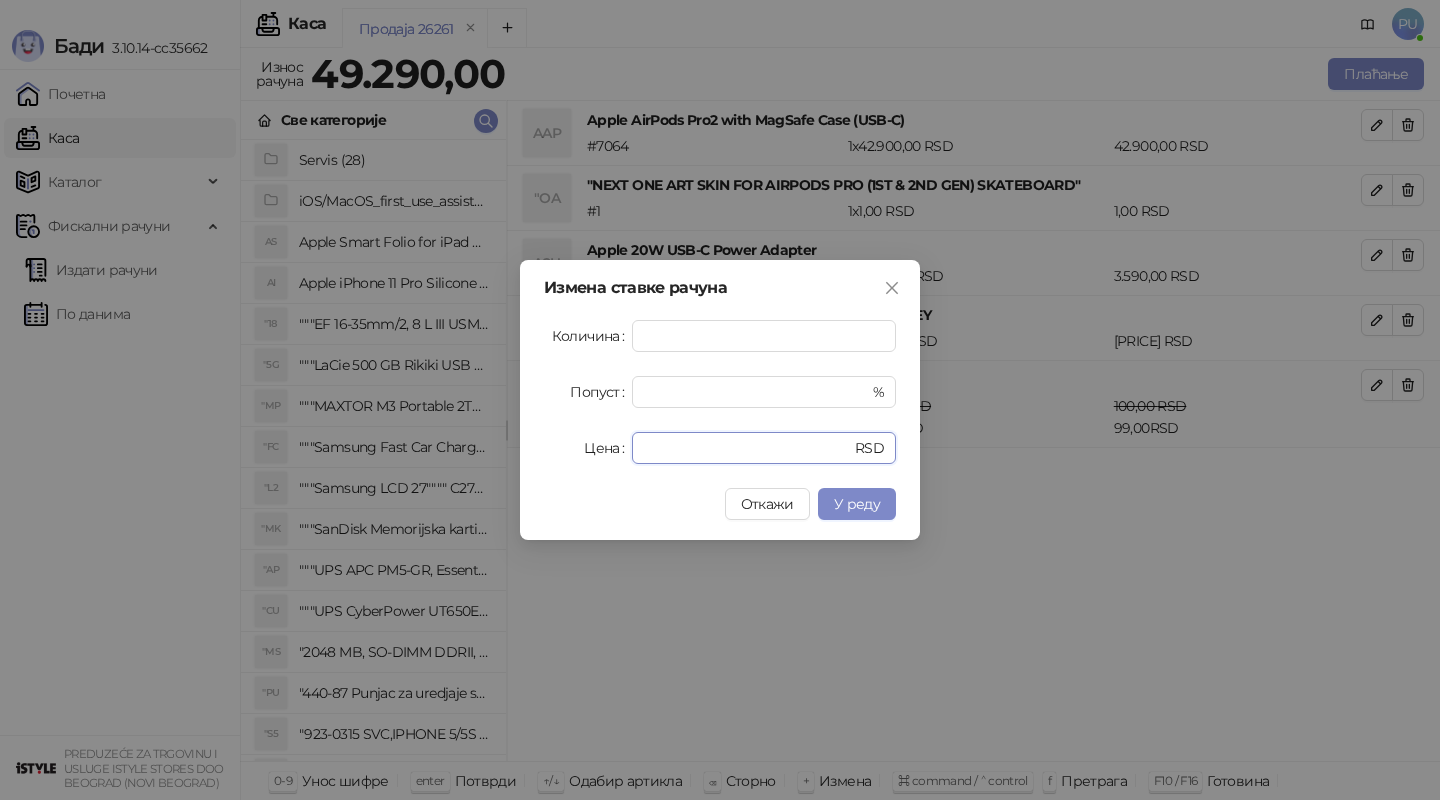 drag, startPoint x: 686, startPoint y: 449, endPoint x: 449, endPoint y: 449, distance: 237 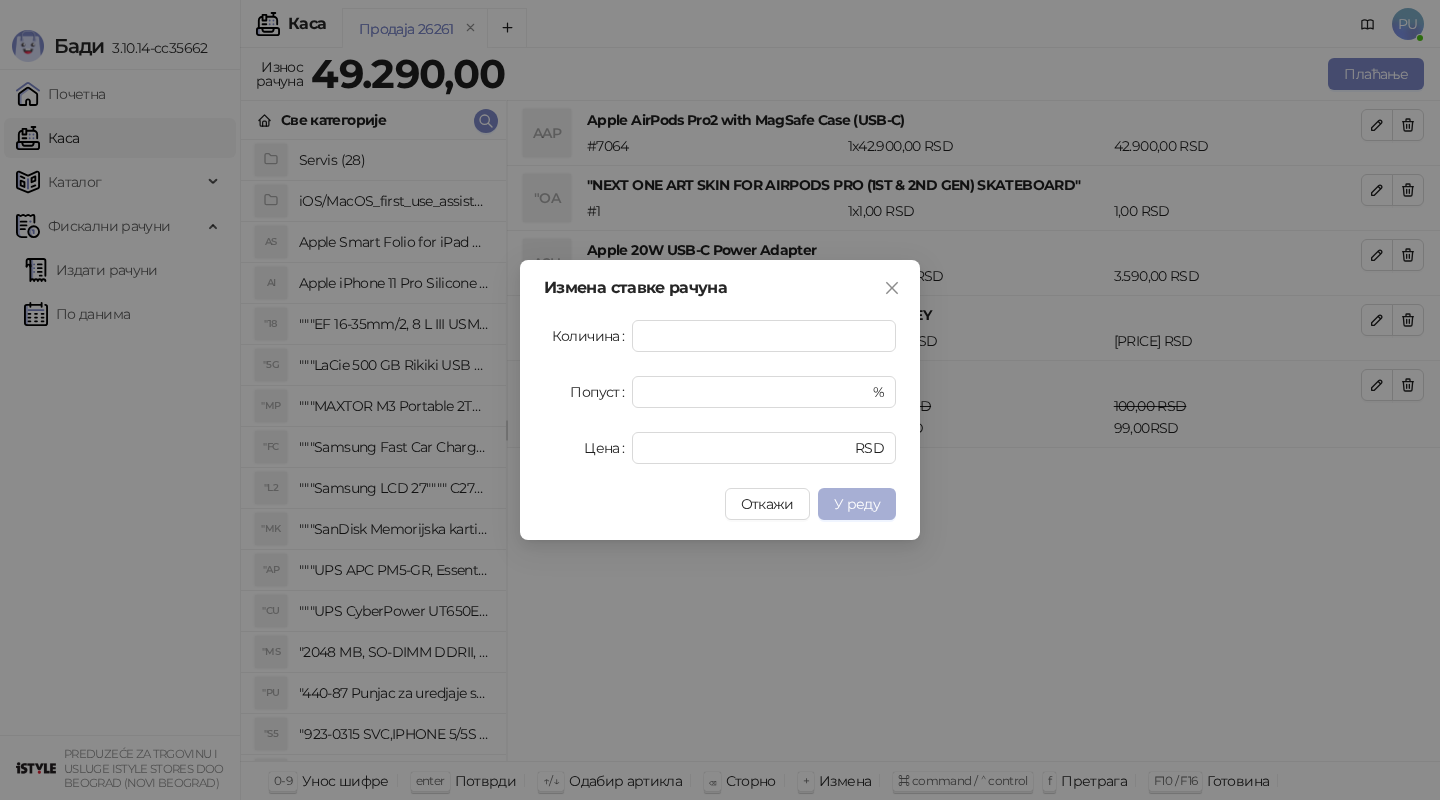 type on "*****" 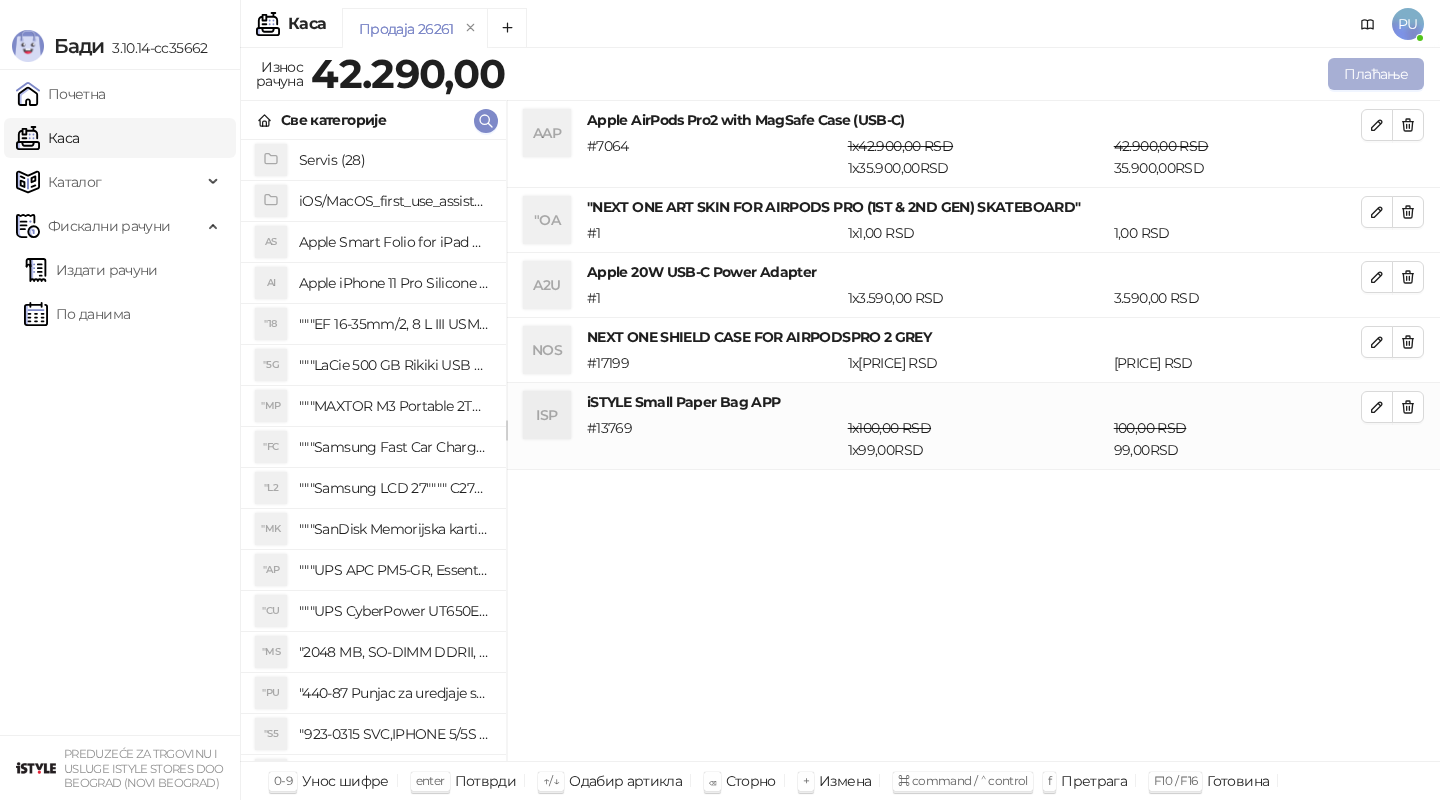 click on "Плаћање" at bounding box center (1376, 74) 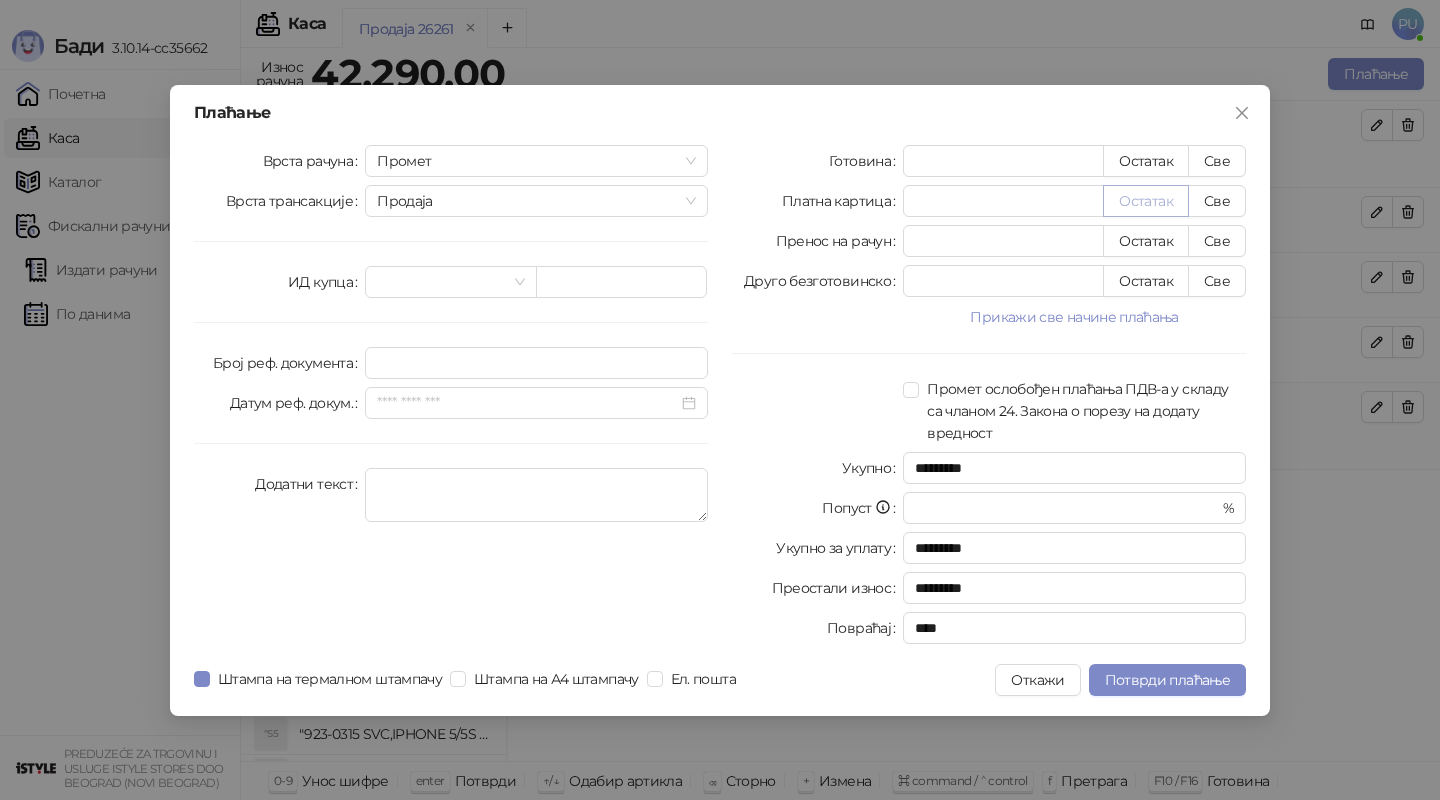 click on "Остатак" at bounding box center (1146, 201) 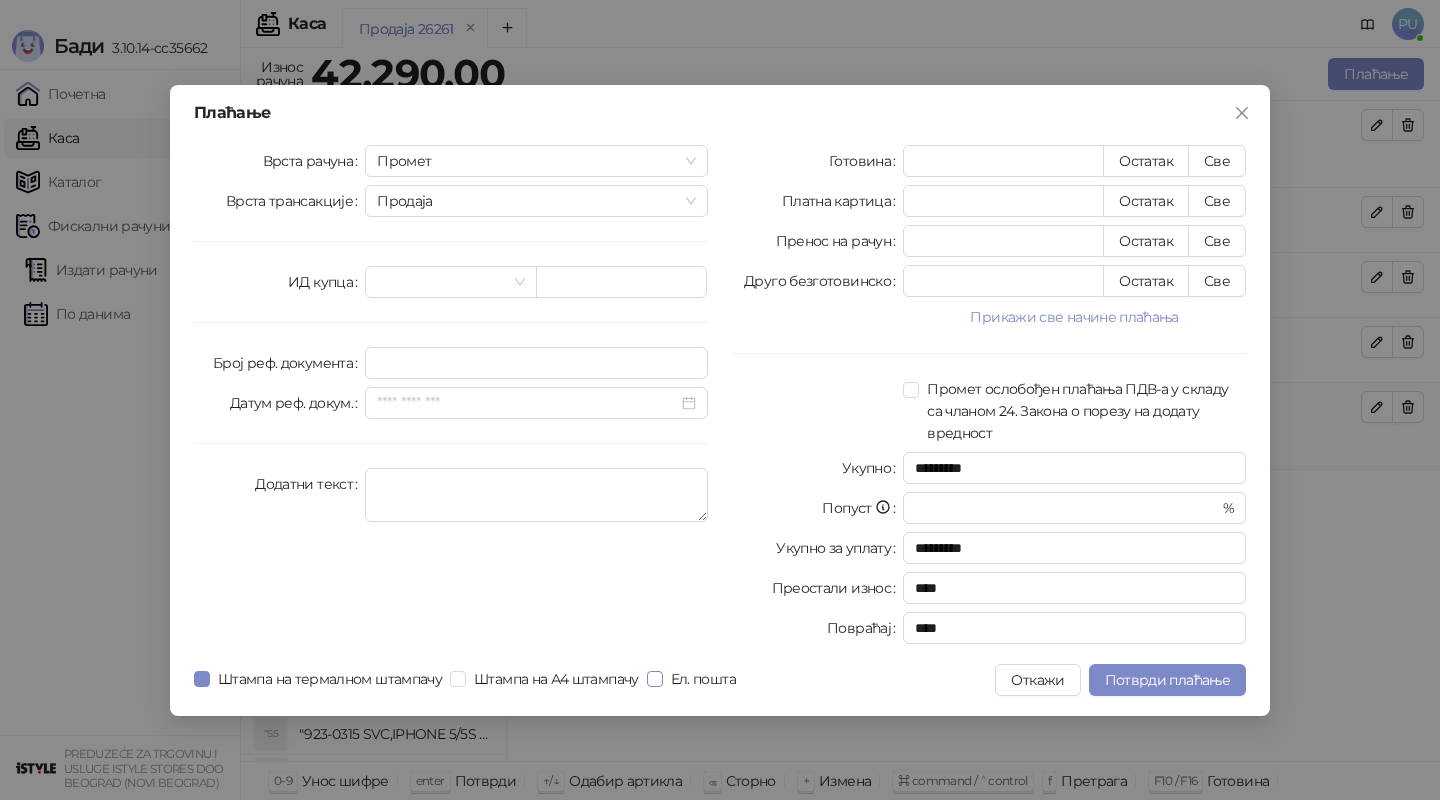 click on "Ел. пошта" at bounding box center (703, 679) 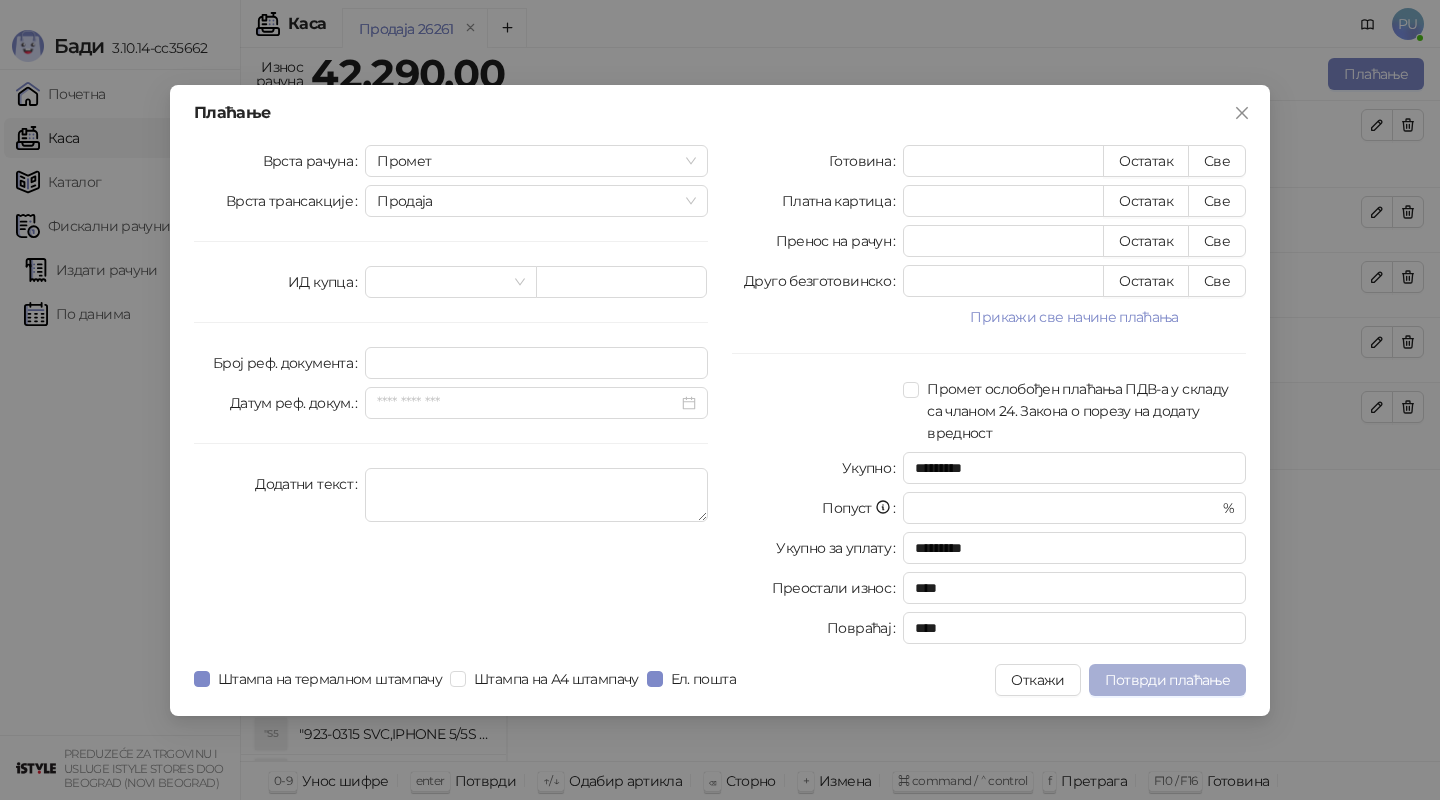 click on "Потврди плаћање" at bounding box center (1167, 680) 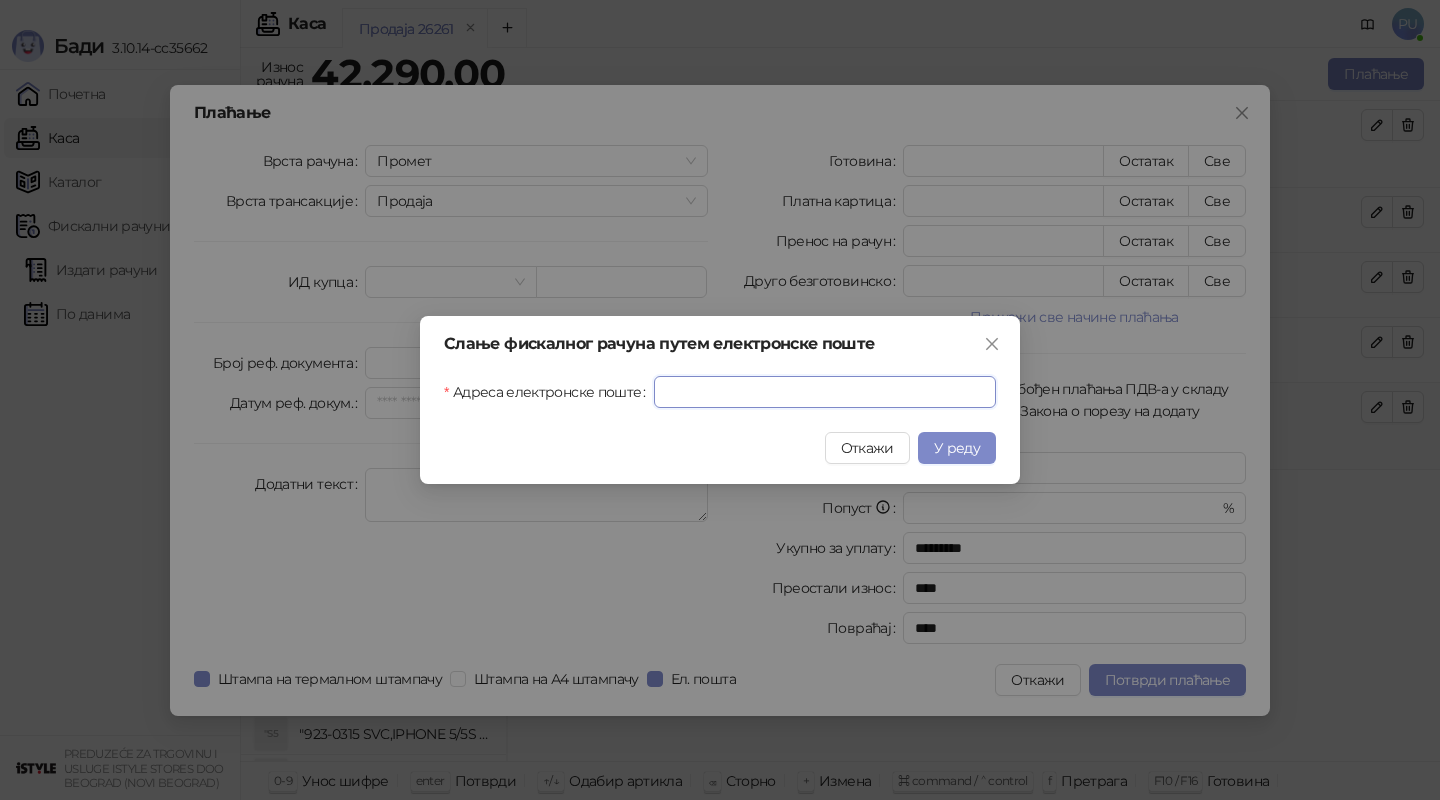 click on "Адреса електронске поште" at bounding box center [825, 392] 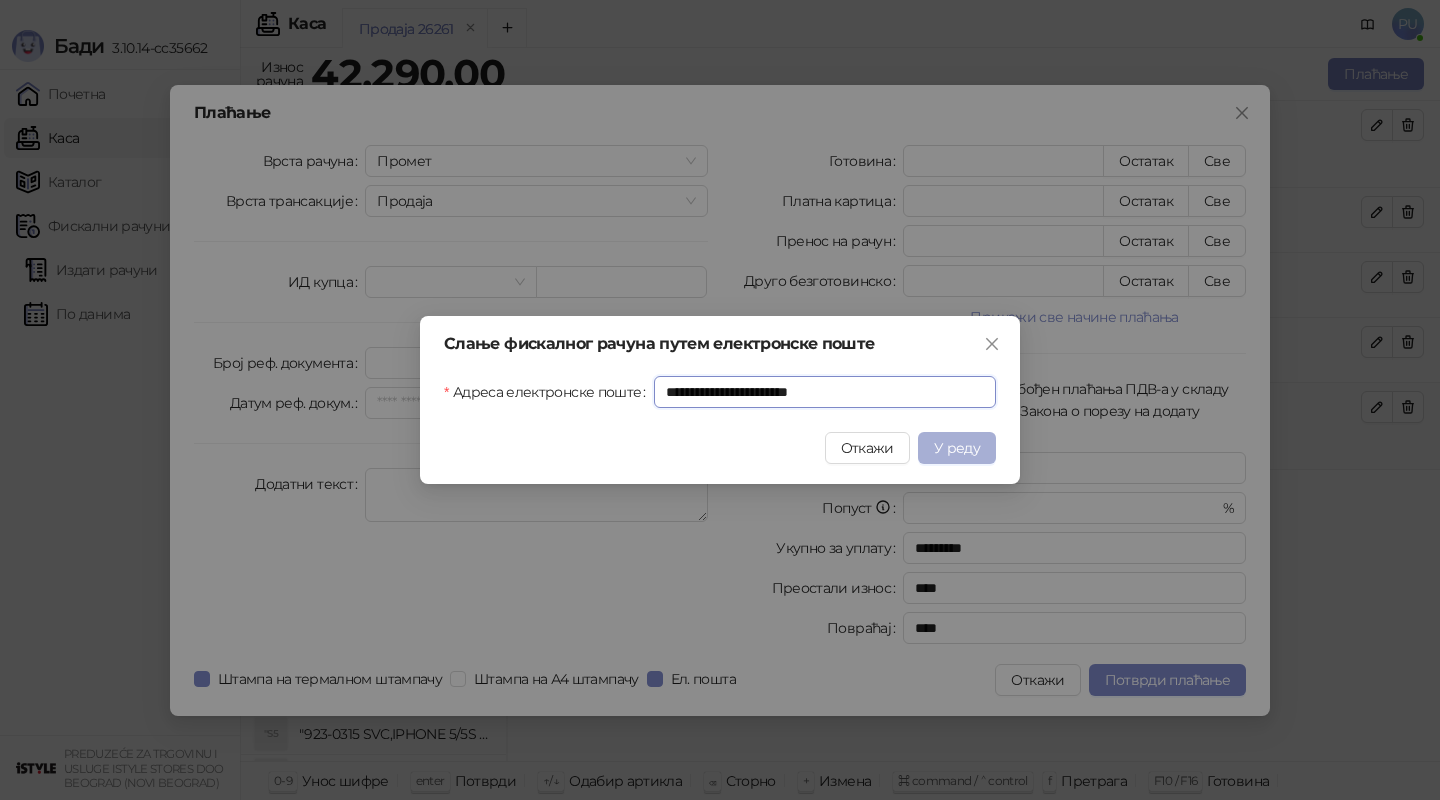 type on "**********" 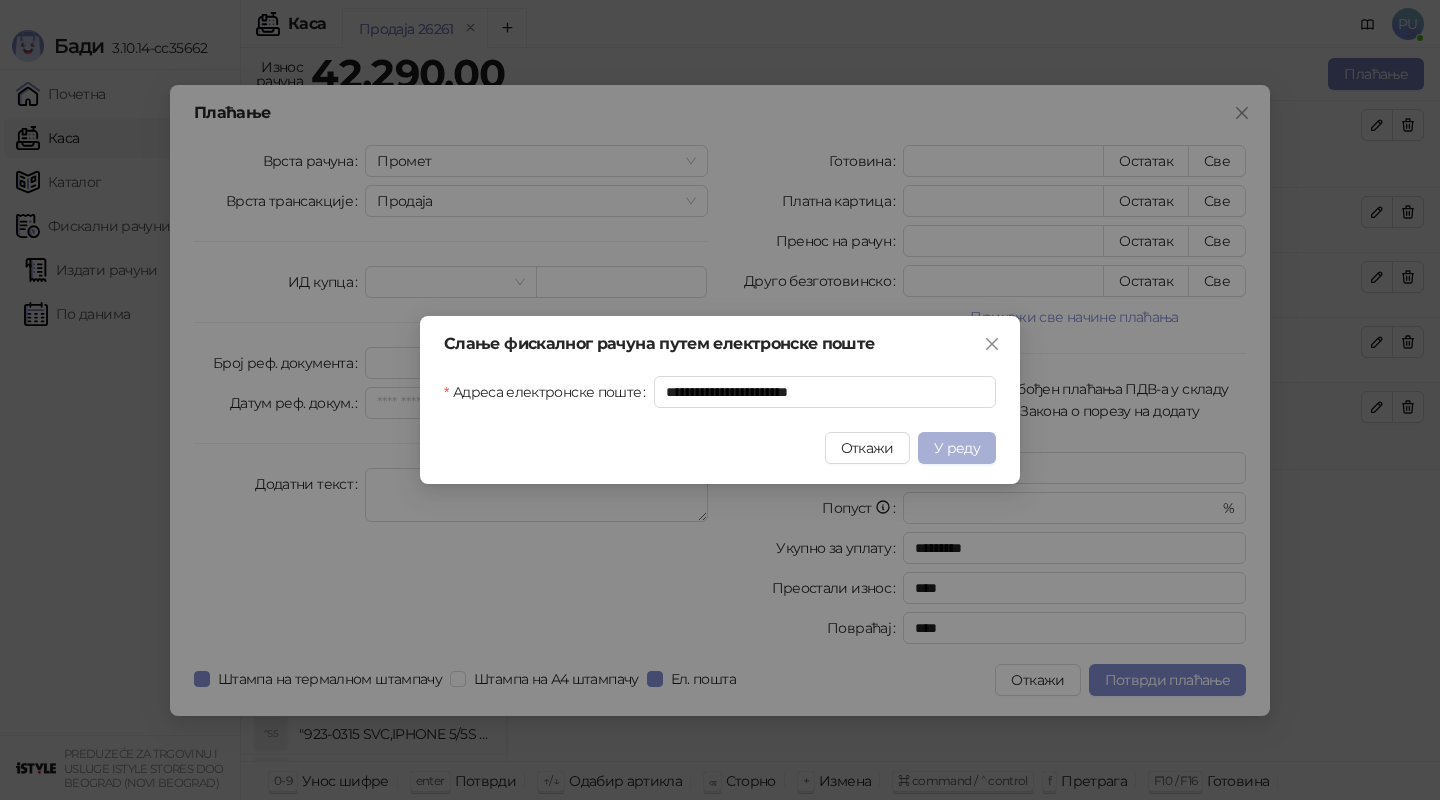 click on "У реду" at bounding box center [957, 448] 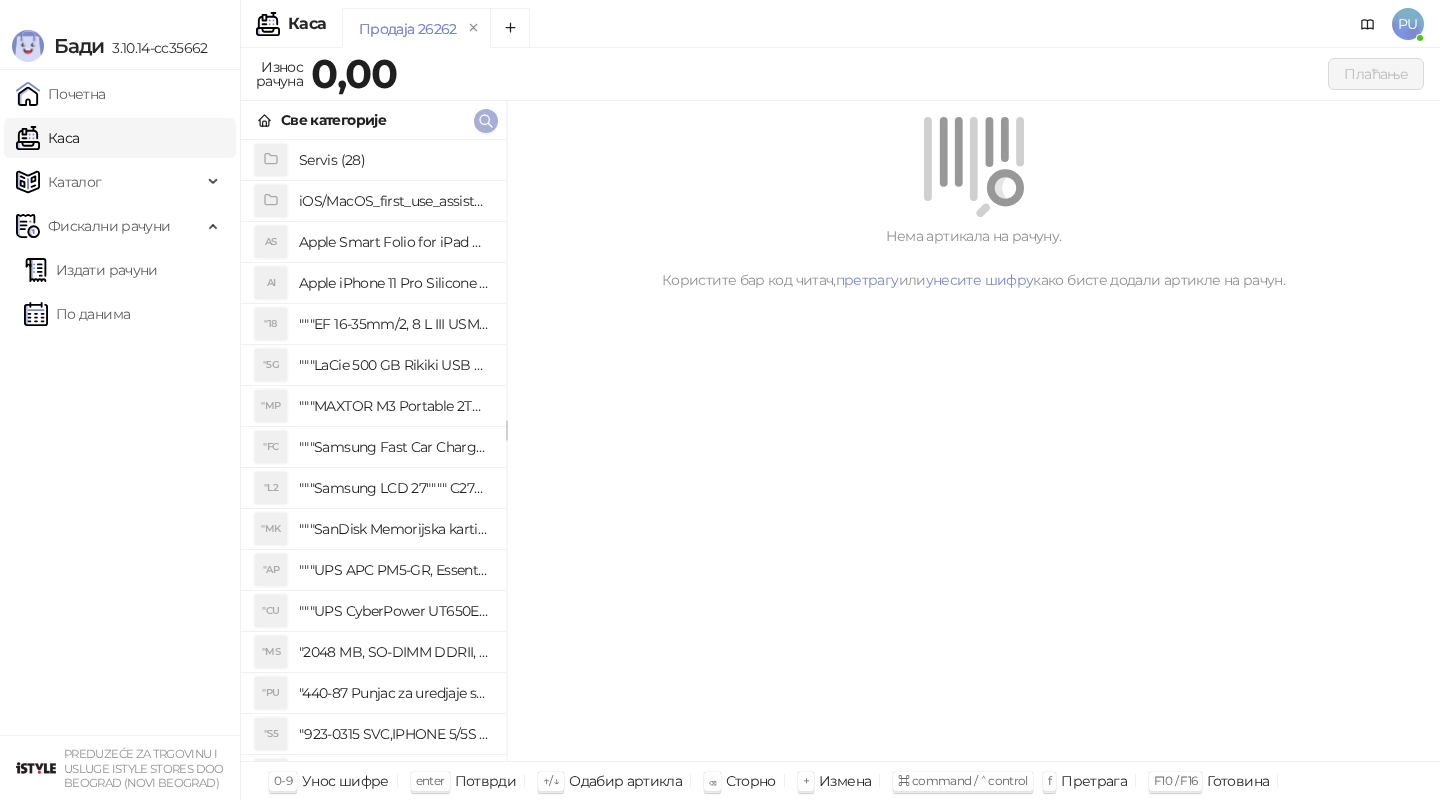 click 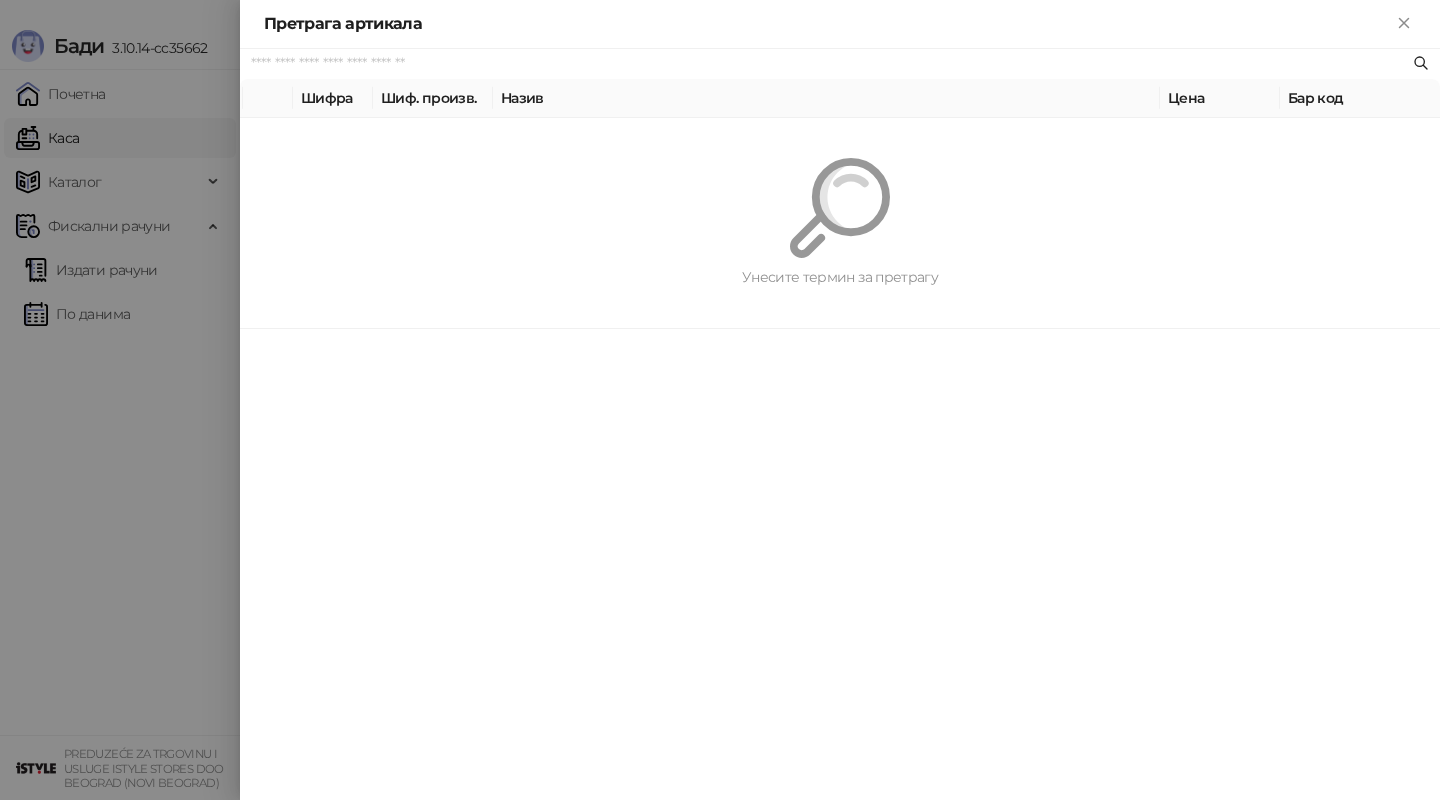 paste on "*********" 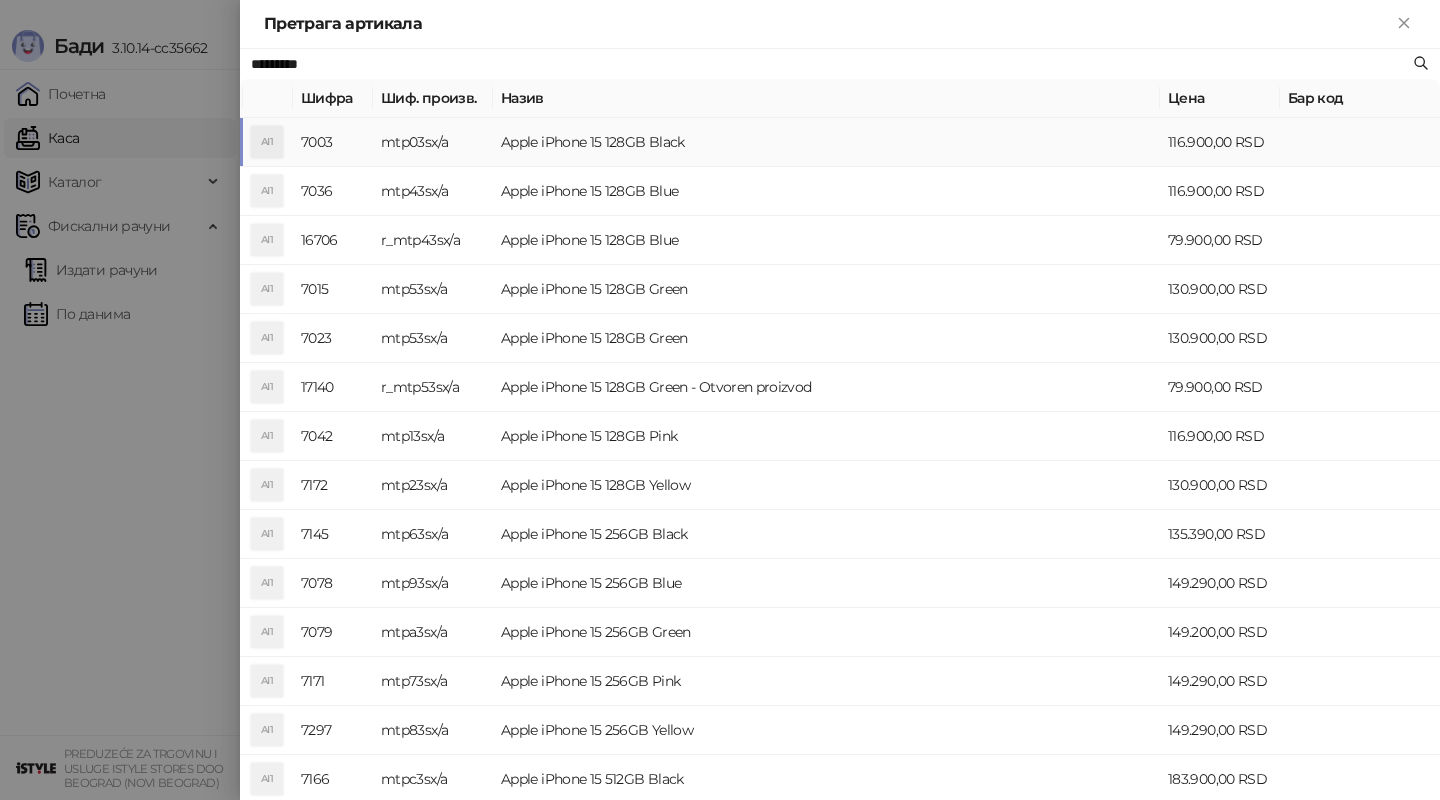 click on "Apple iPhone 15 128GB Black" at bounding box center [826, 142] 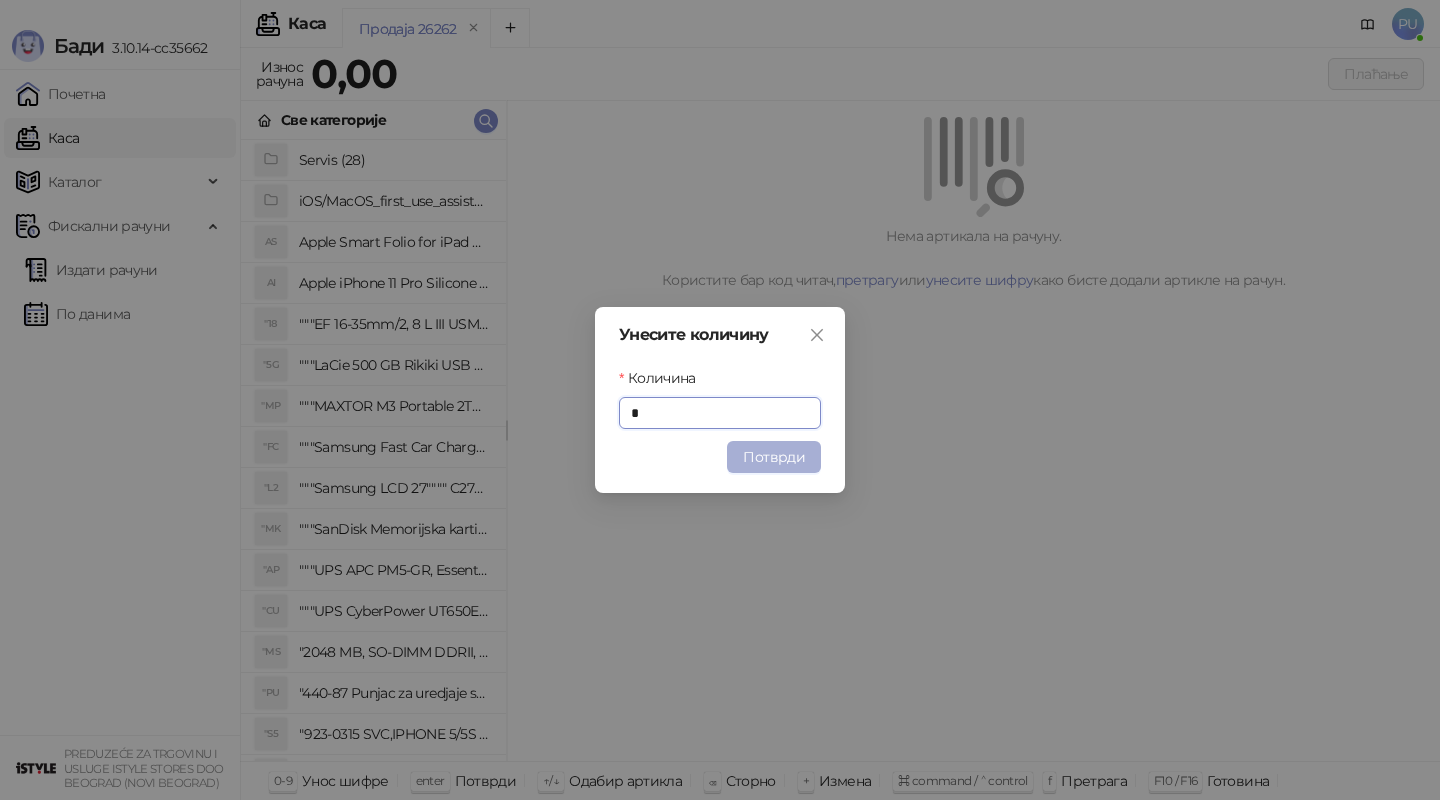 click on "Потврди" at bounding box center (774, 457) 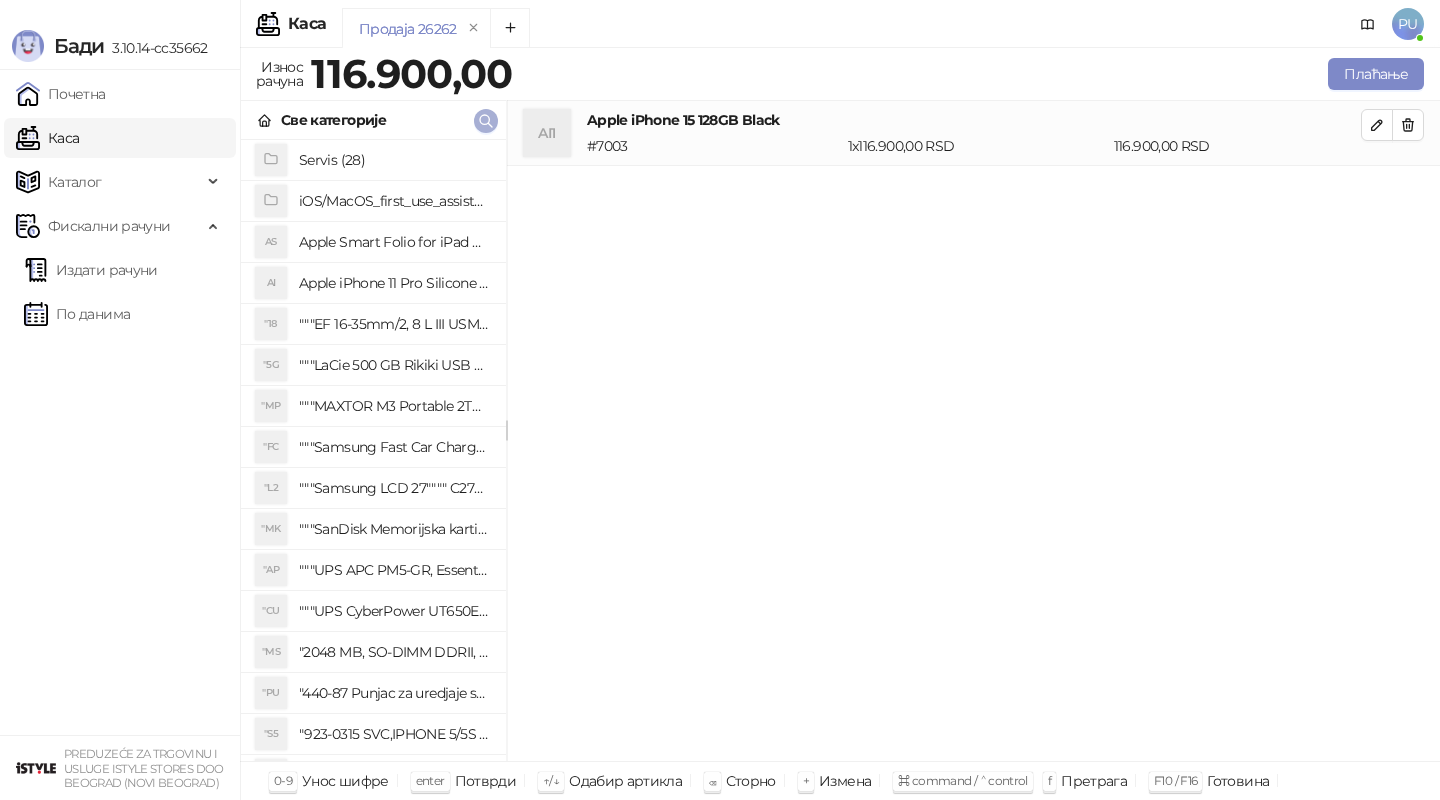 click 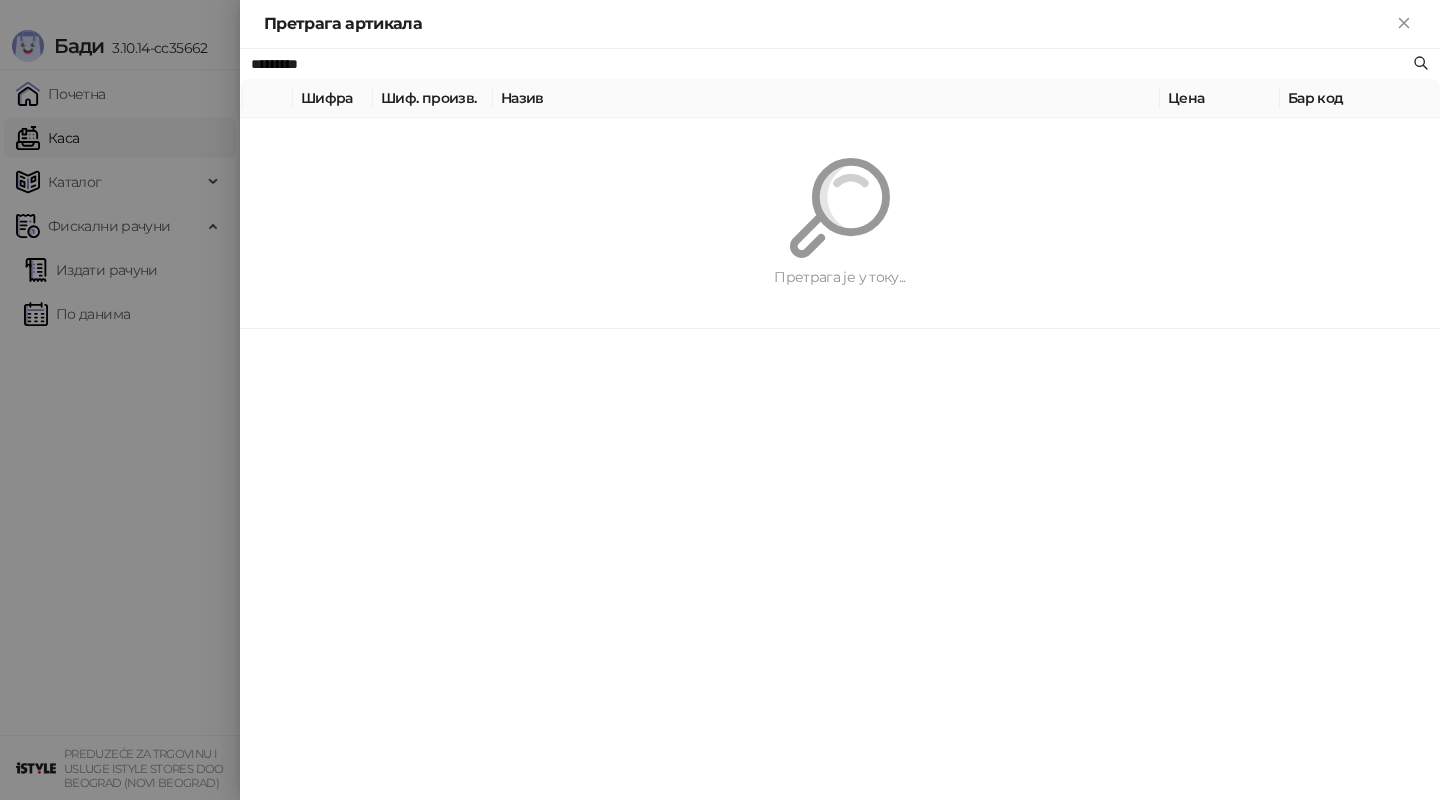 paste 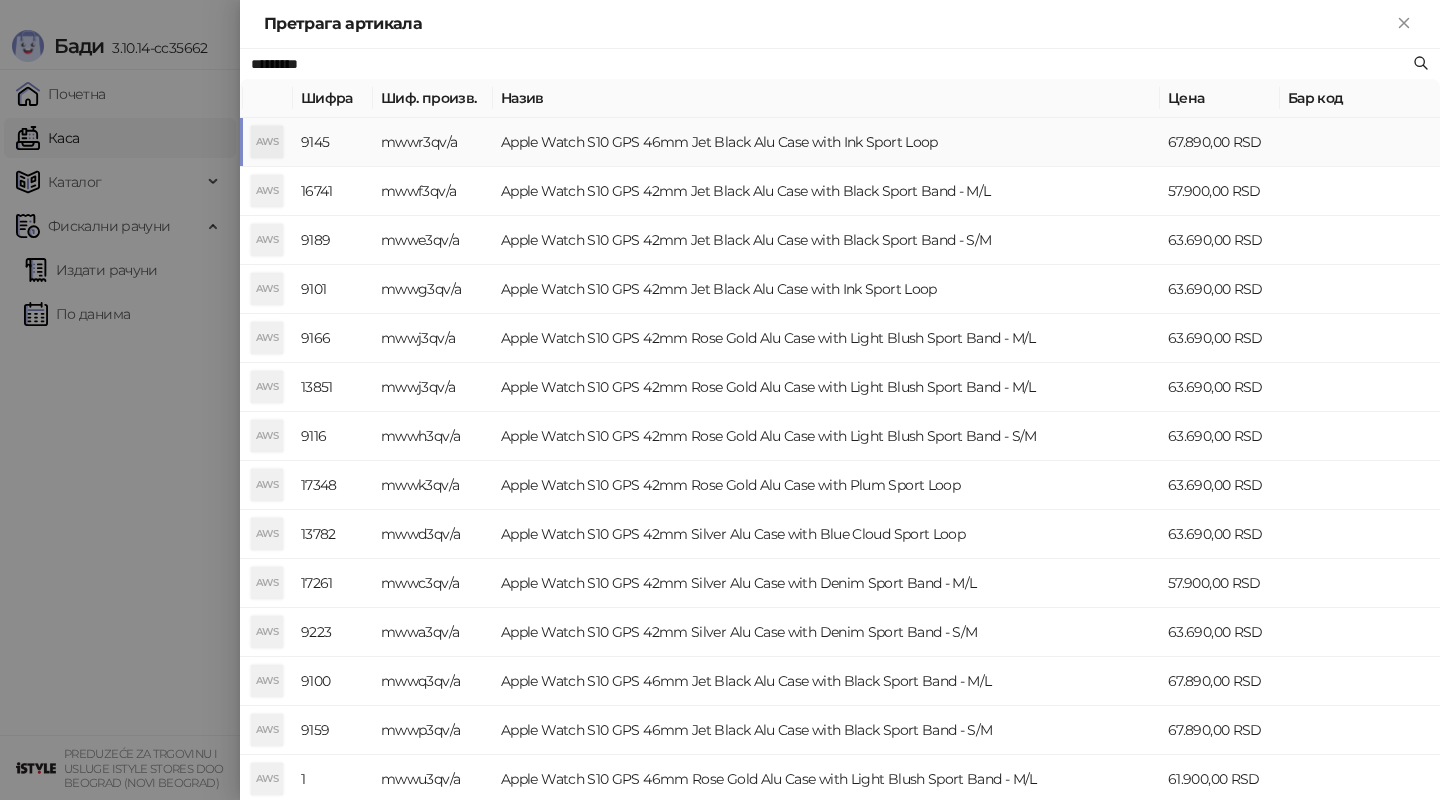 click on "Apple Watch S10 GPS 46mm Jet Black Alu Case with Ink Sport Loop" at bounding box center (826, 142) 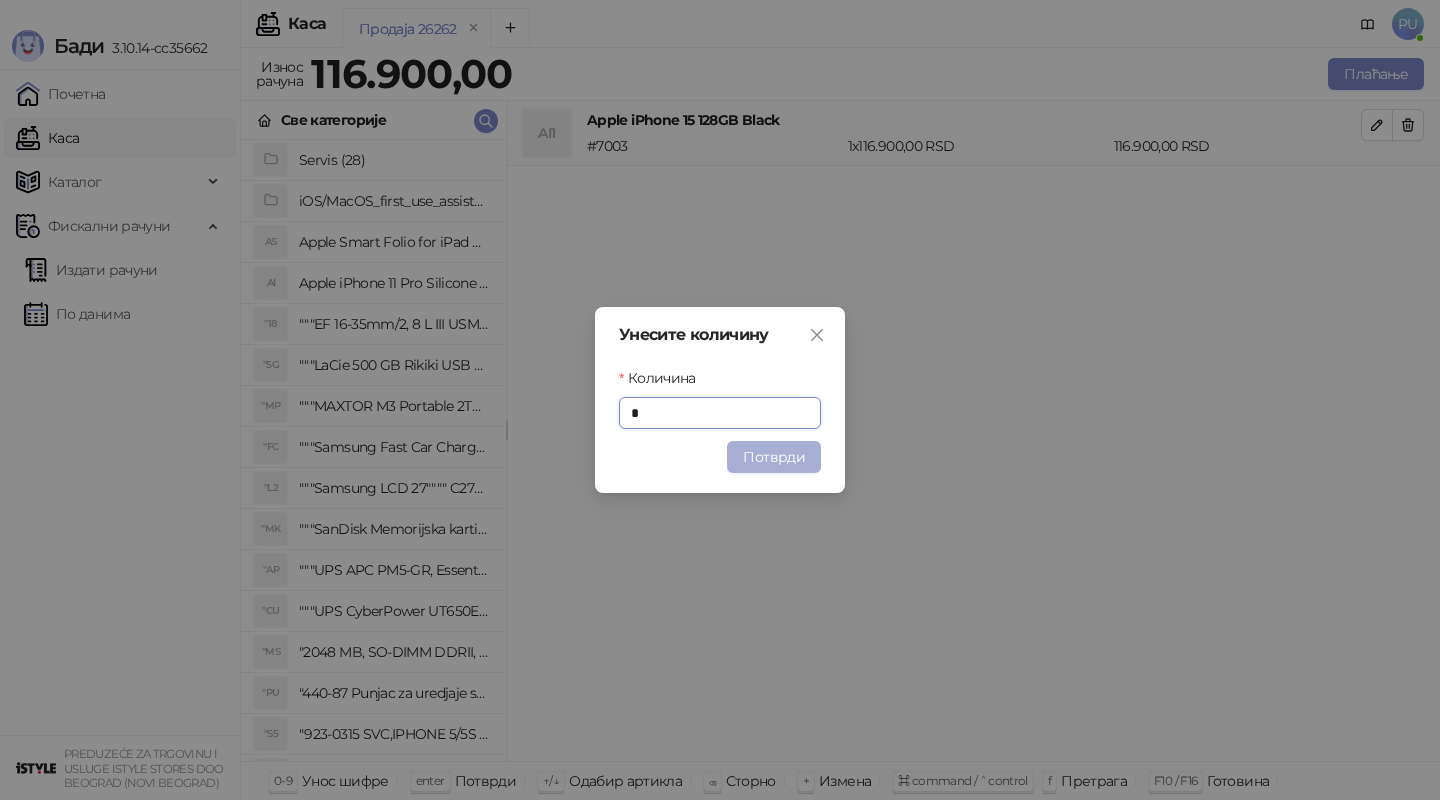 click on "Потврди" at bounding box center [774, 457] 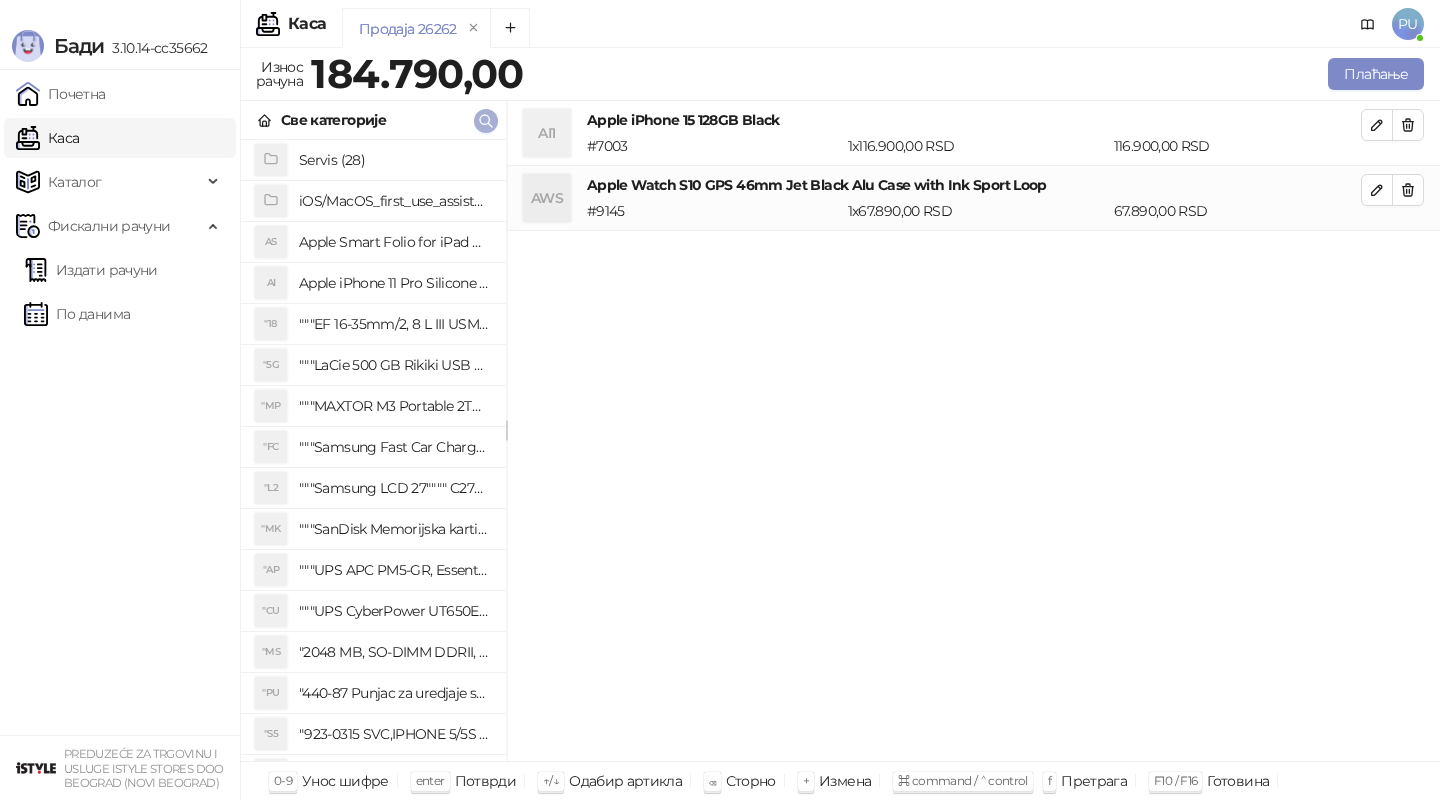 click 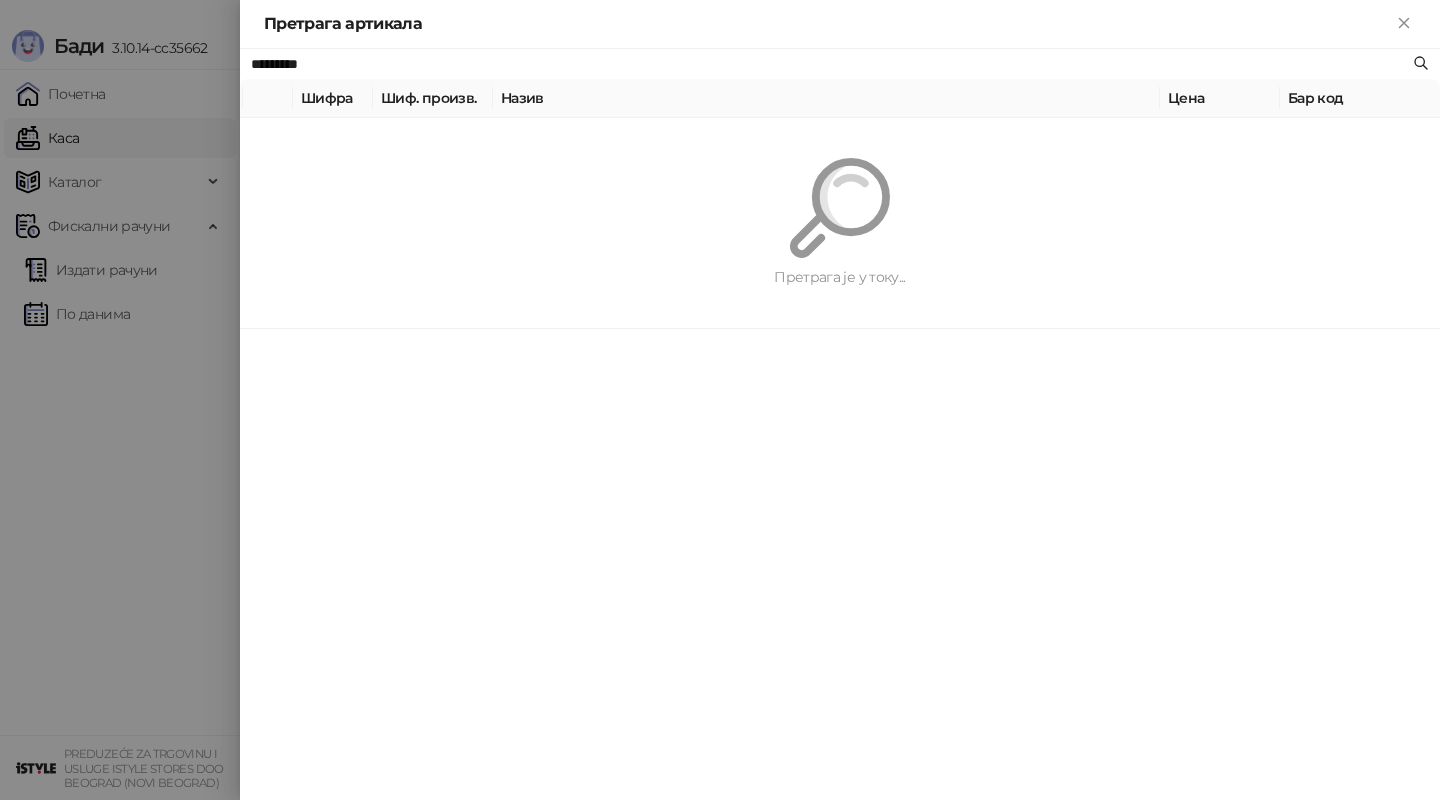 paste on "**********" 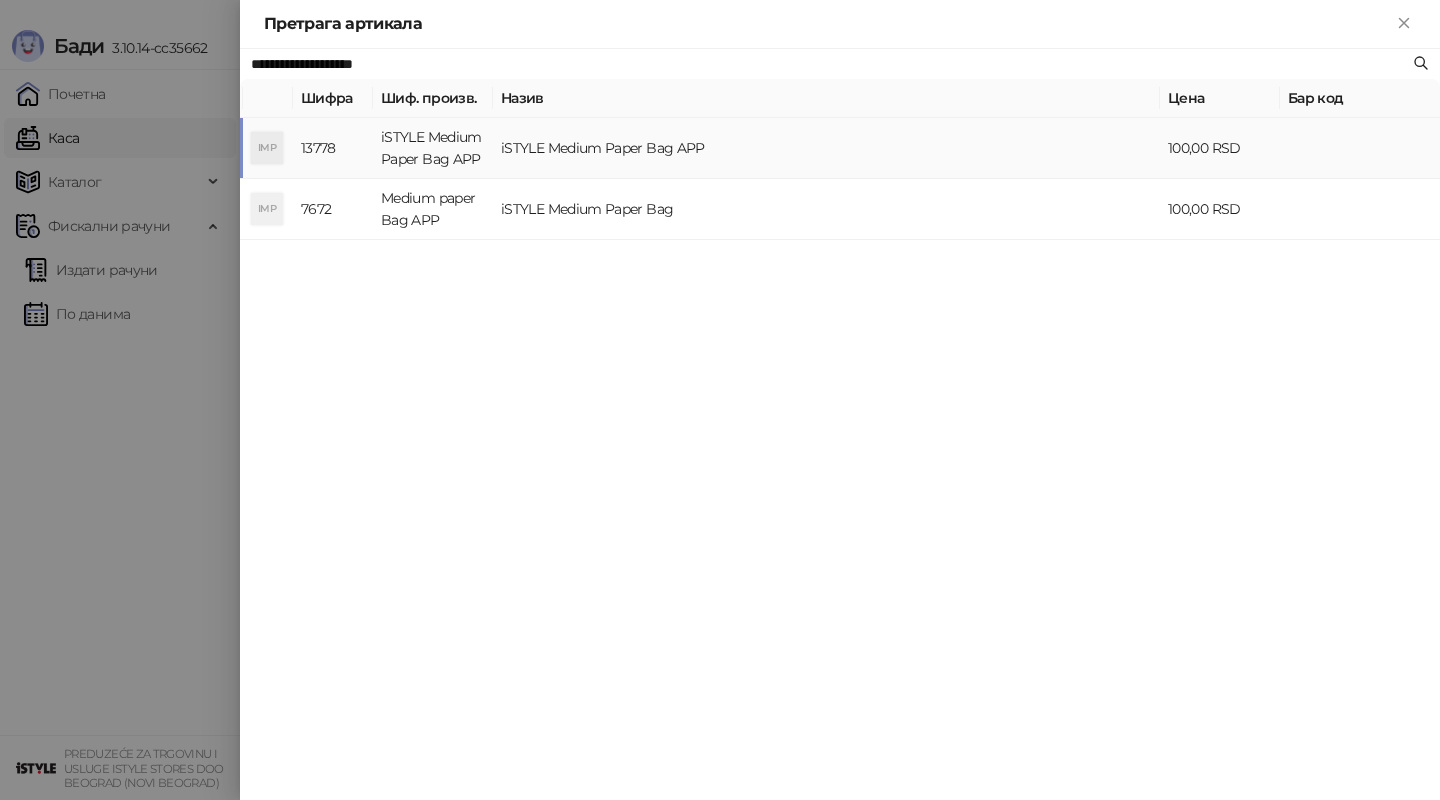 type on "**********" 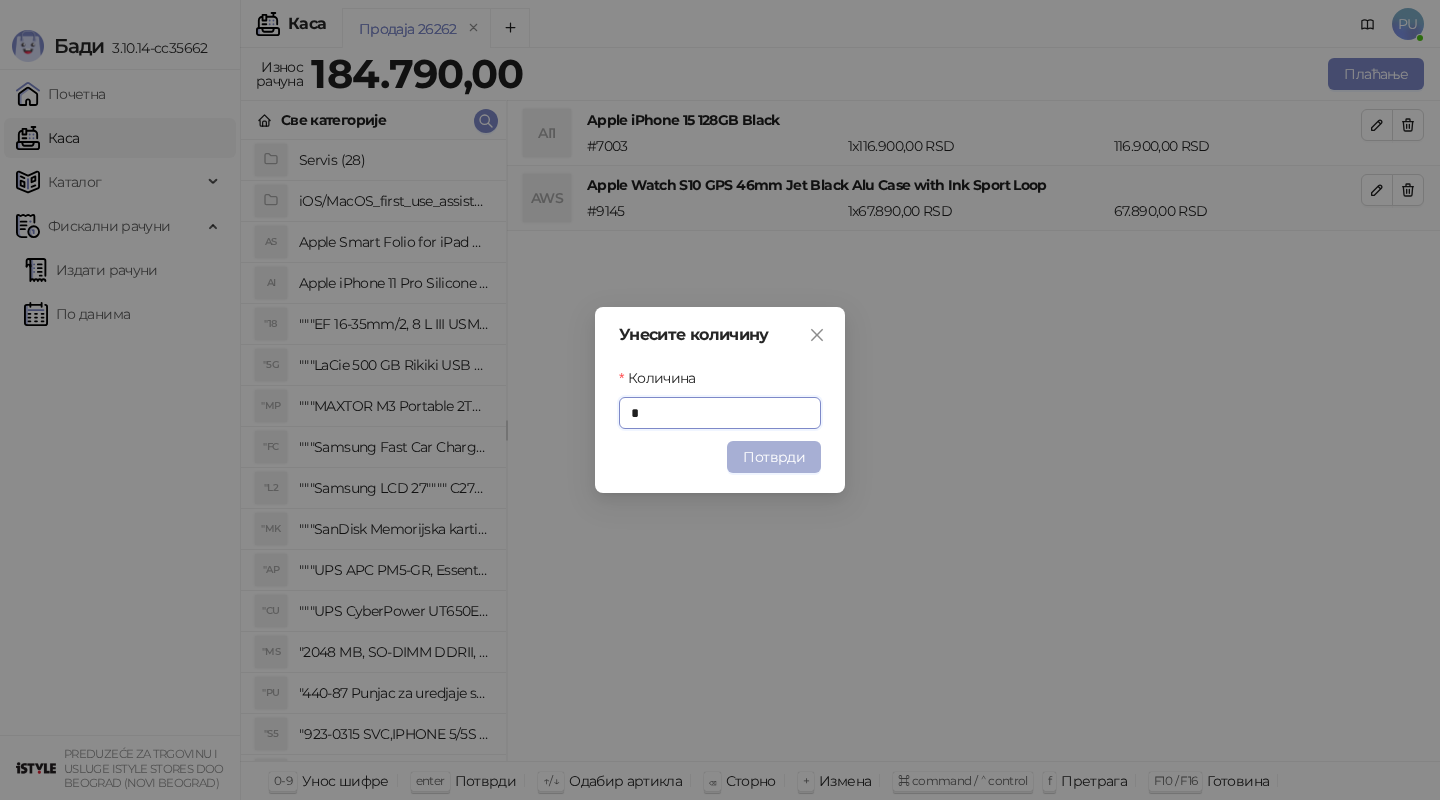 click on "Потврди" at bounding box center [774, 457] 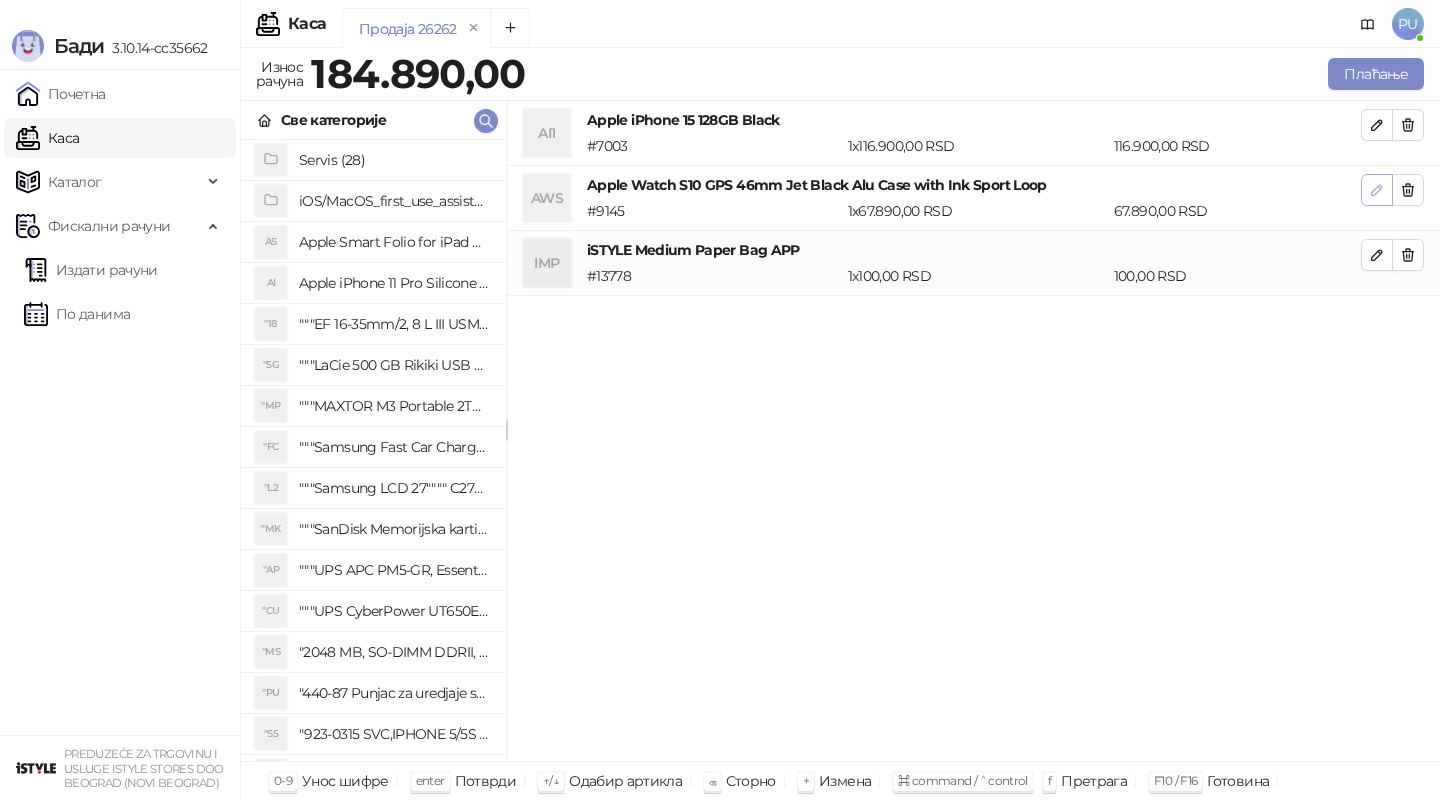 click 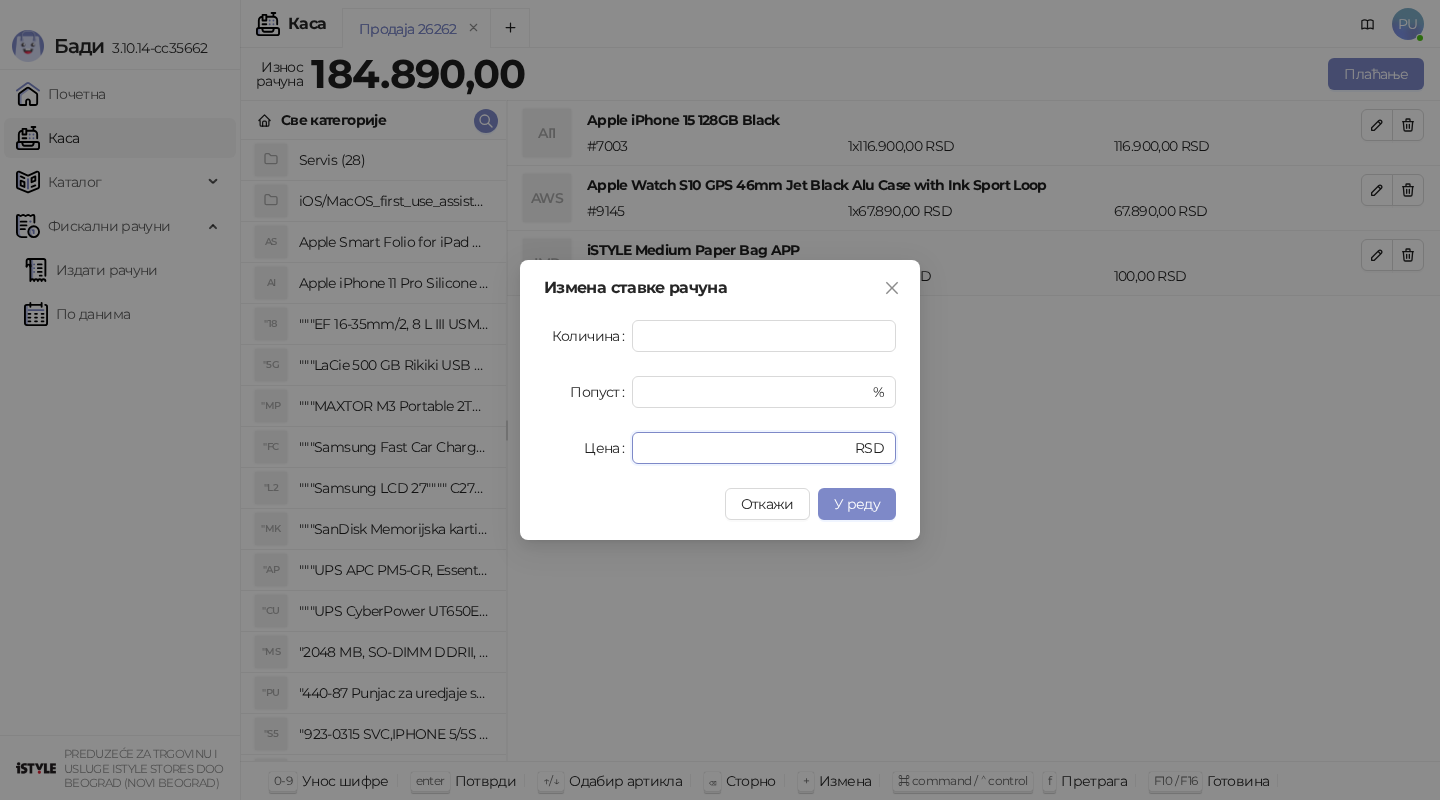 drag, startPoint x: 700, startPoint y: 455, endPoint x: 461, endPoint y: 459, distance: 239.03348 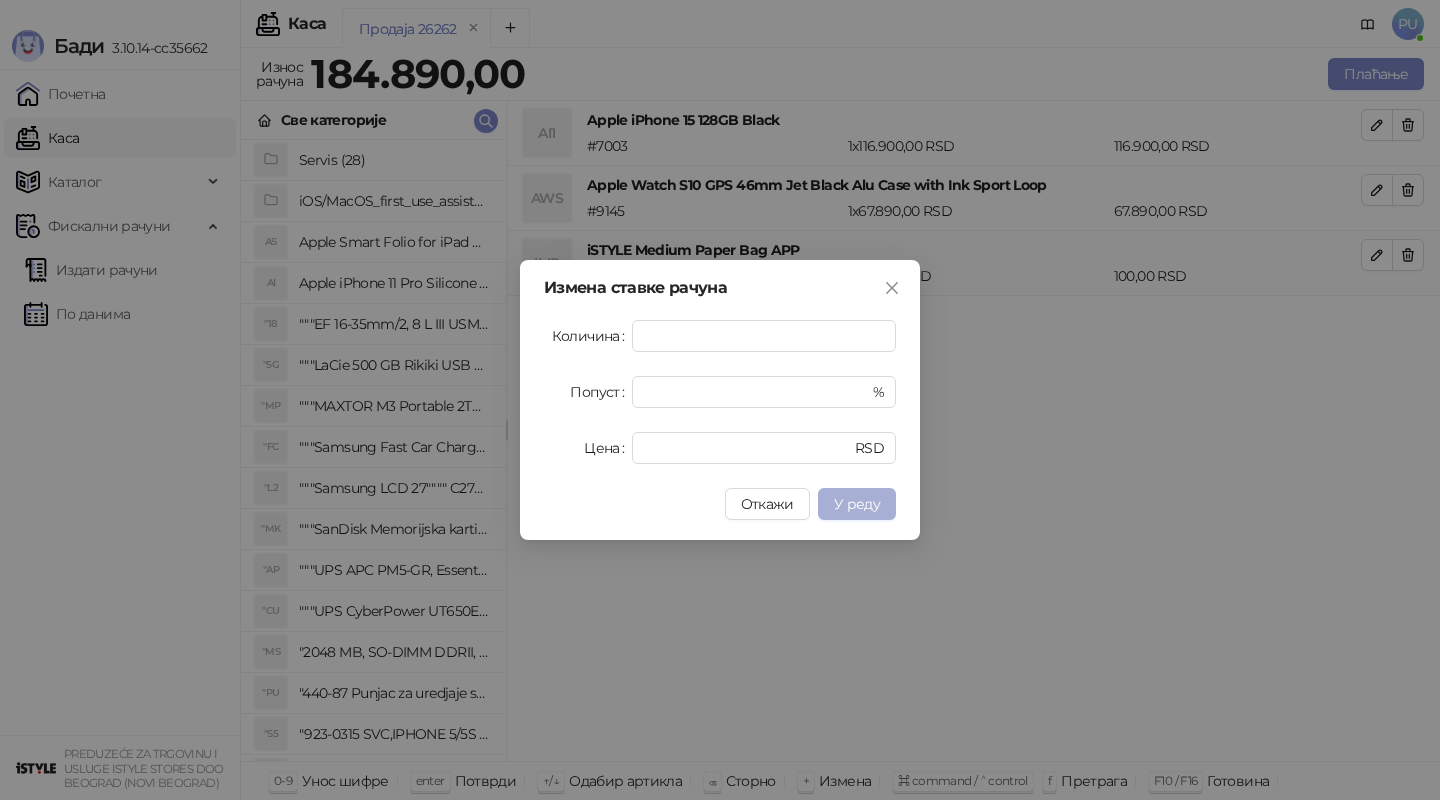 click on "У реду" at bounding box center (857, 504) 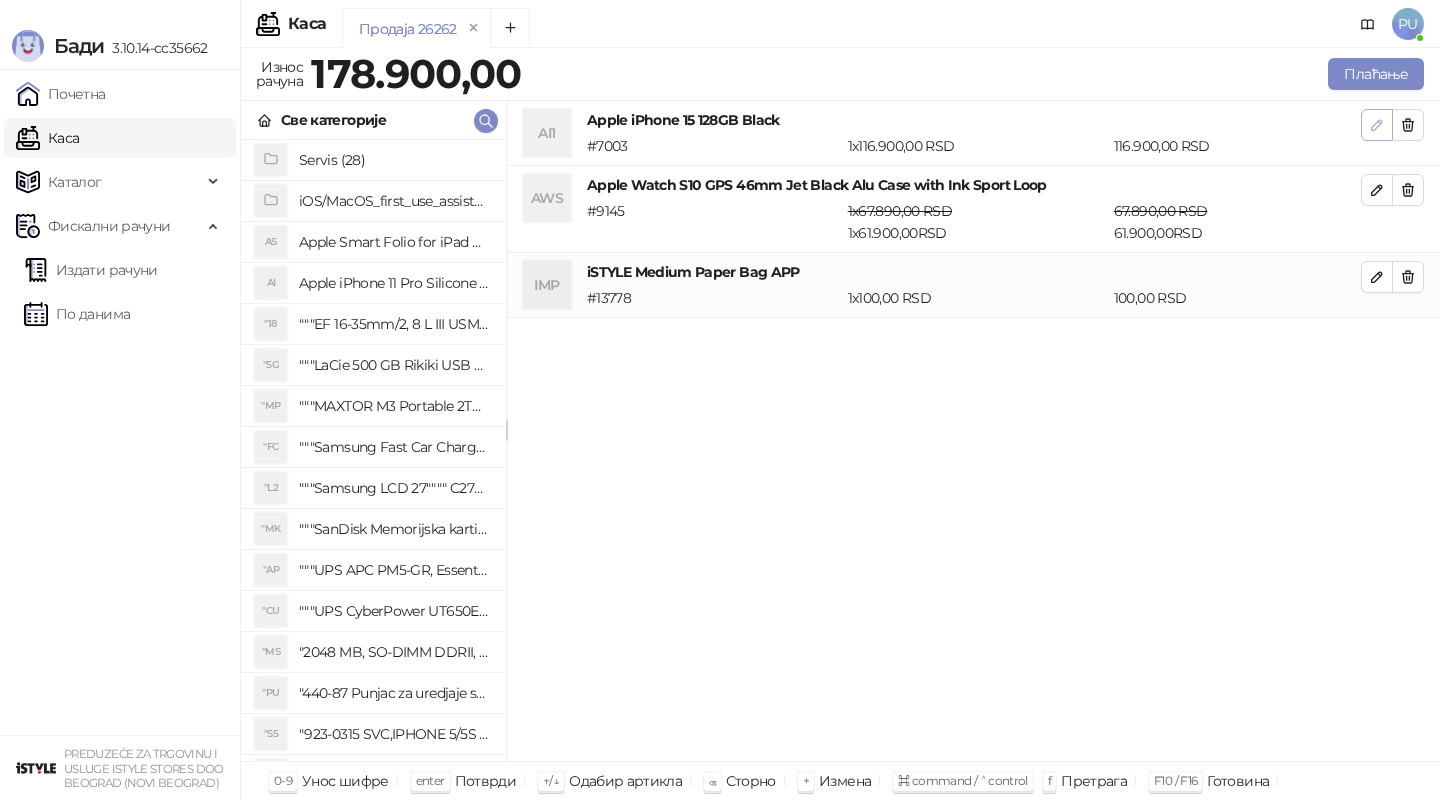 click at bounding box center (1377, 125) 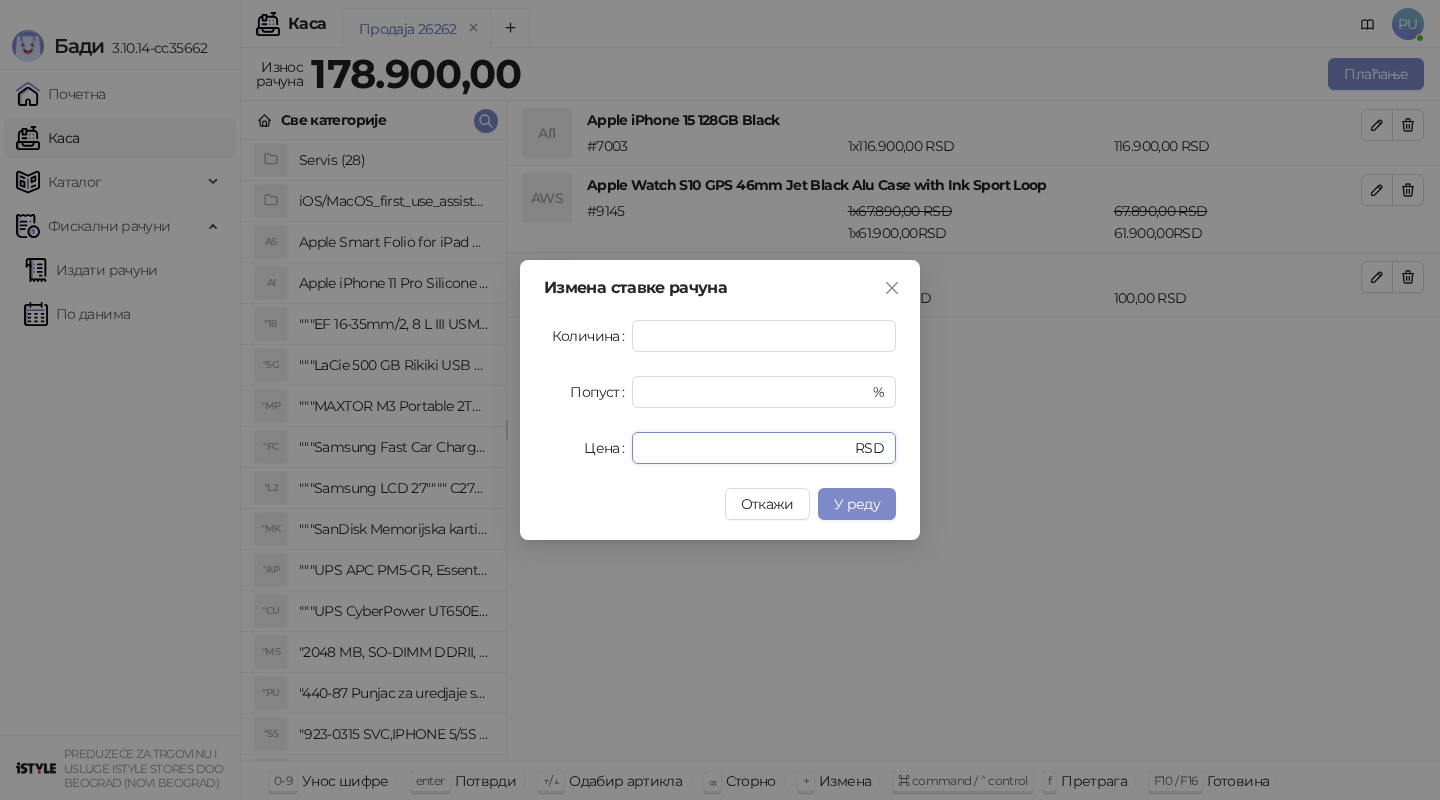 drag, startPoint x: 765, startPoint y: 446, endPoint x: 517, endPoint y: 446, distance: 248 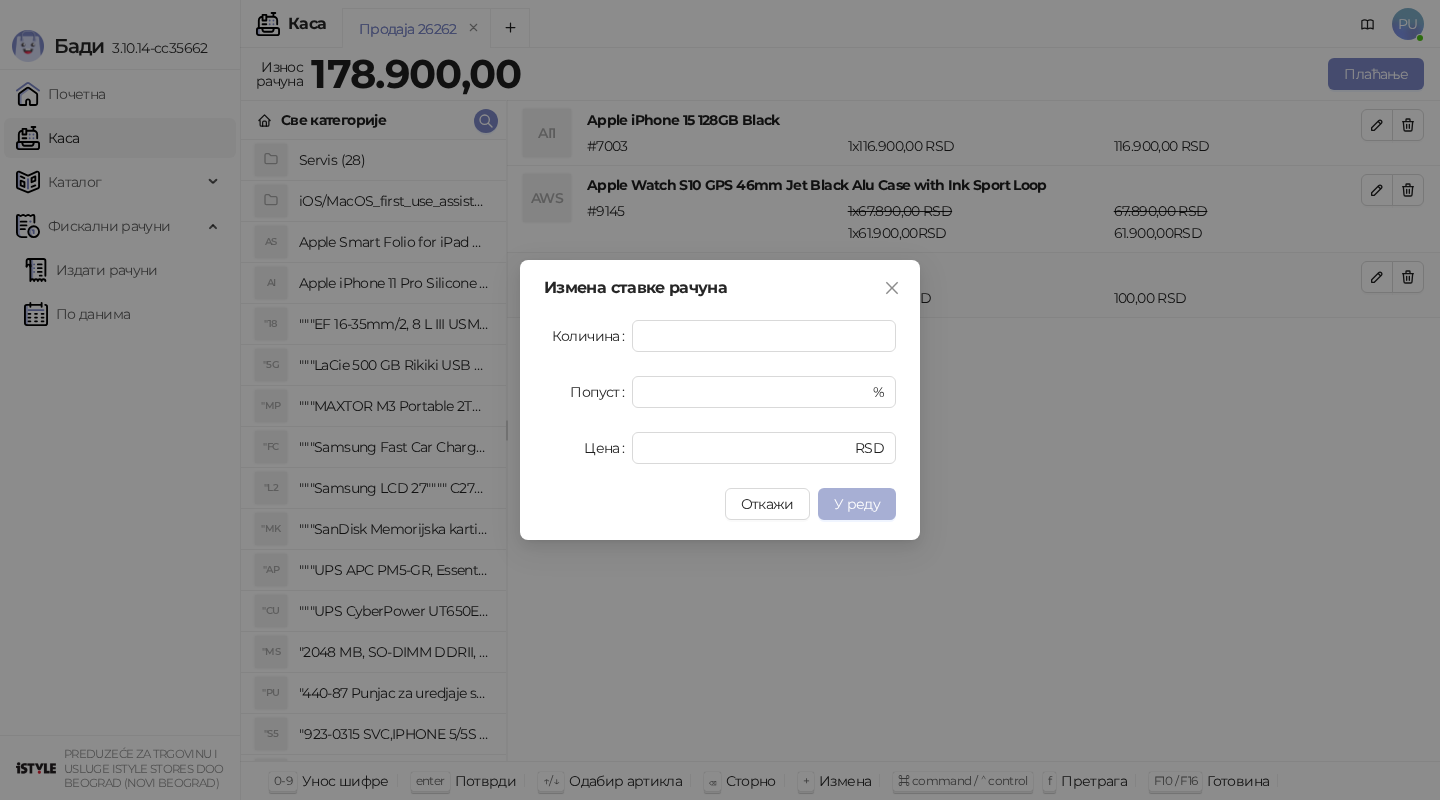 type on "*****" 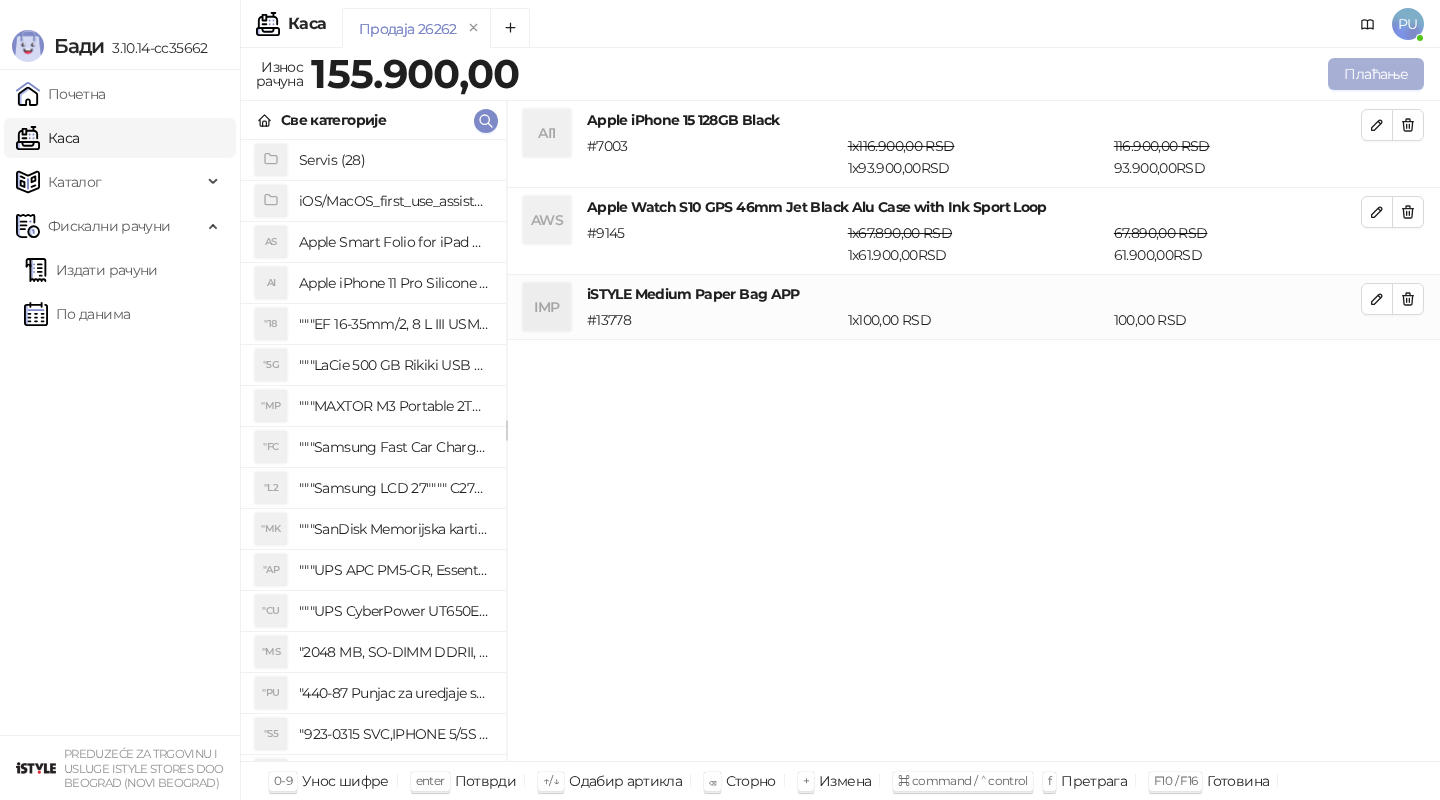 click on "Плаћање" at bounding box center (1376, 74) 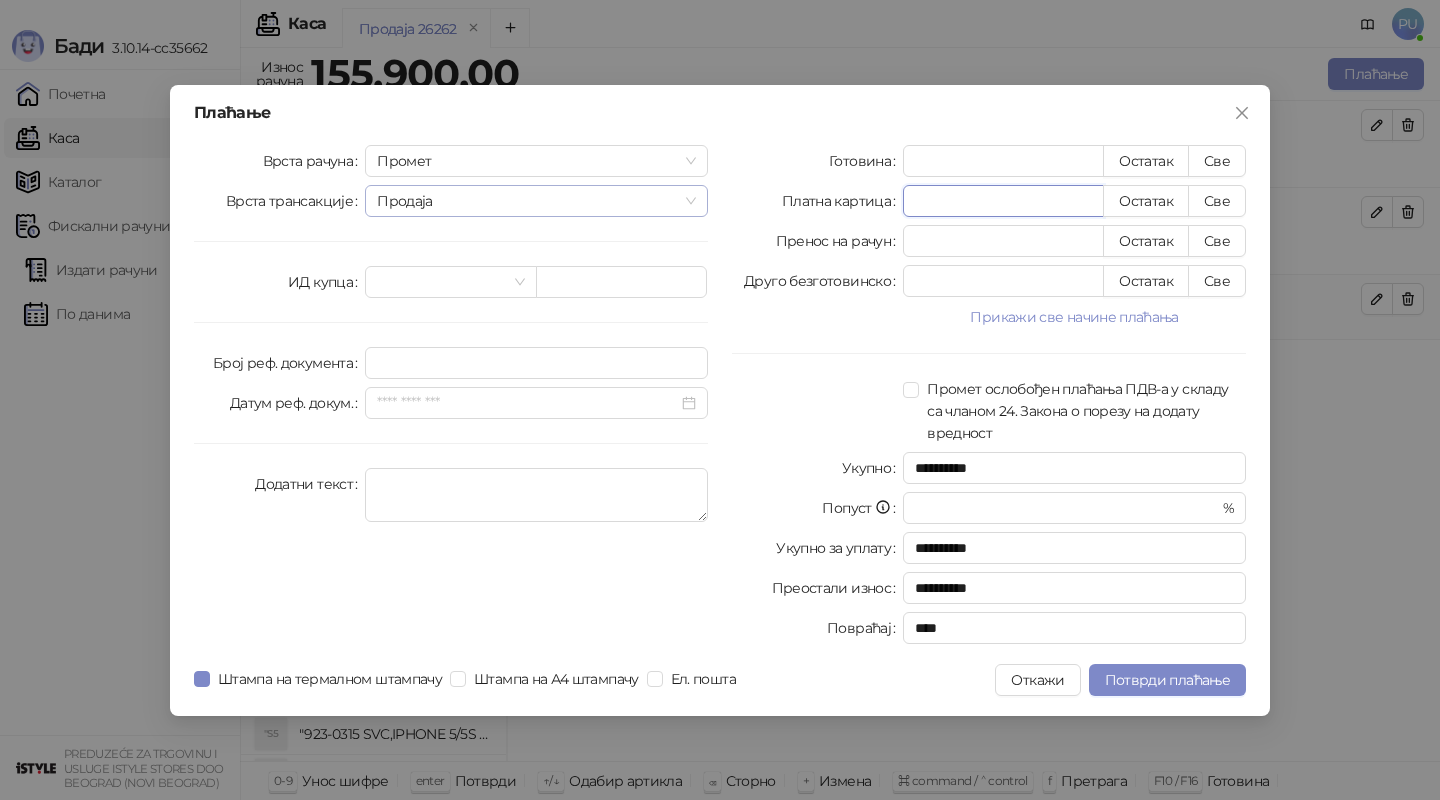 drag, startPoint x: 955, startPoint y: 203, endPoint x: 680, endPoint y: 203, distance: 275 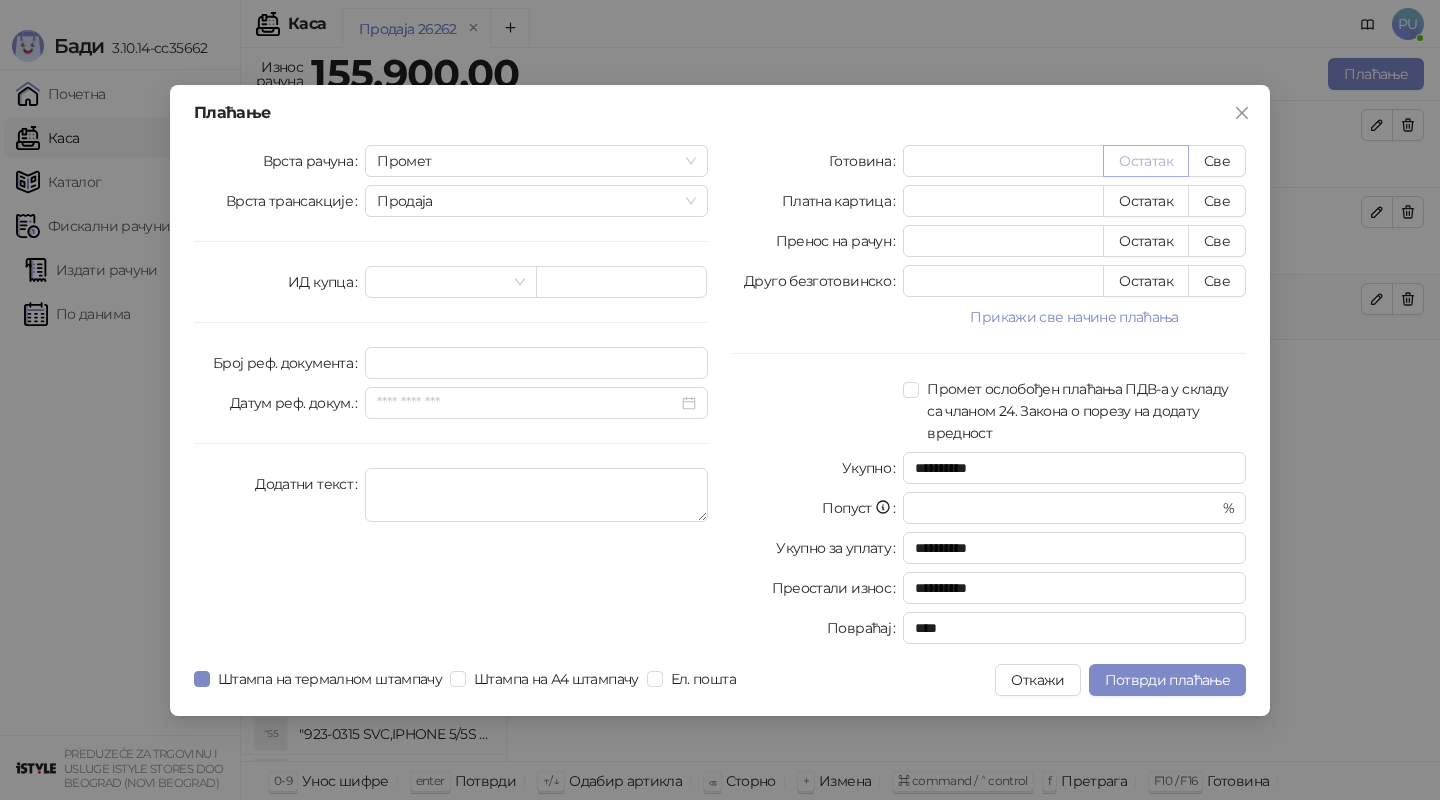 type on "*****" 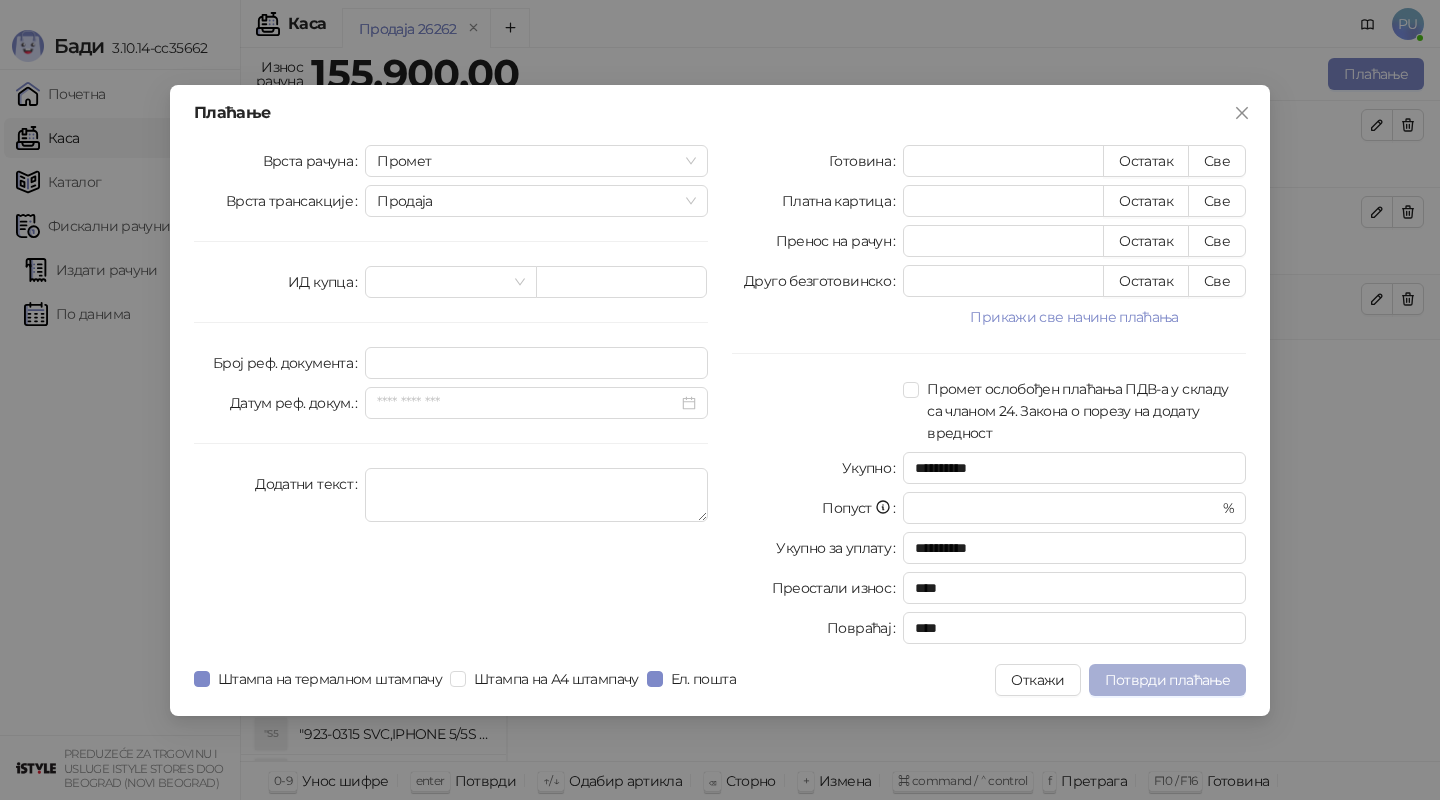 click on "Потврди плаћање" at bounding box center [1167, 680] 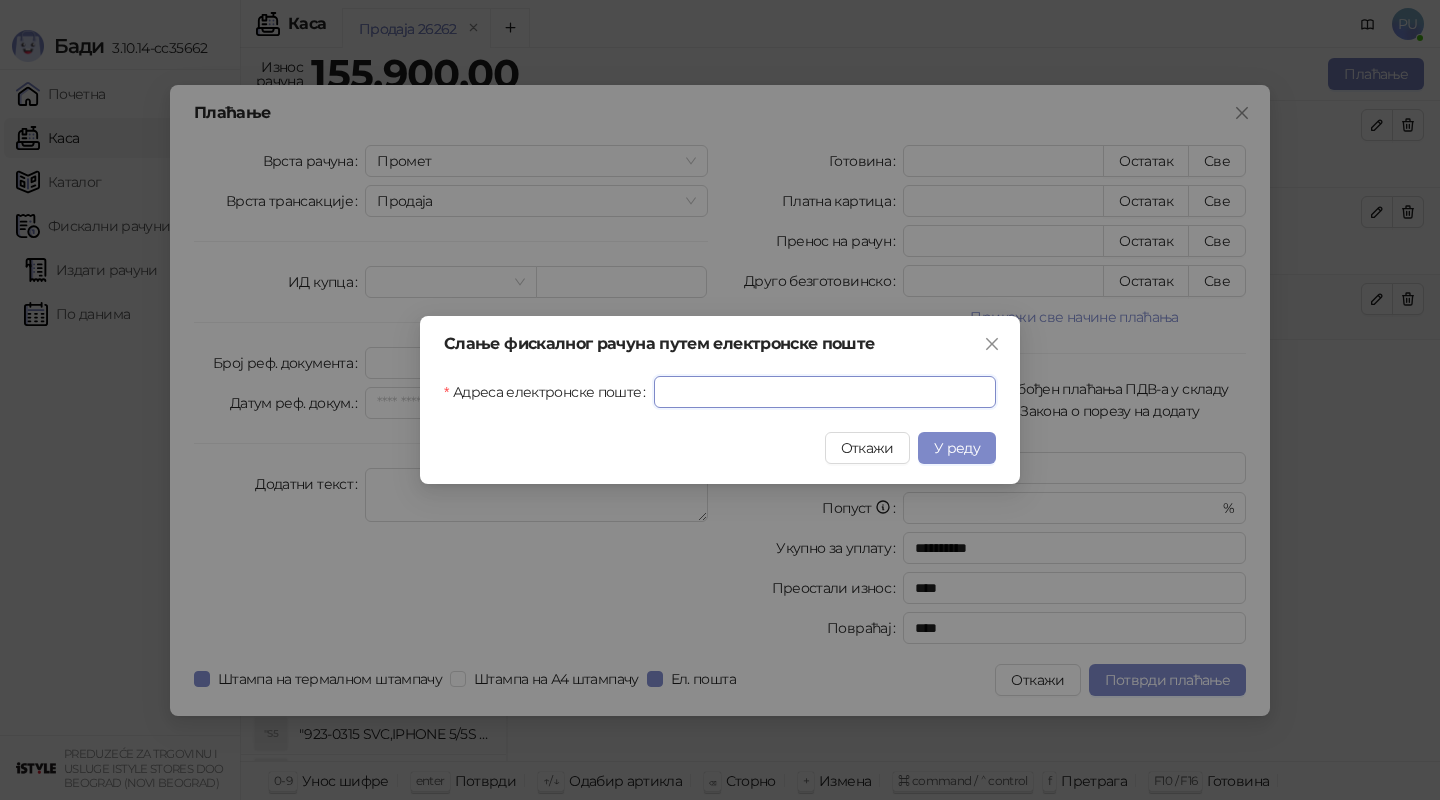 click on "Адреса електронске поште" at bounding box center (825, 392) 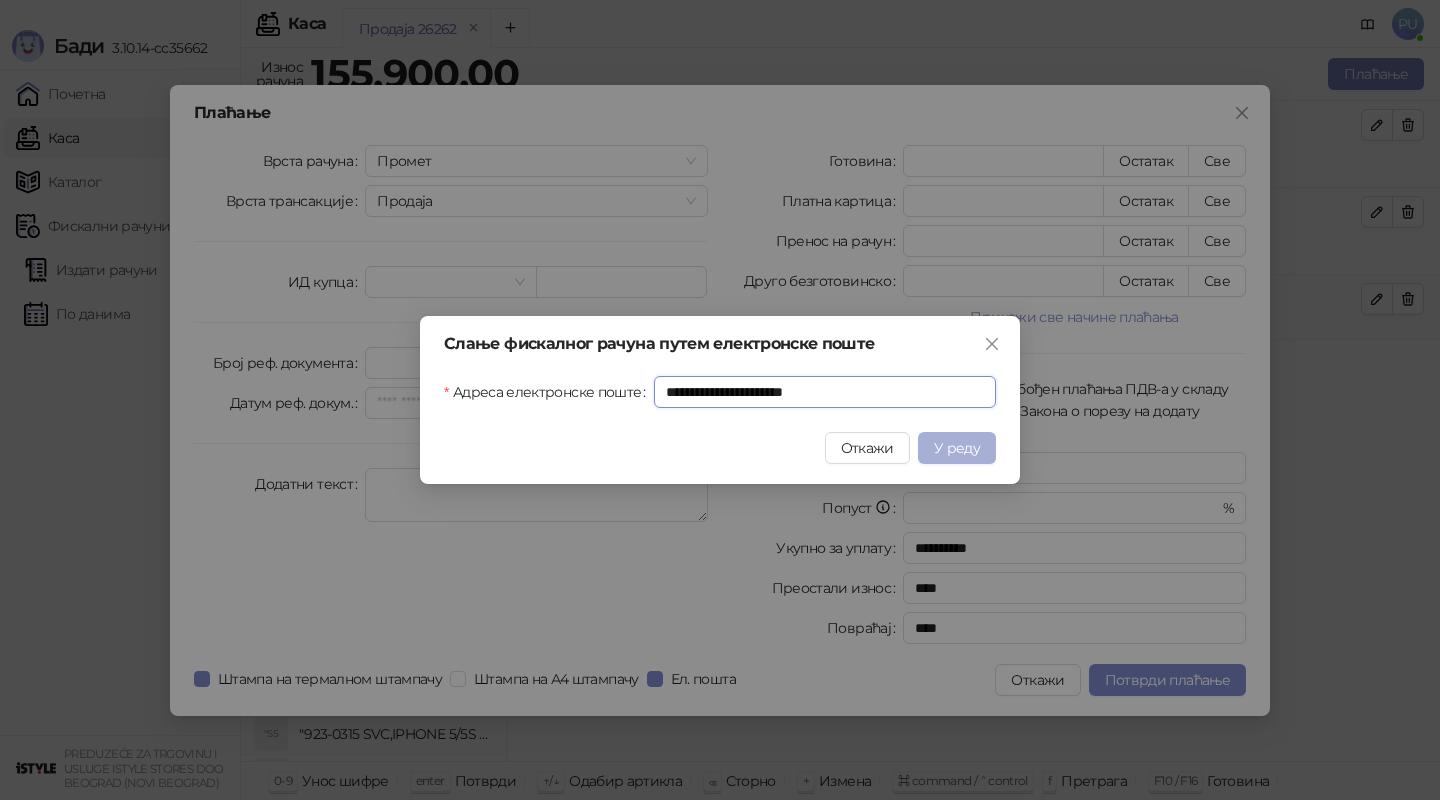 type on "**********" 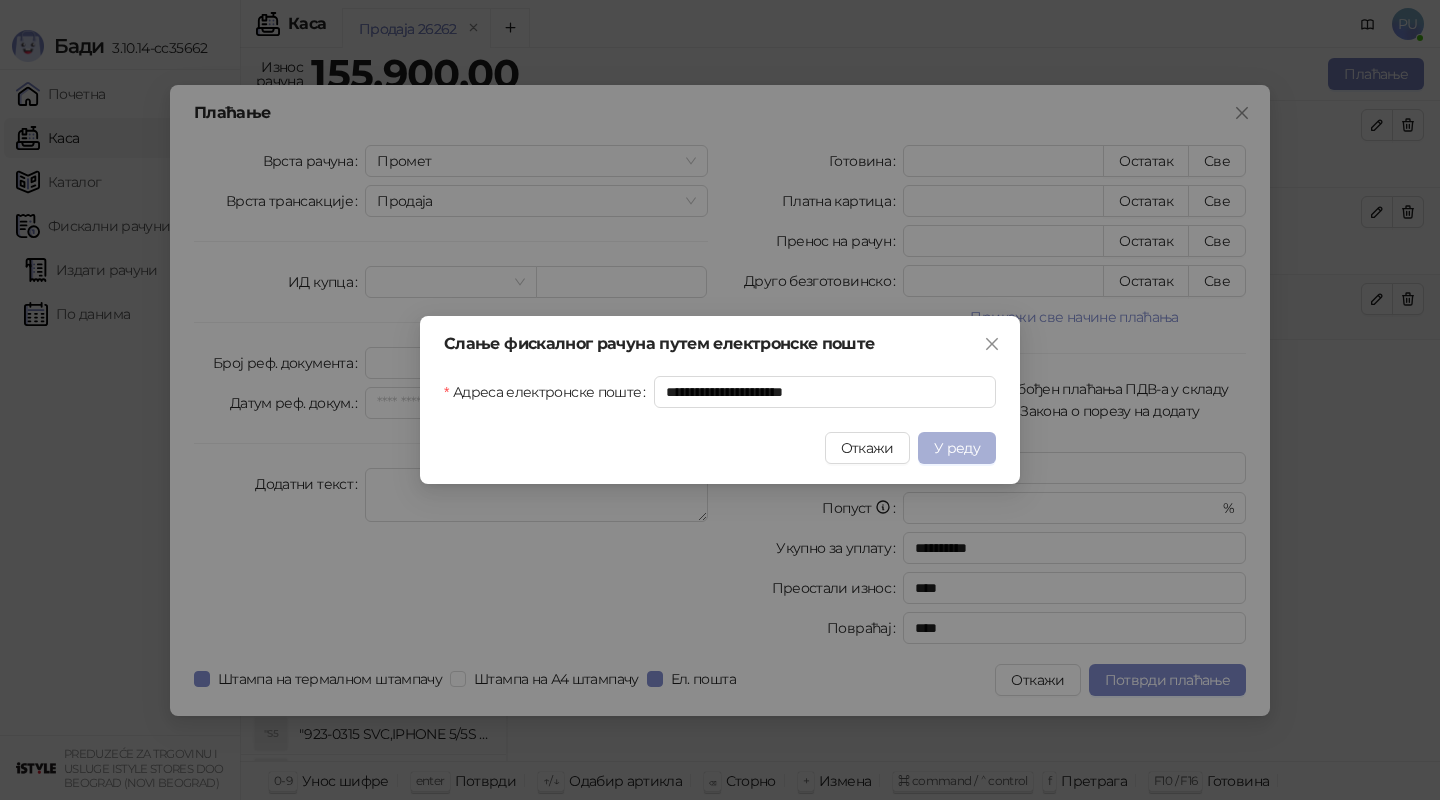 click on "У реду" at bounding box center [957, 448] 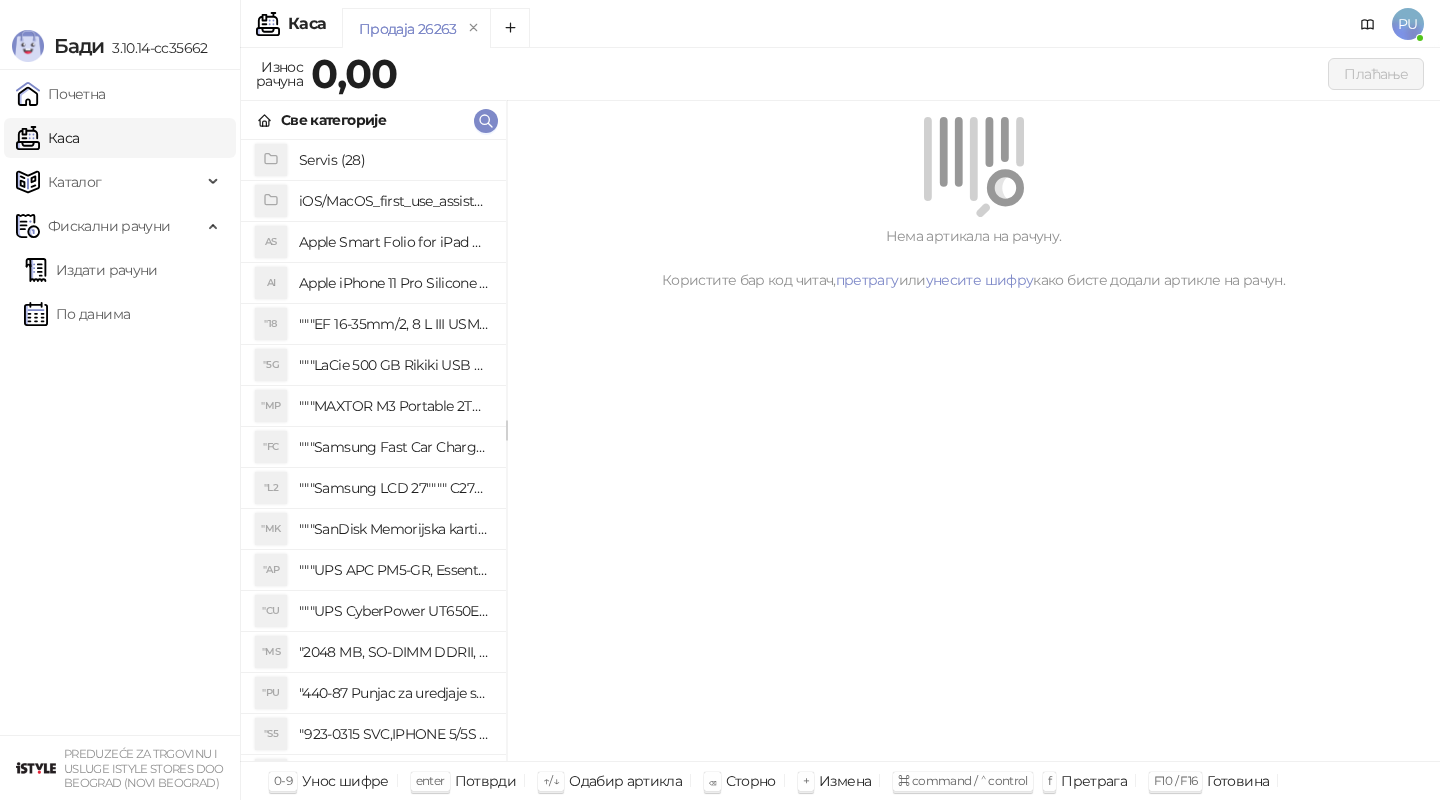 click on "Све категорије" at bounding box center (373, 120) 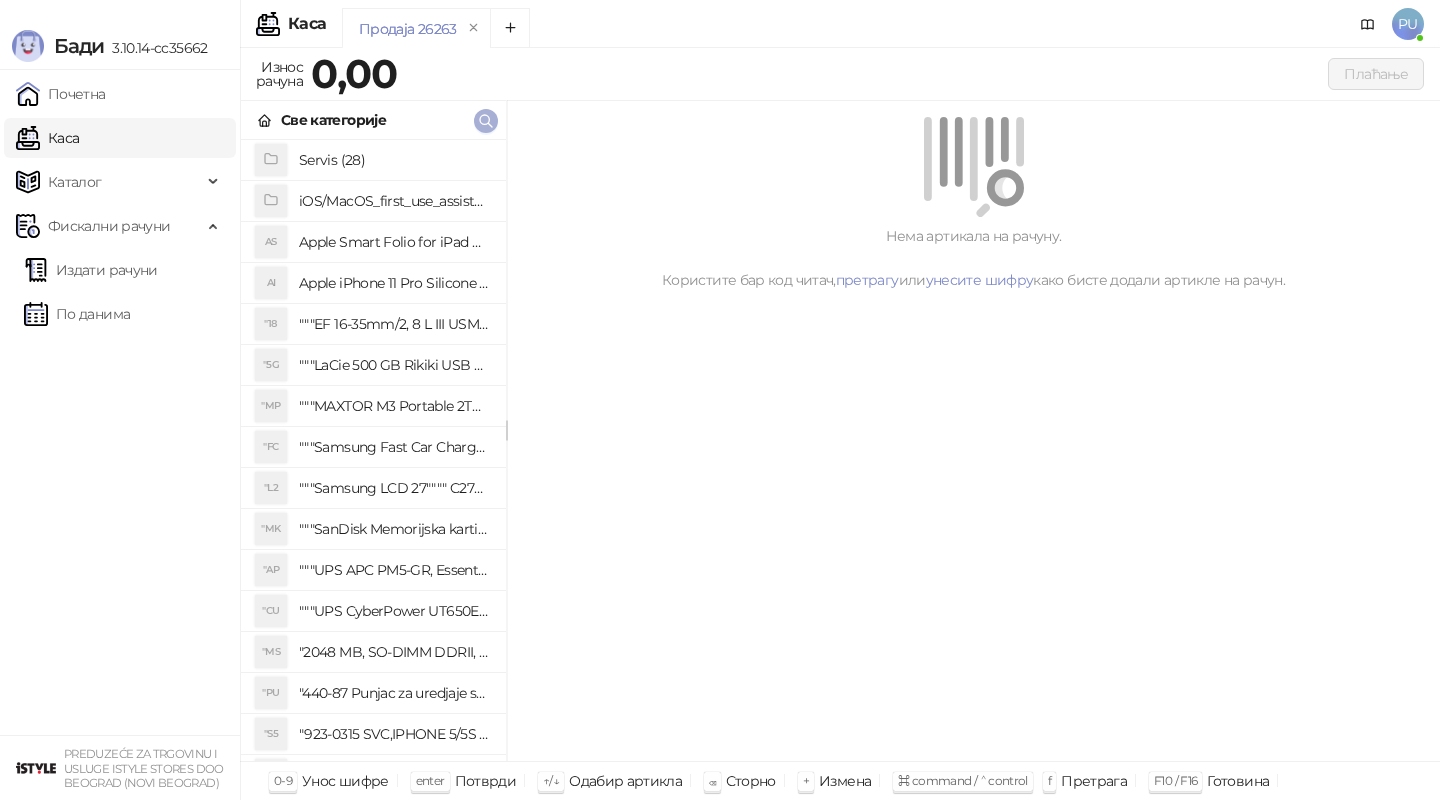 click at bounding box center [486, 121] 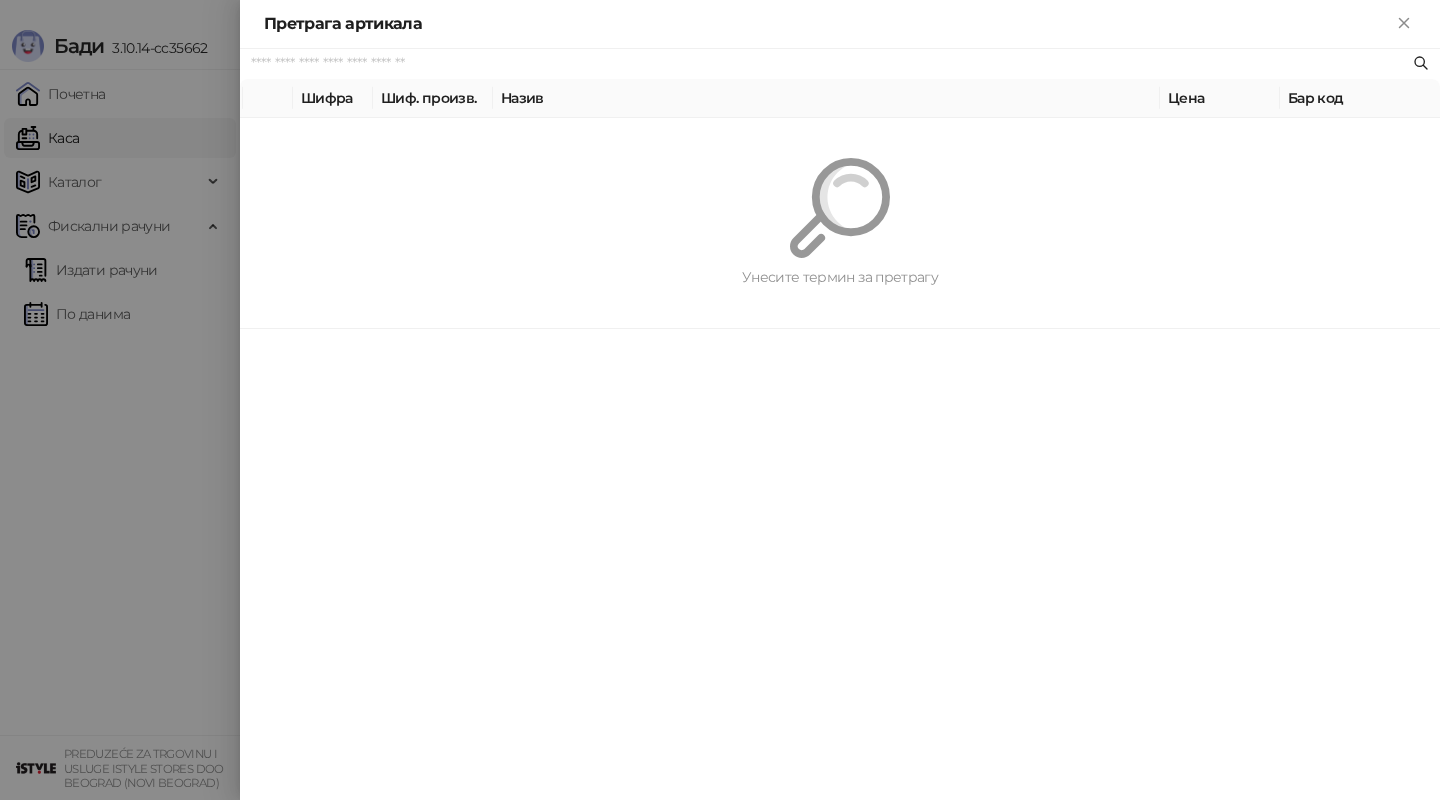 paste on "**********" 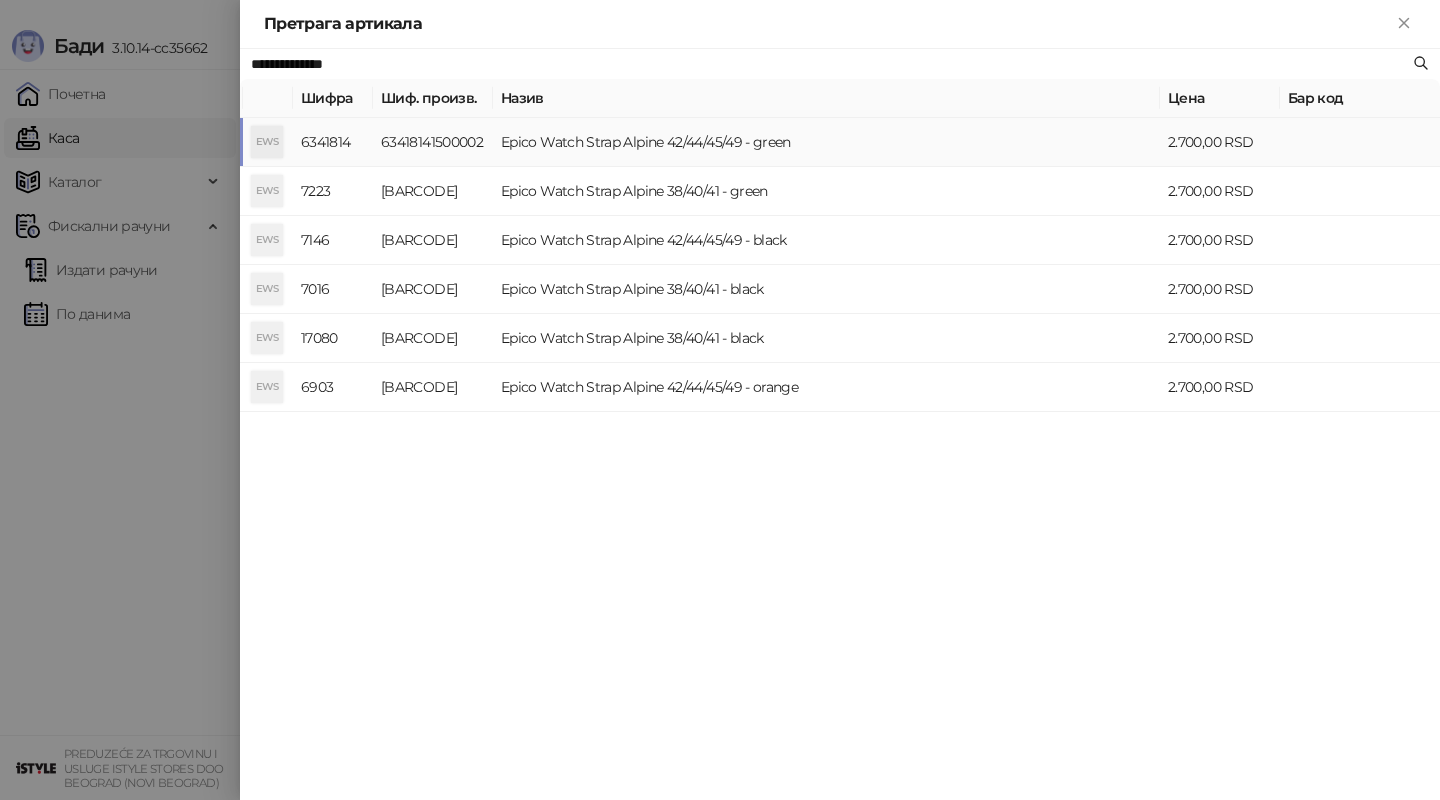 click on "Epico Watch Strap Alpine 42/44/45/49 - green" at bounding box center (826, 142) 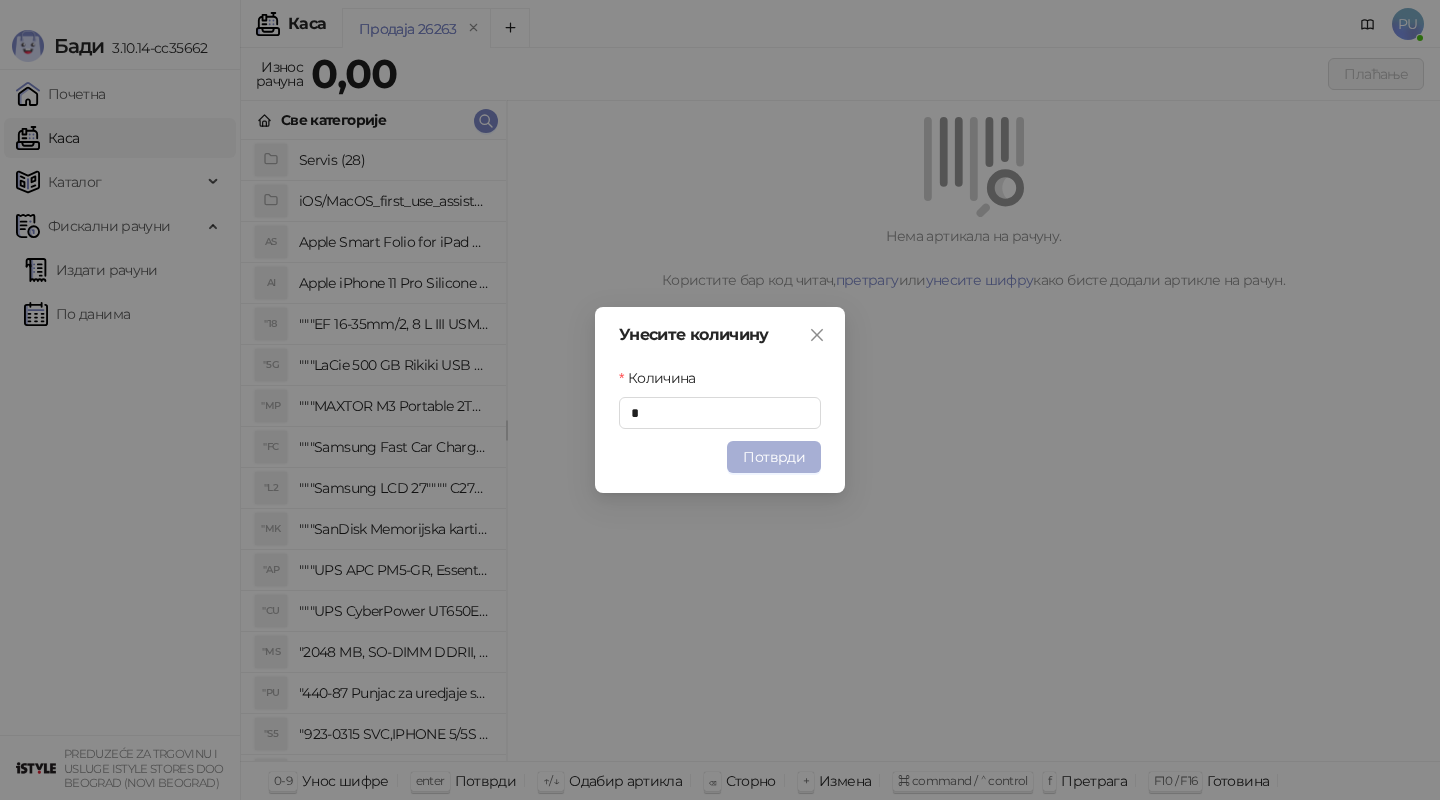 click on "Потврди" at bounding box center [774, 457] 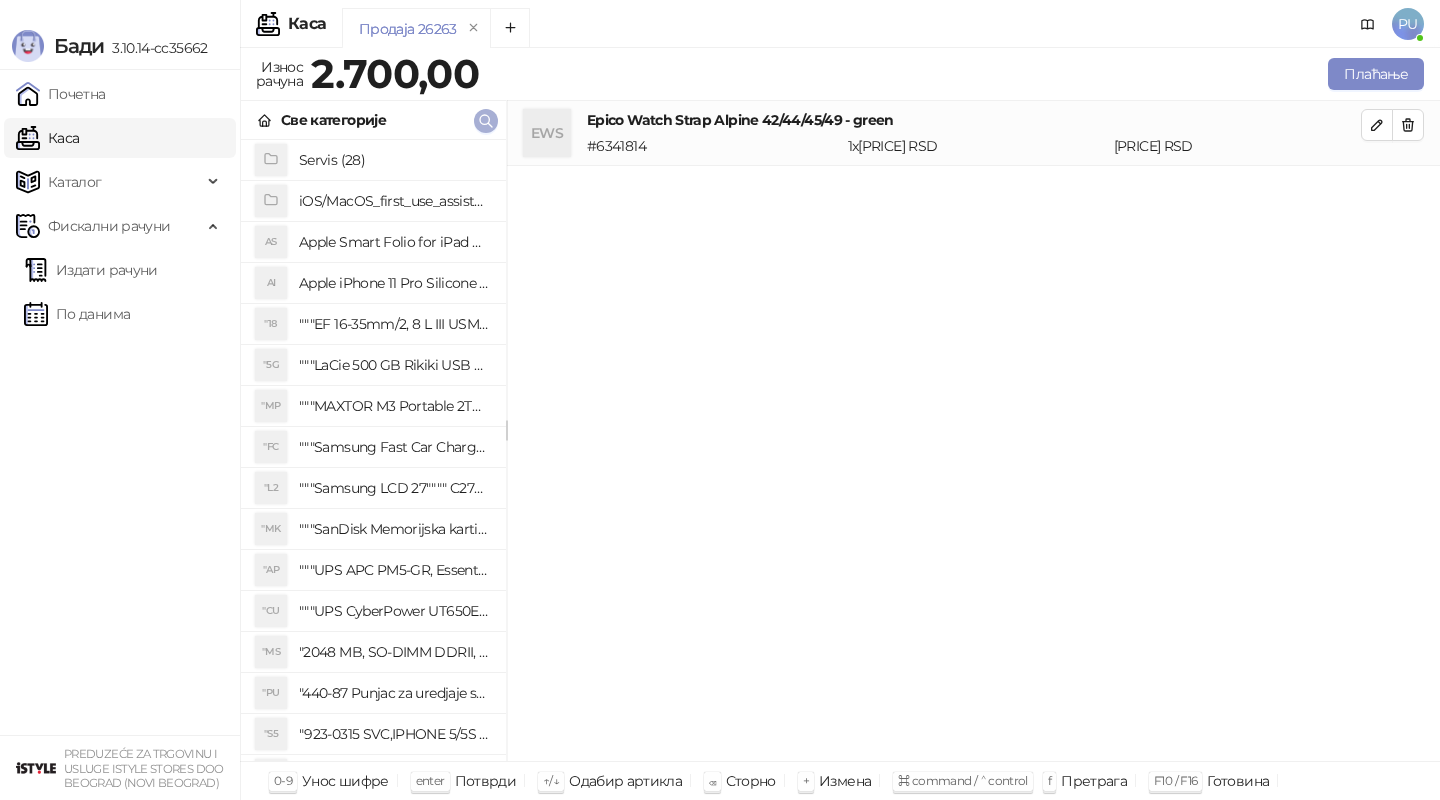 click 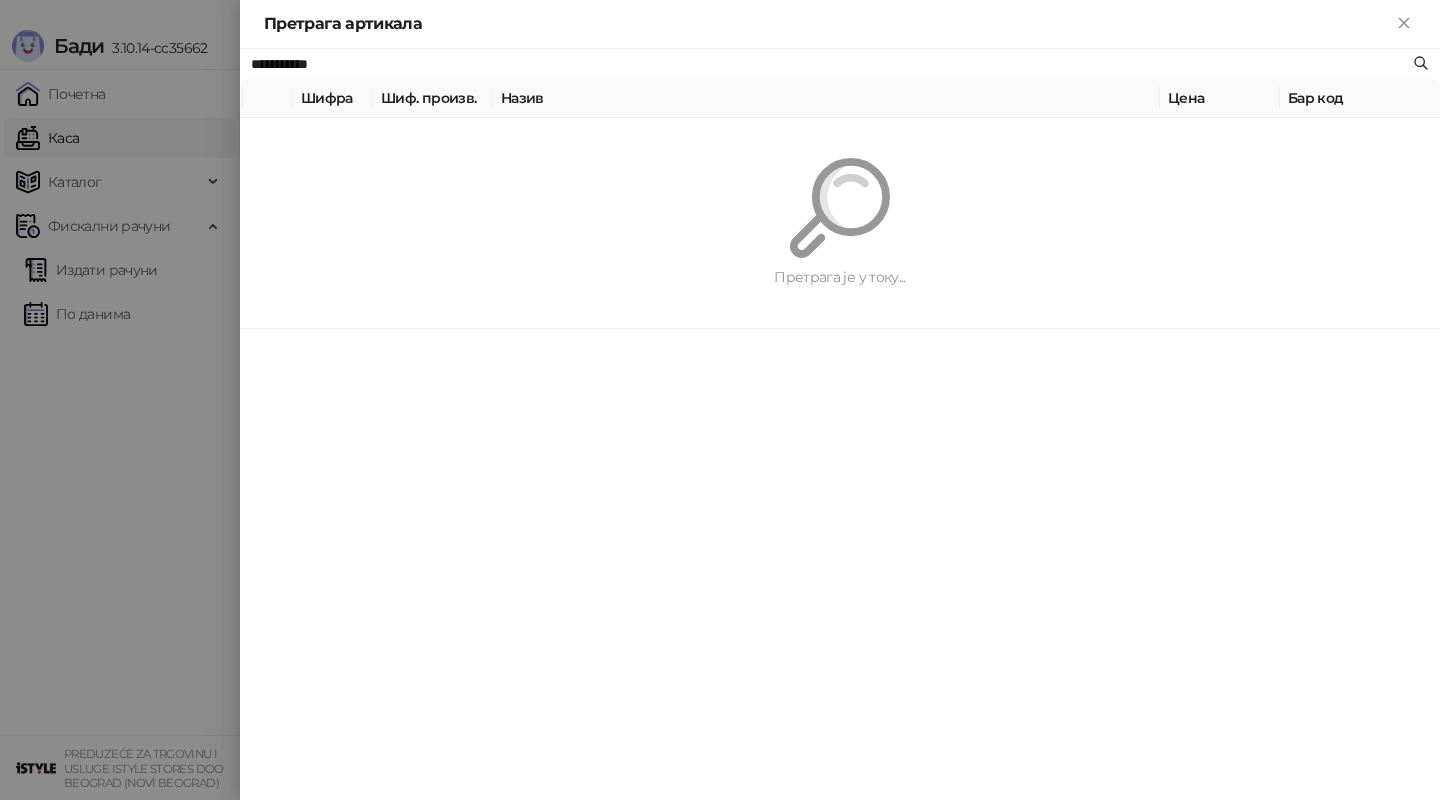 type on "**********" 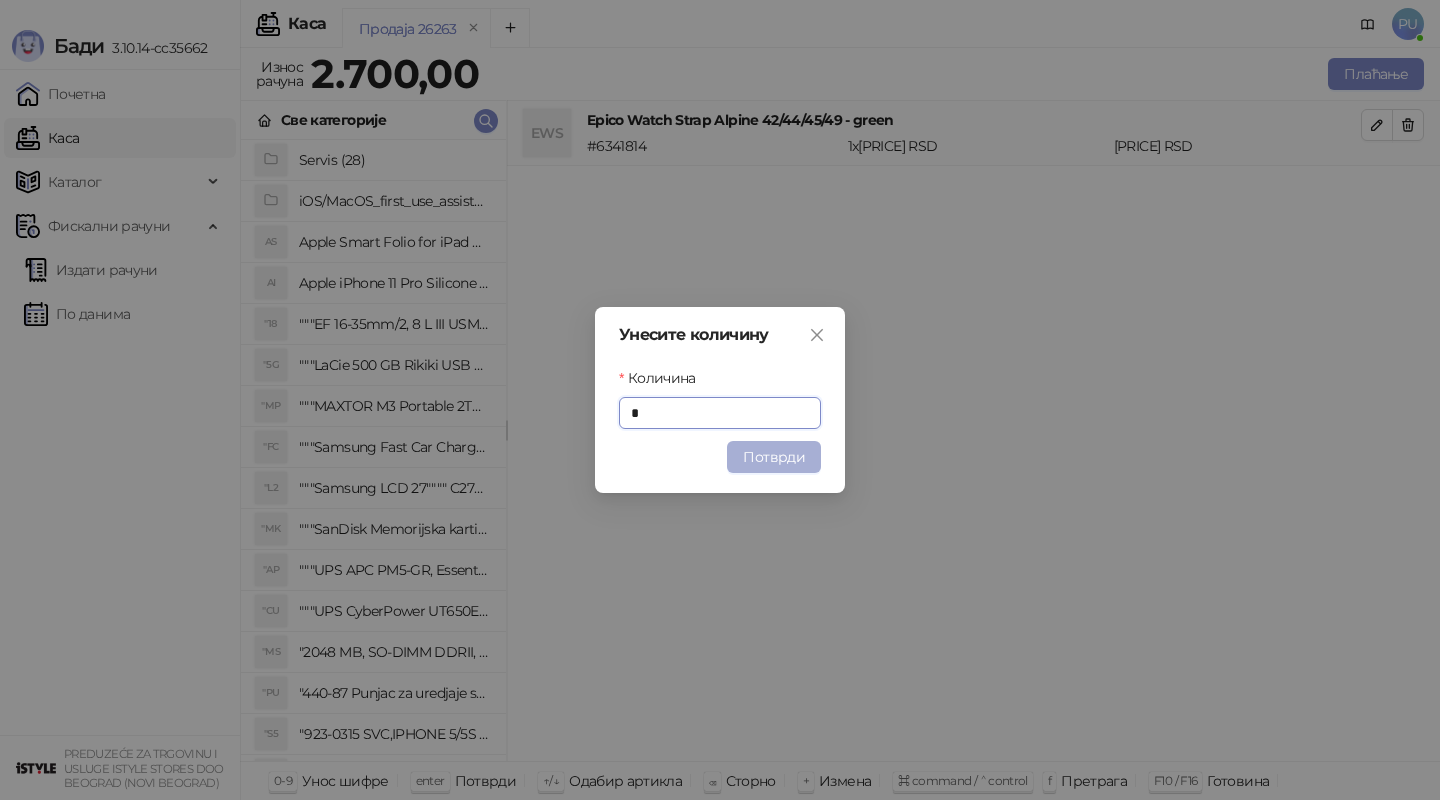 click on "Потврди" at bounding box center (774, 457) 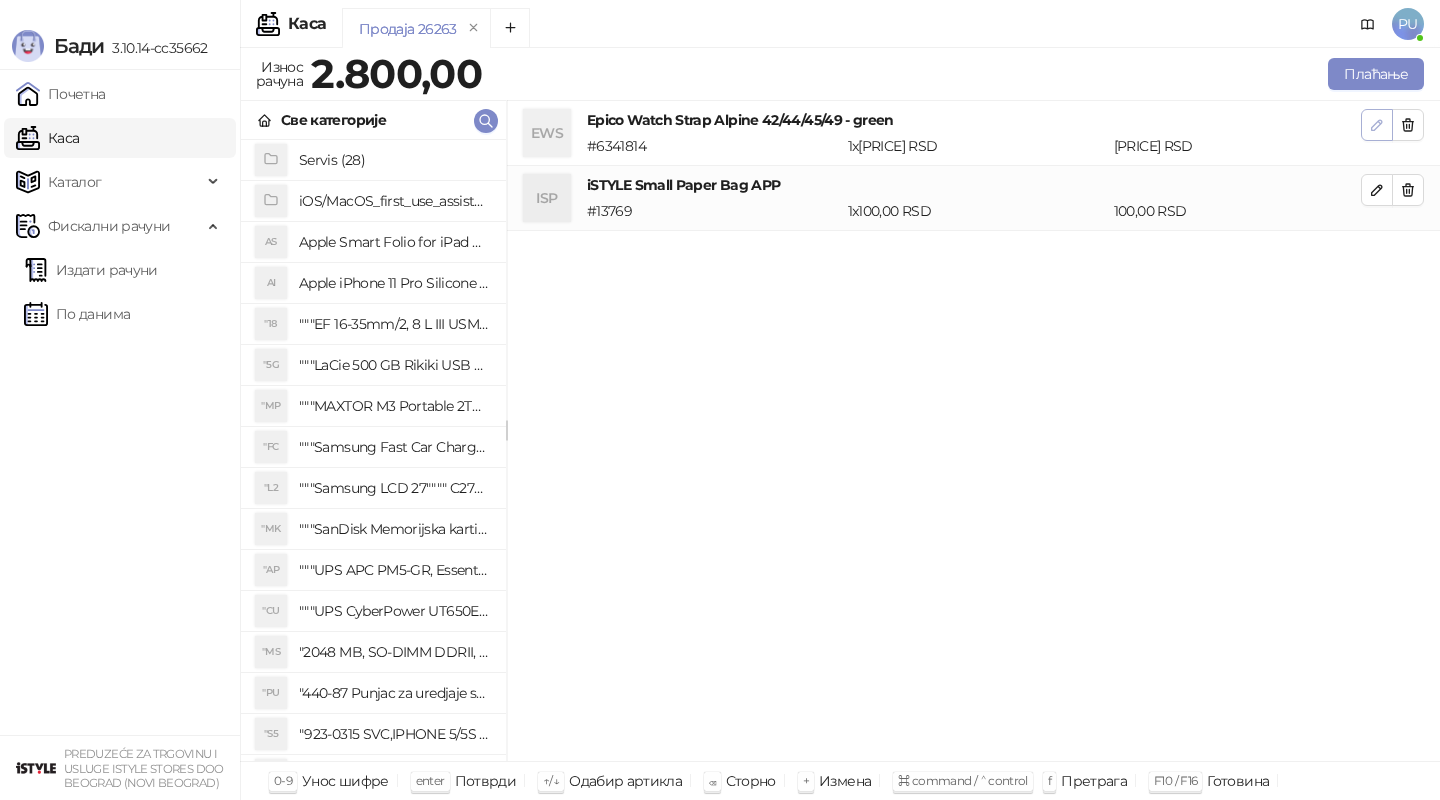 click at bounding box center (1377, 124) 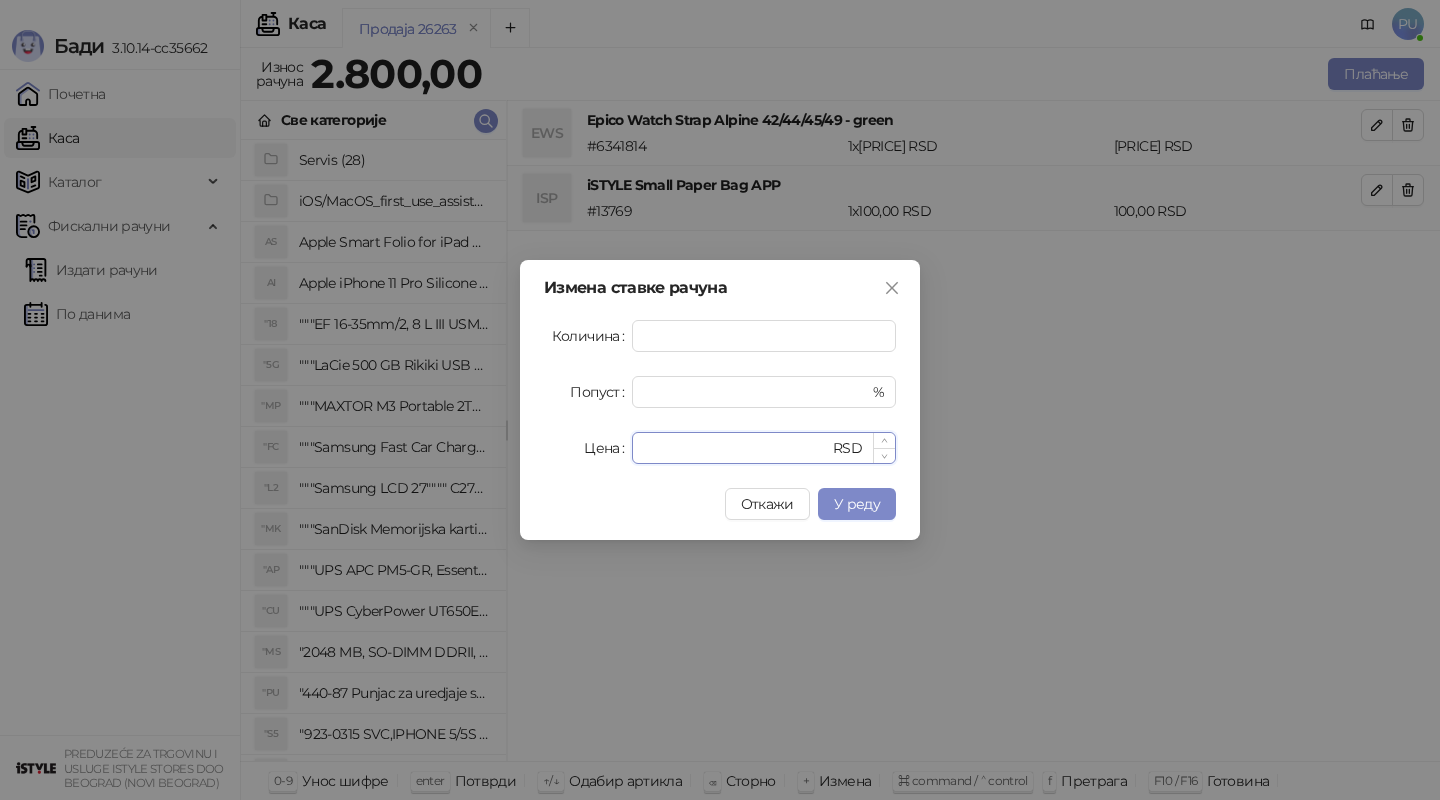 click on "****" at bounding box center [736, 448] 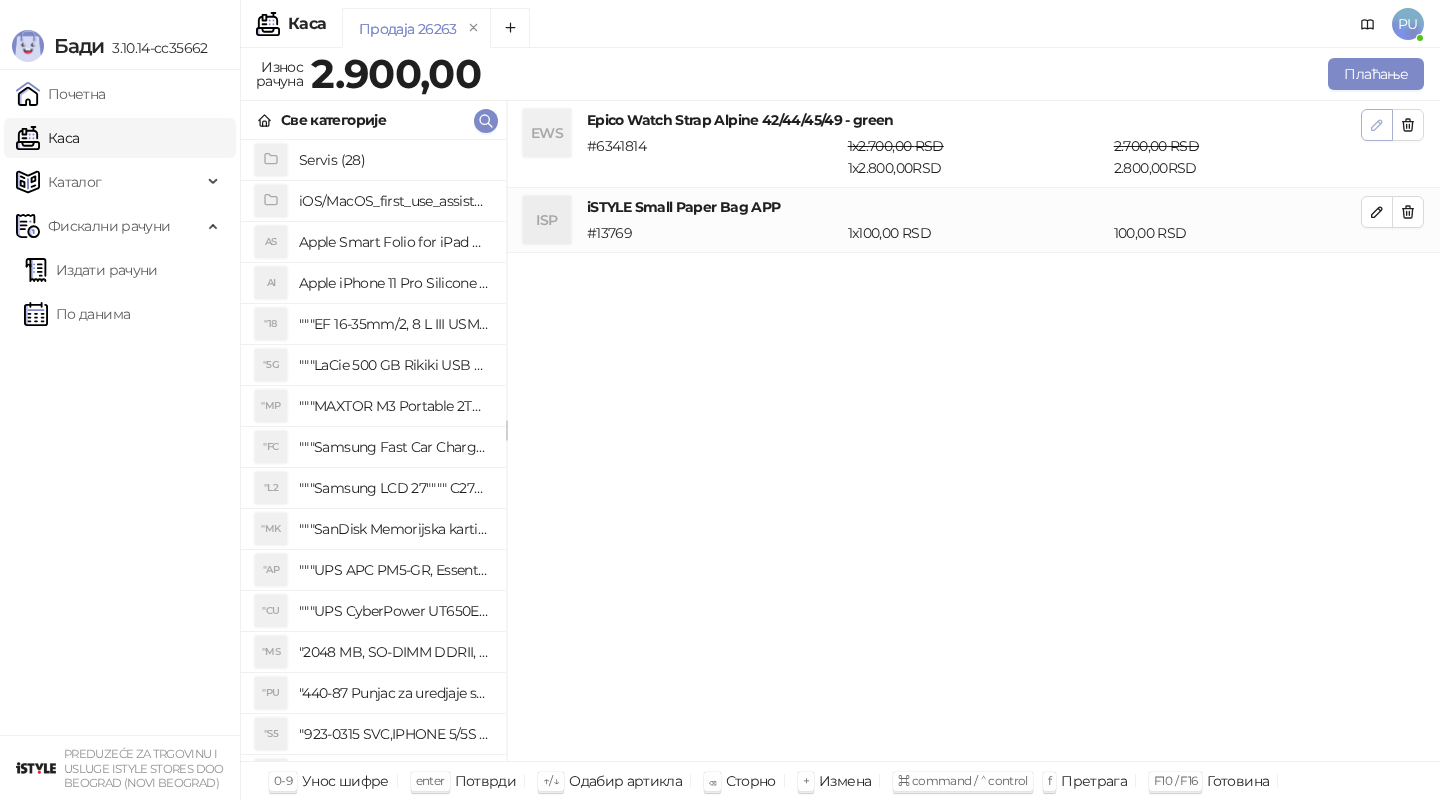 click at bounding box center (1377, 125) 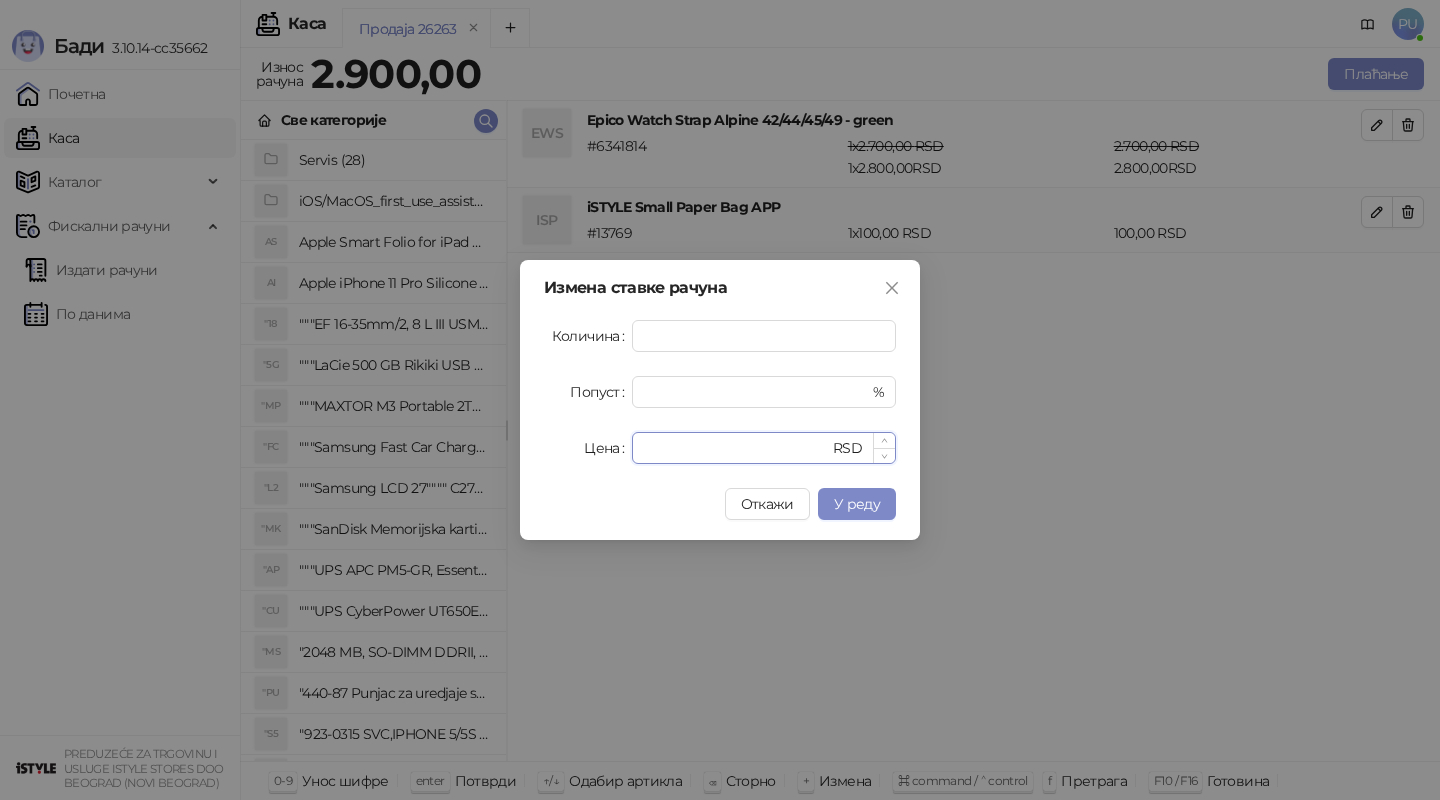 click on "****" at bounding box center [736, 448] 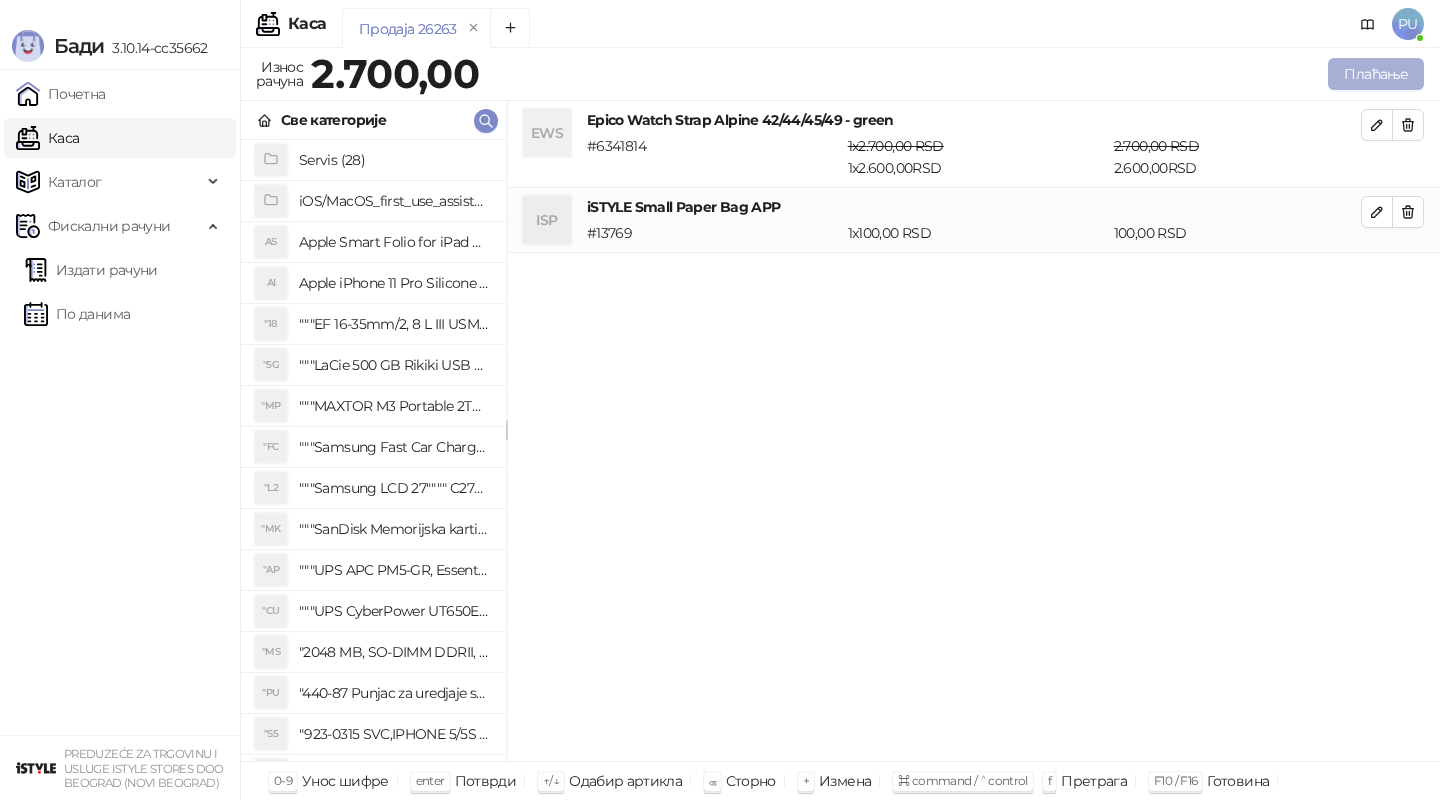 click on "Плаћање" at bounding box center (1376, 74) 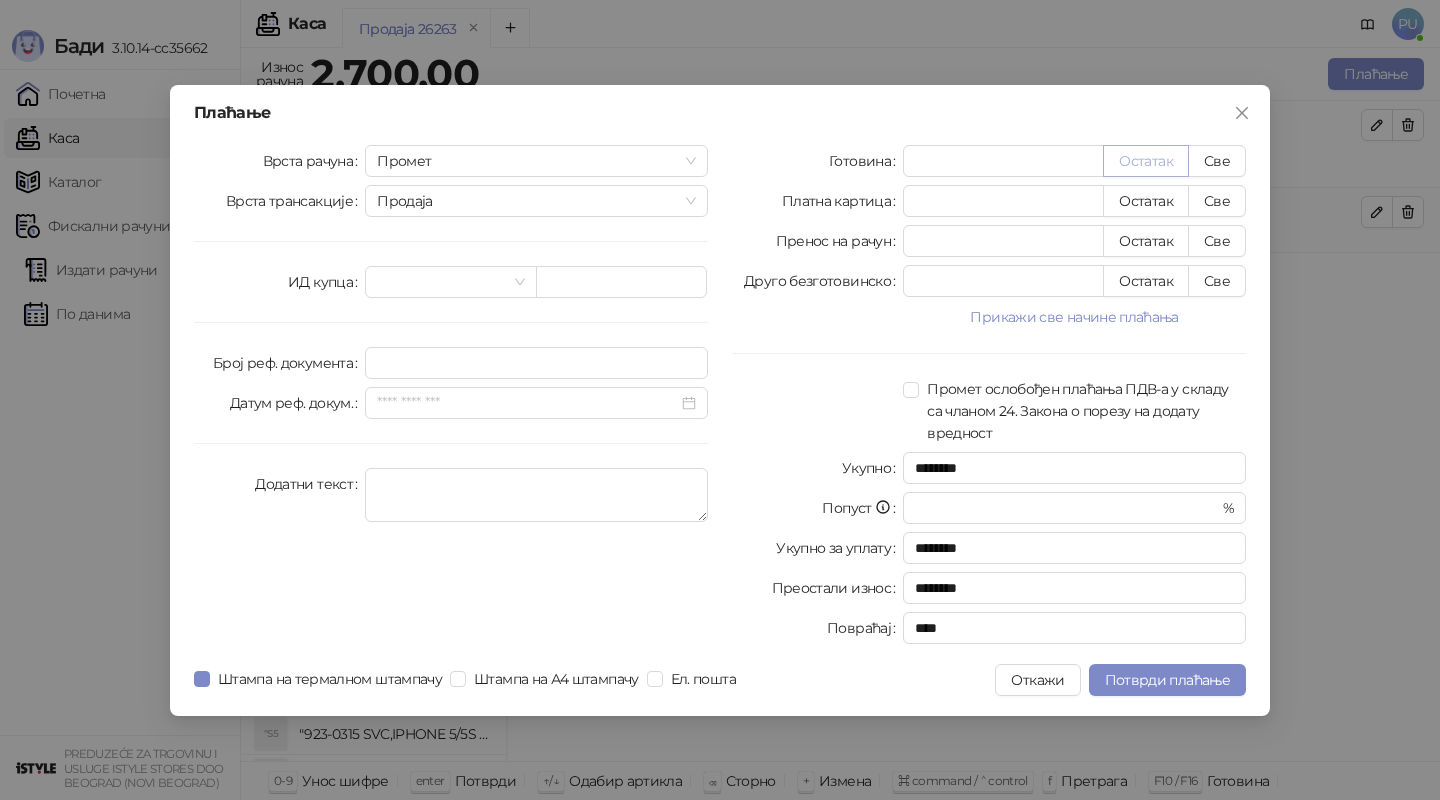click on "Остатак" at bounding box center [1146, 161] 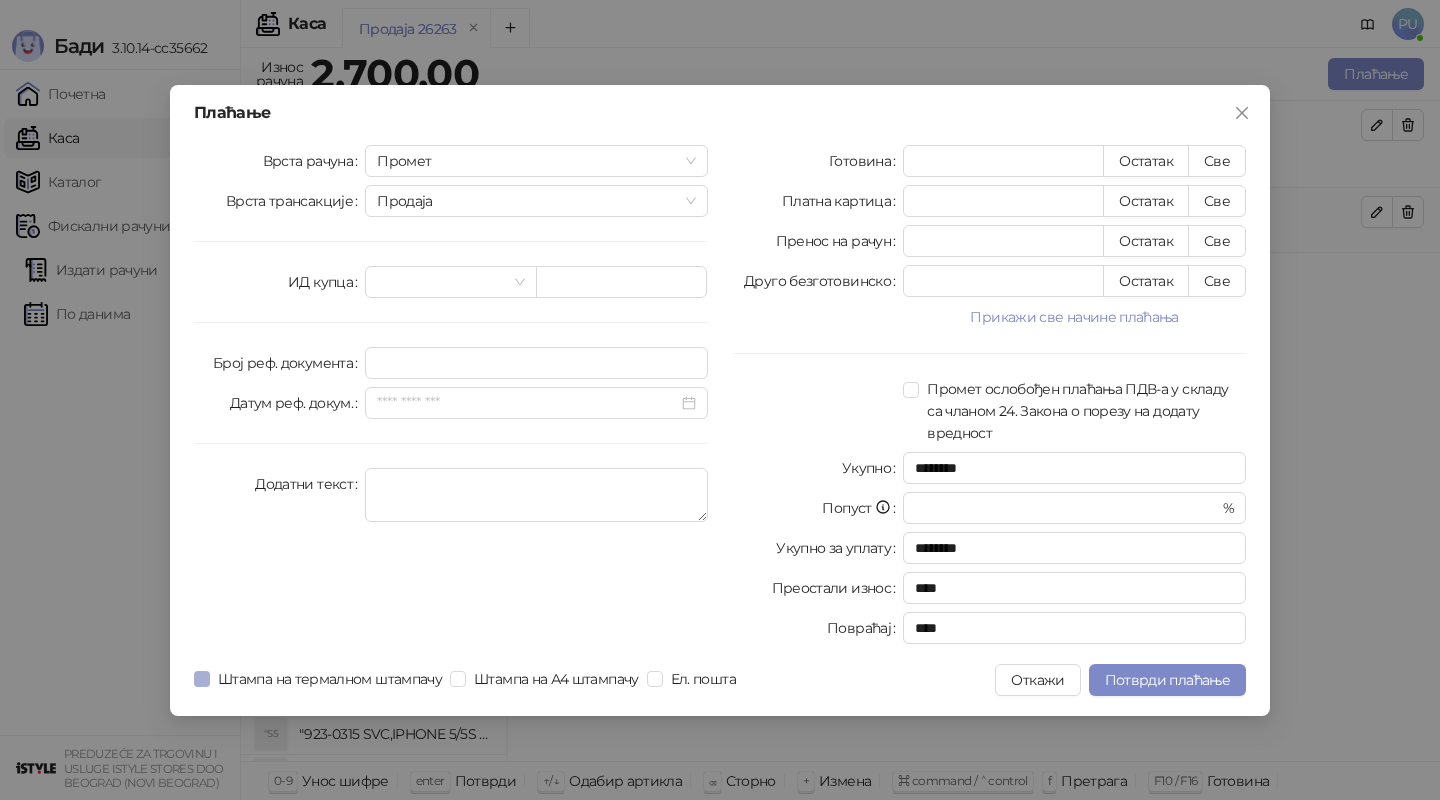 click on "Штампа на термалном штампачу" at bounding box center (330, 679) 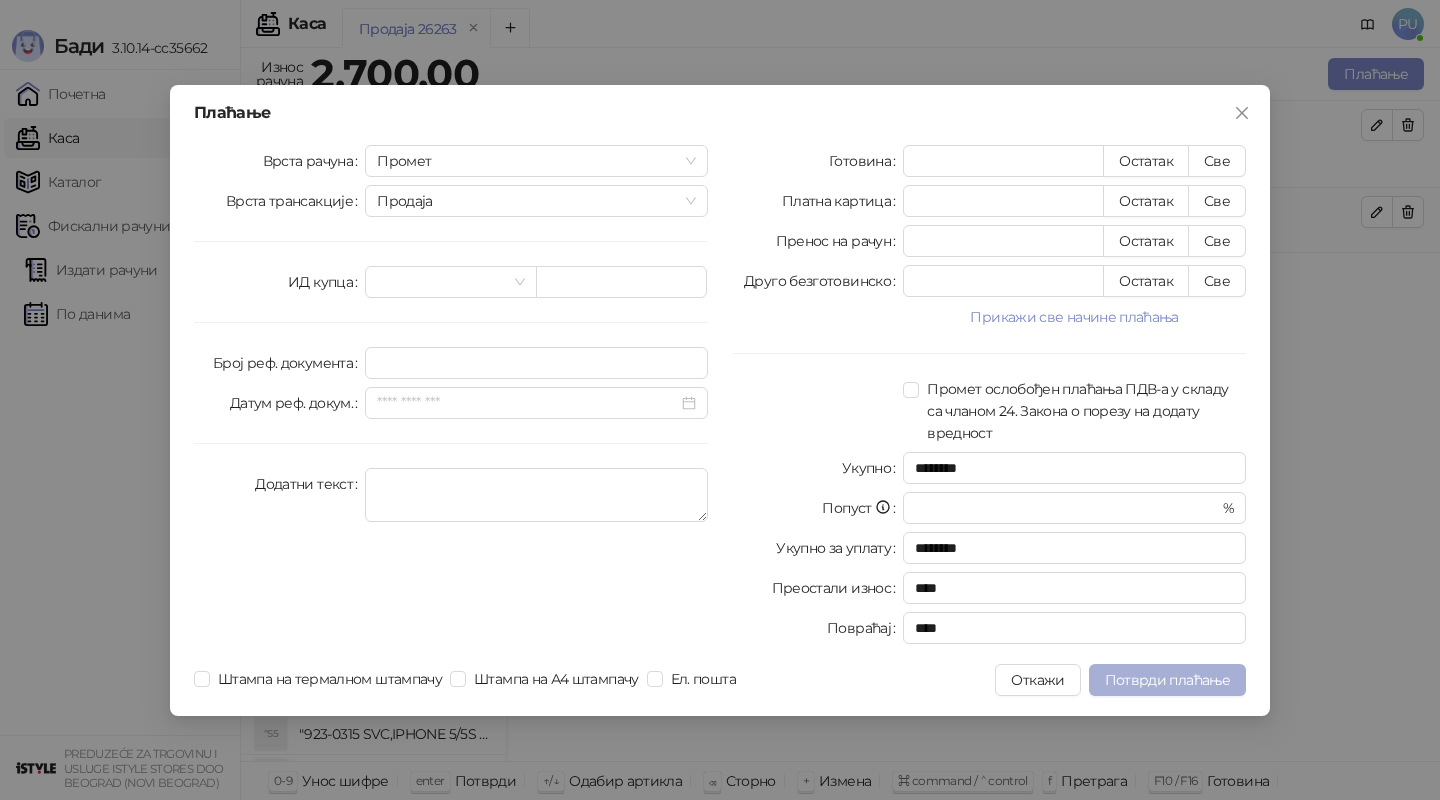 click on "Потврди плаћање" at bounding box center [1167, 680] 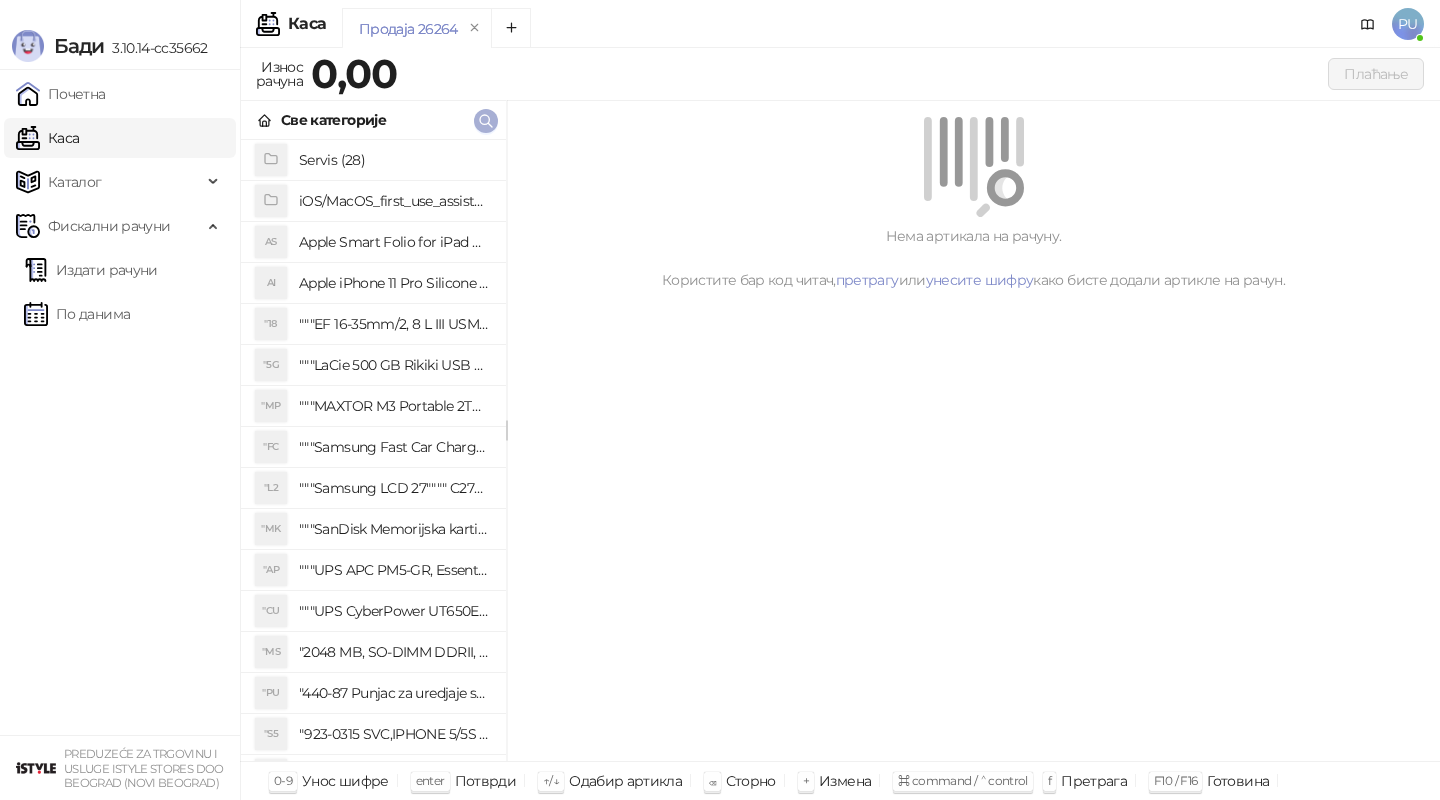 click 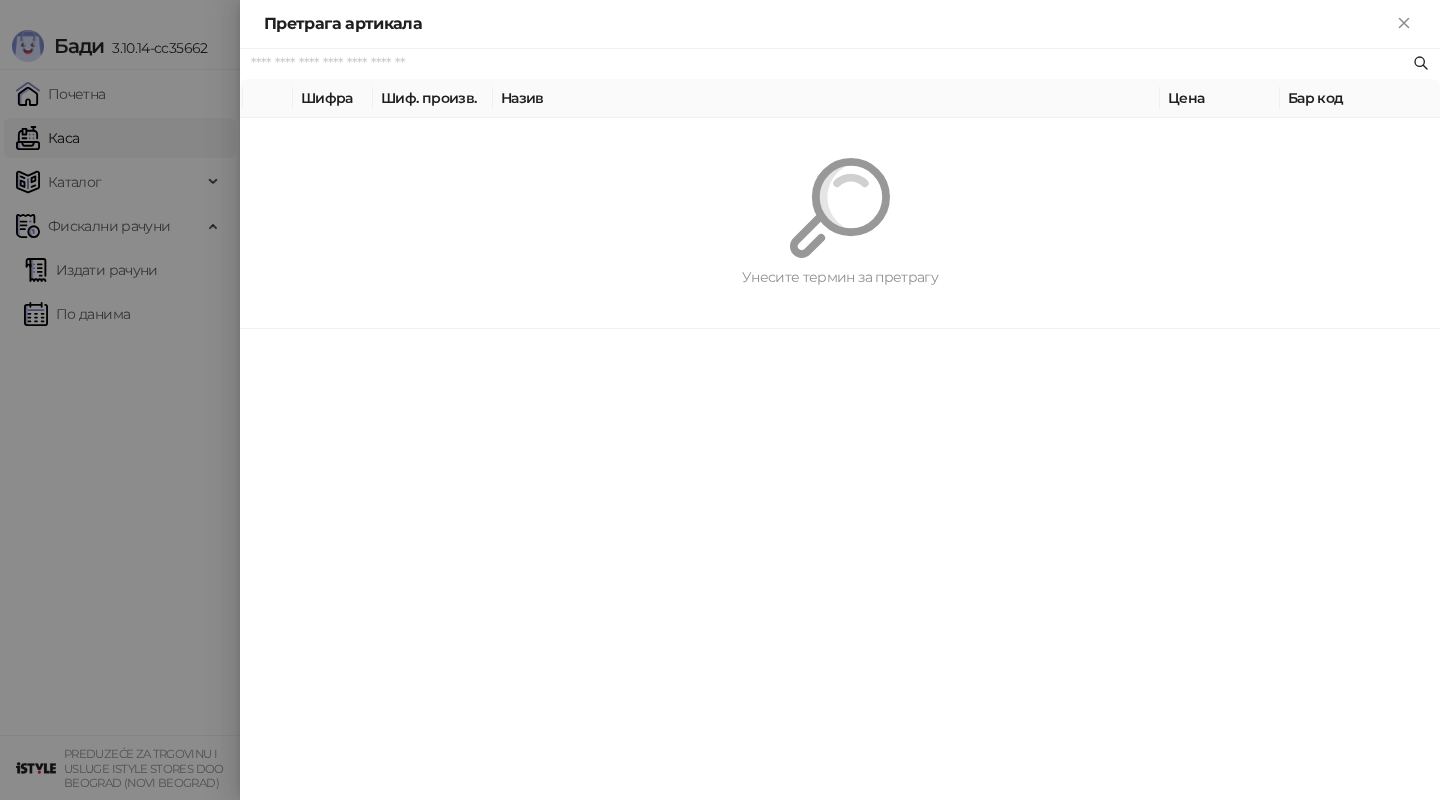 paste on "*********" 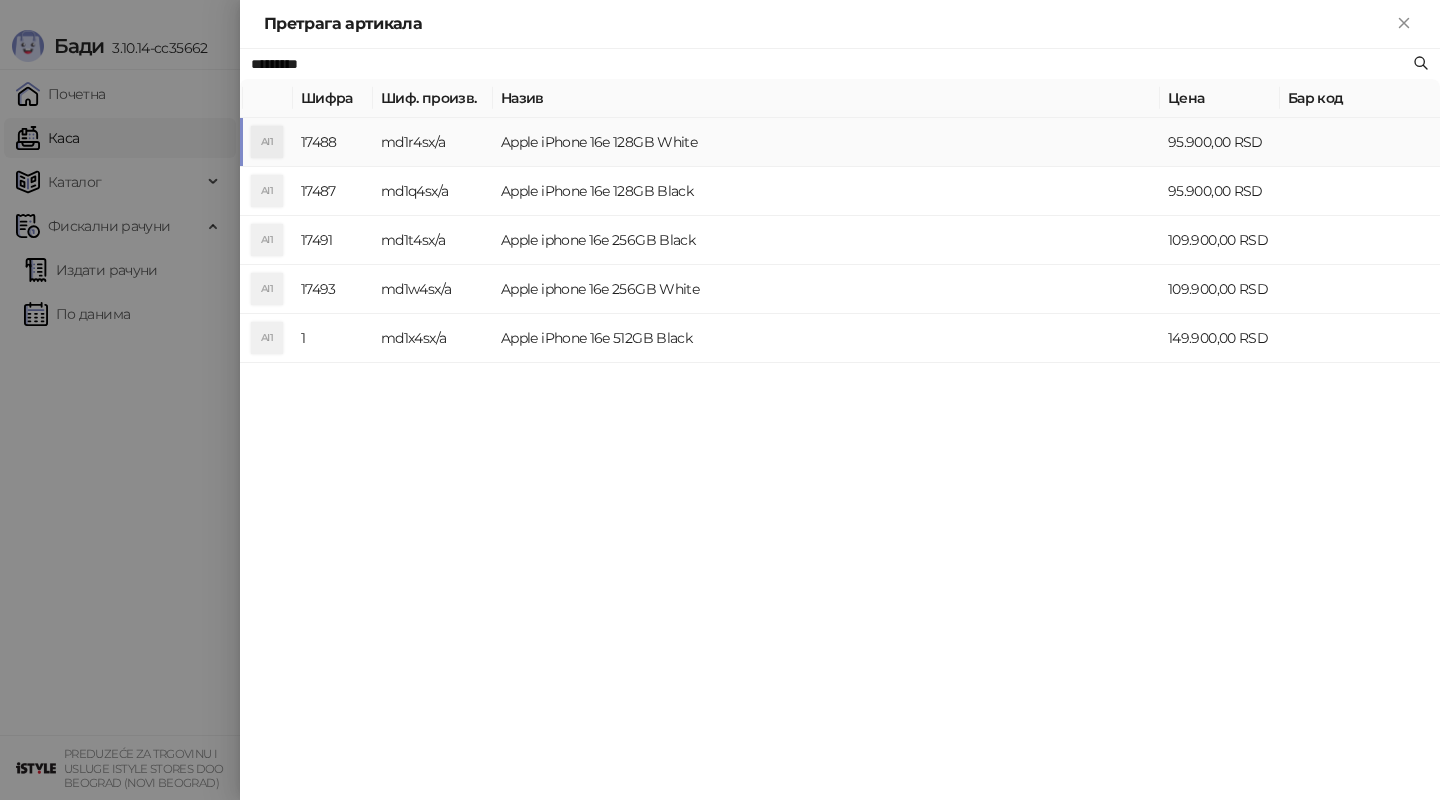 click on "Apple iPhone 16e 128GB White" at bounding box center [826, 142] 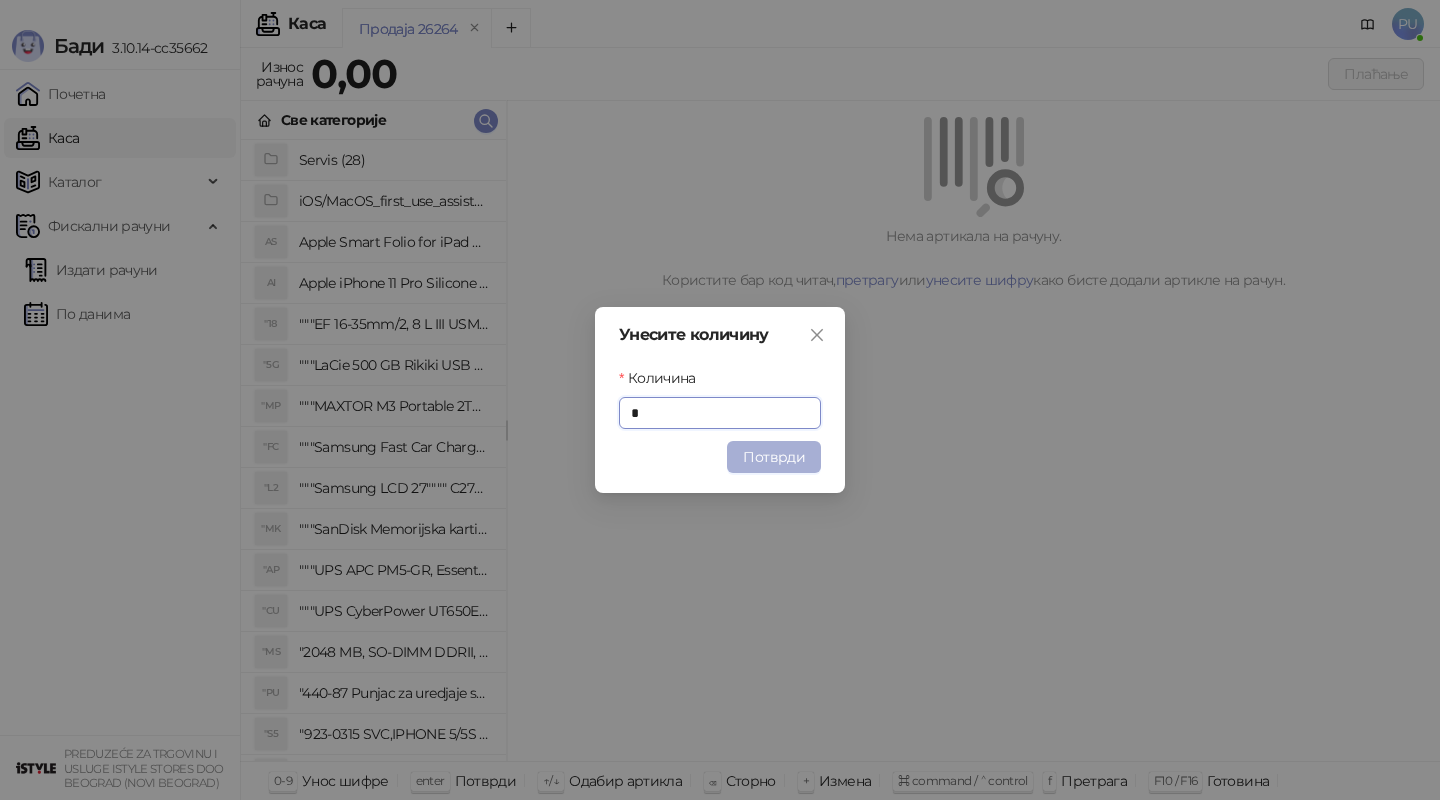 click on "Потврди" at bounding box center [774, 457] 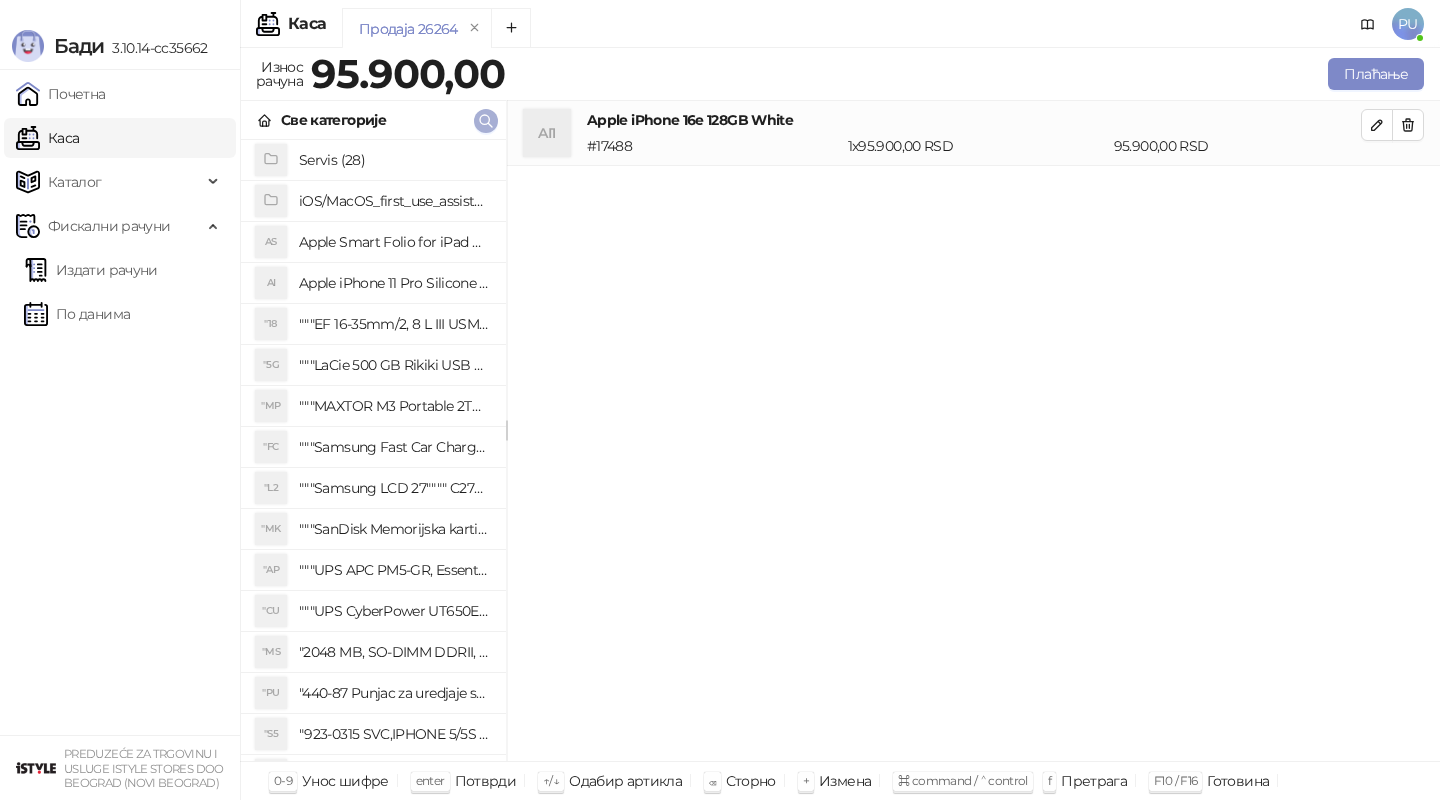 click 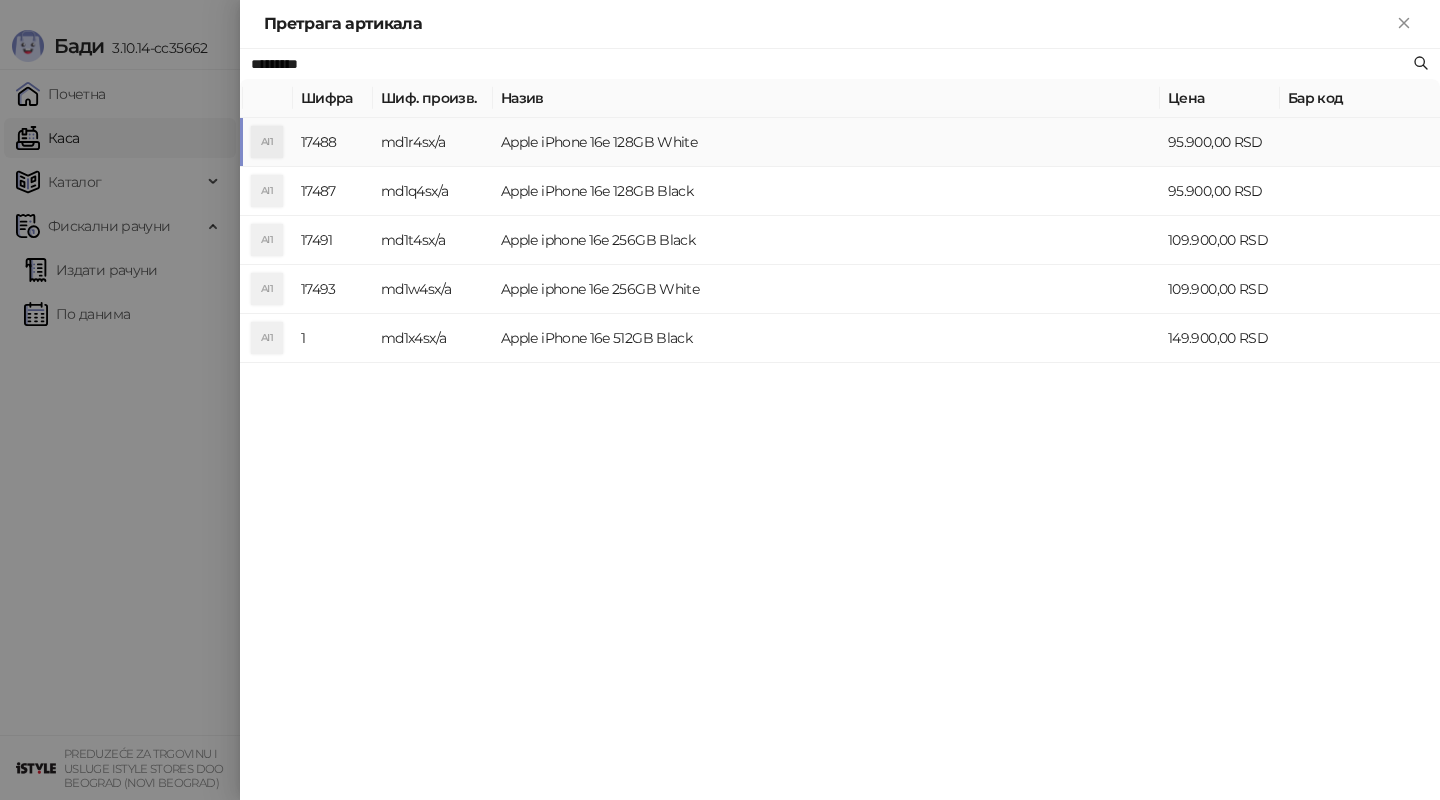 paste on "***" 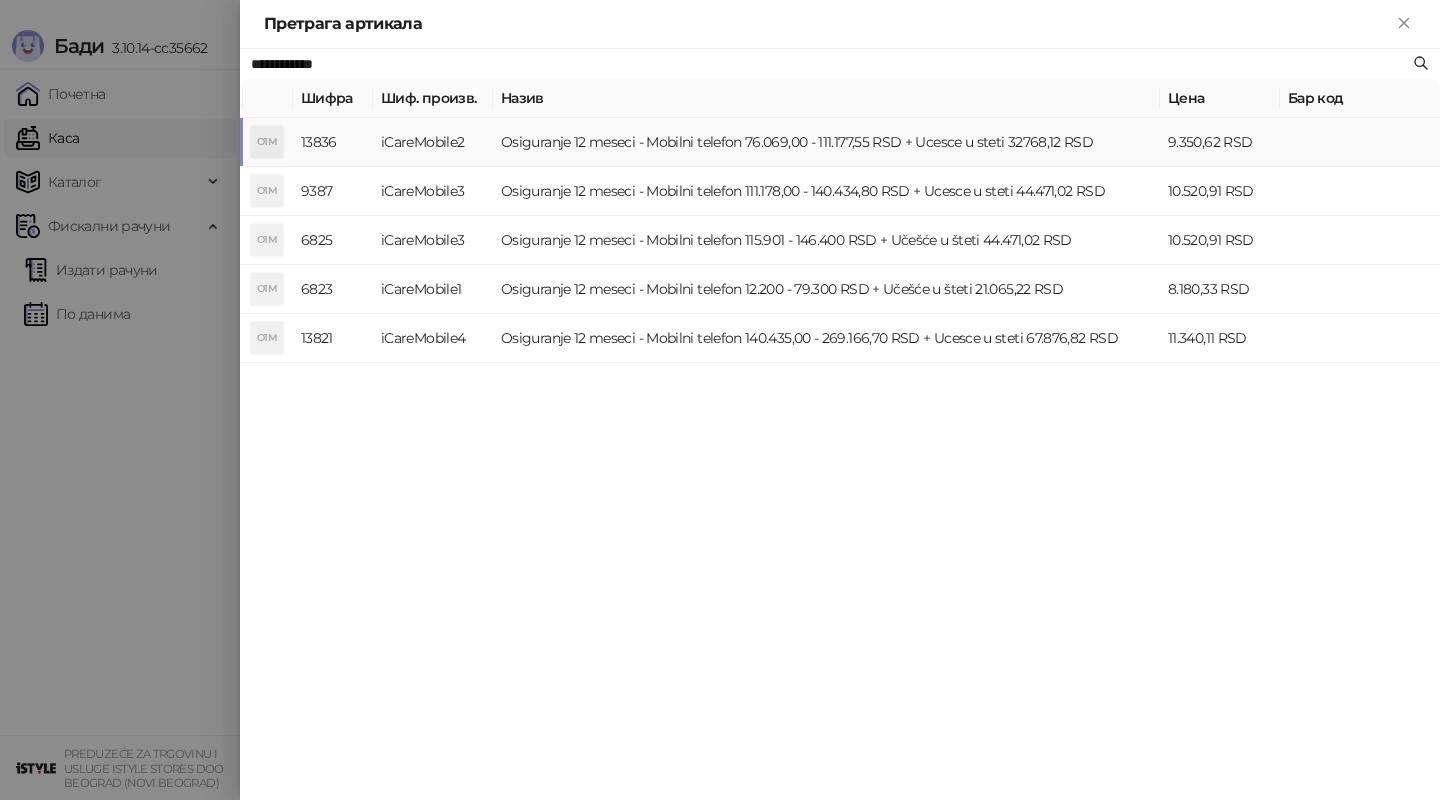 click on "Osiguranje 12 meseci - Mobilni telefon 76.069,00 - 111.177,55 RSD + Ucesce u steti 32768,12 RSD" at bounding box center [826, 142] 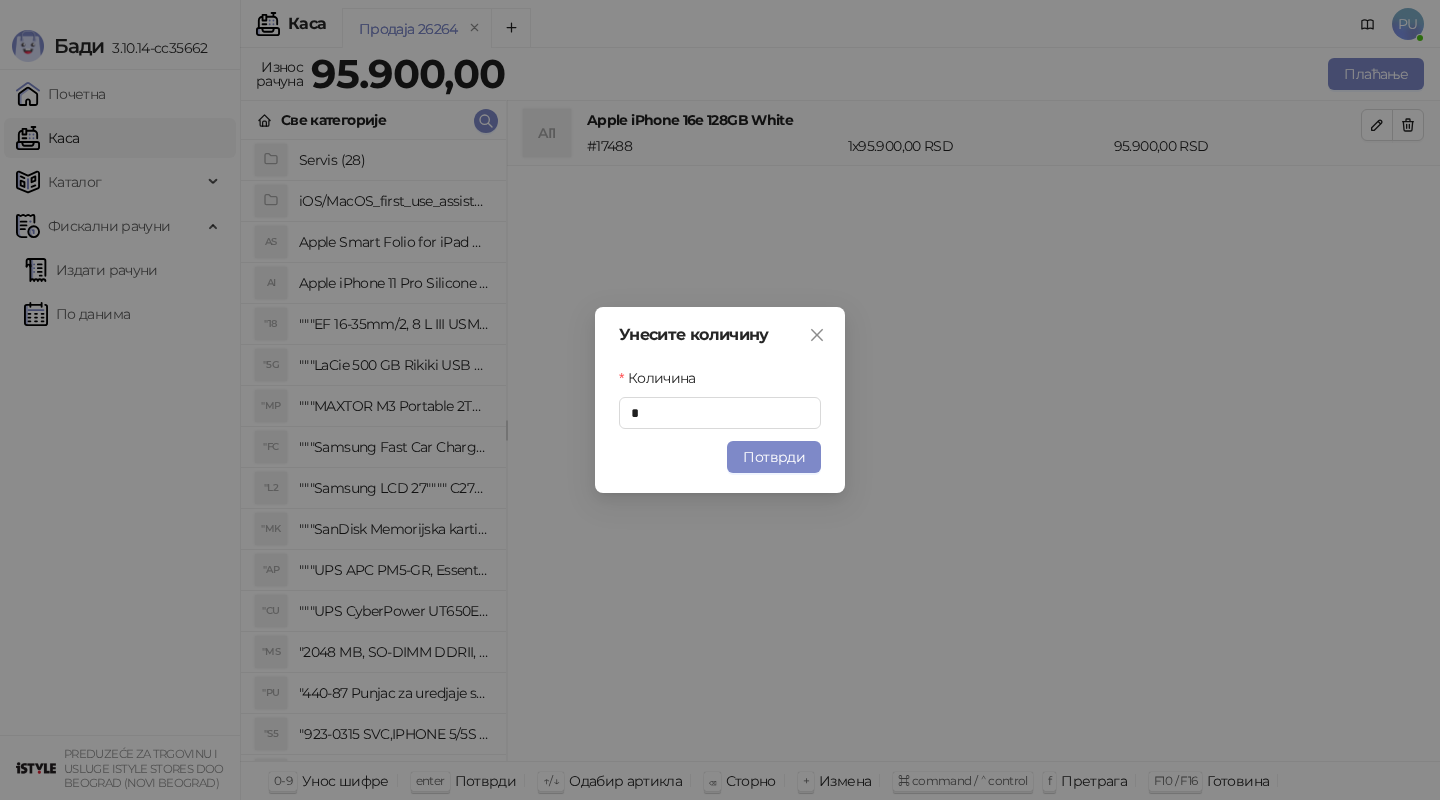 click on "Унесите количину Количина * Потврди" at bounding box center (720, 400) 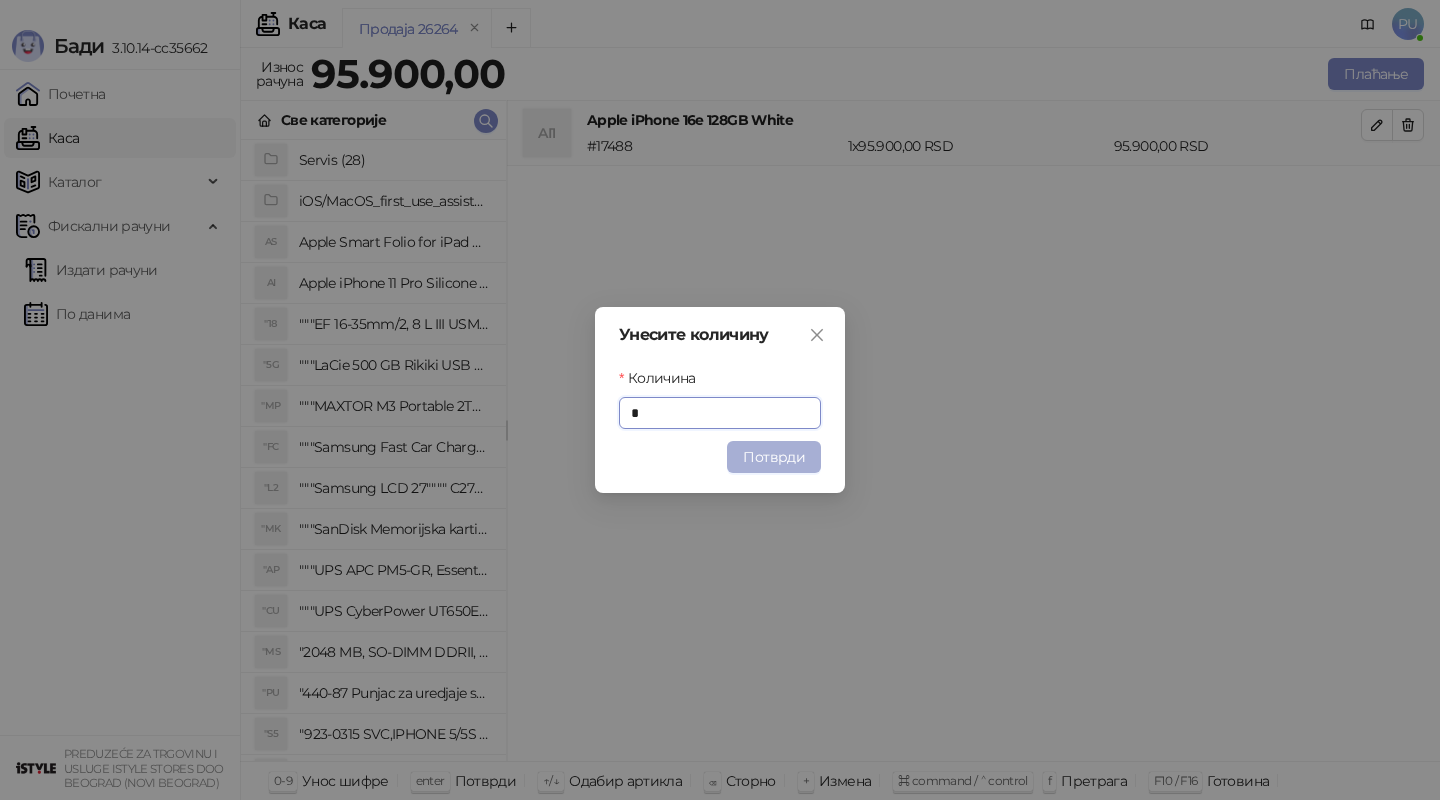 click on "Потврди" at bounding box center (774, 457) 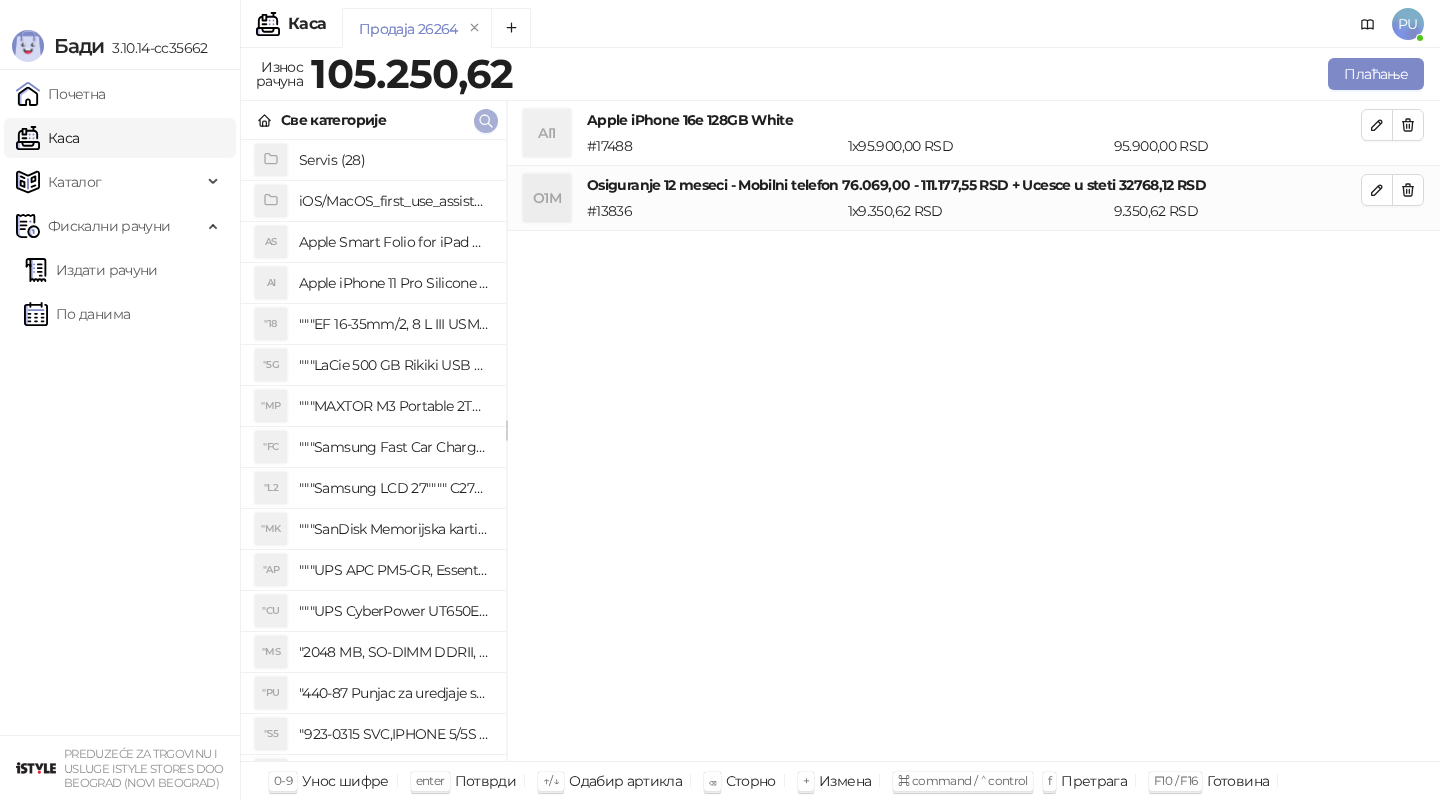 click 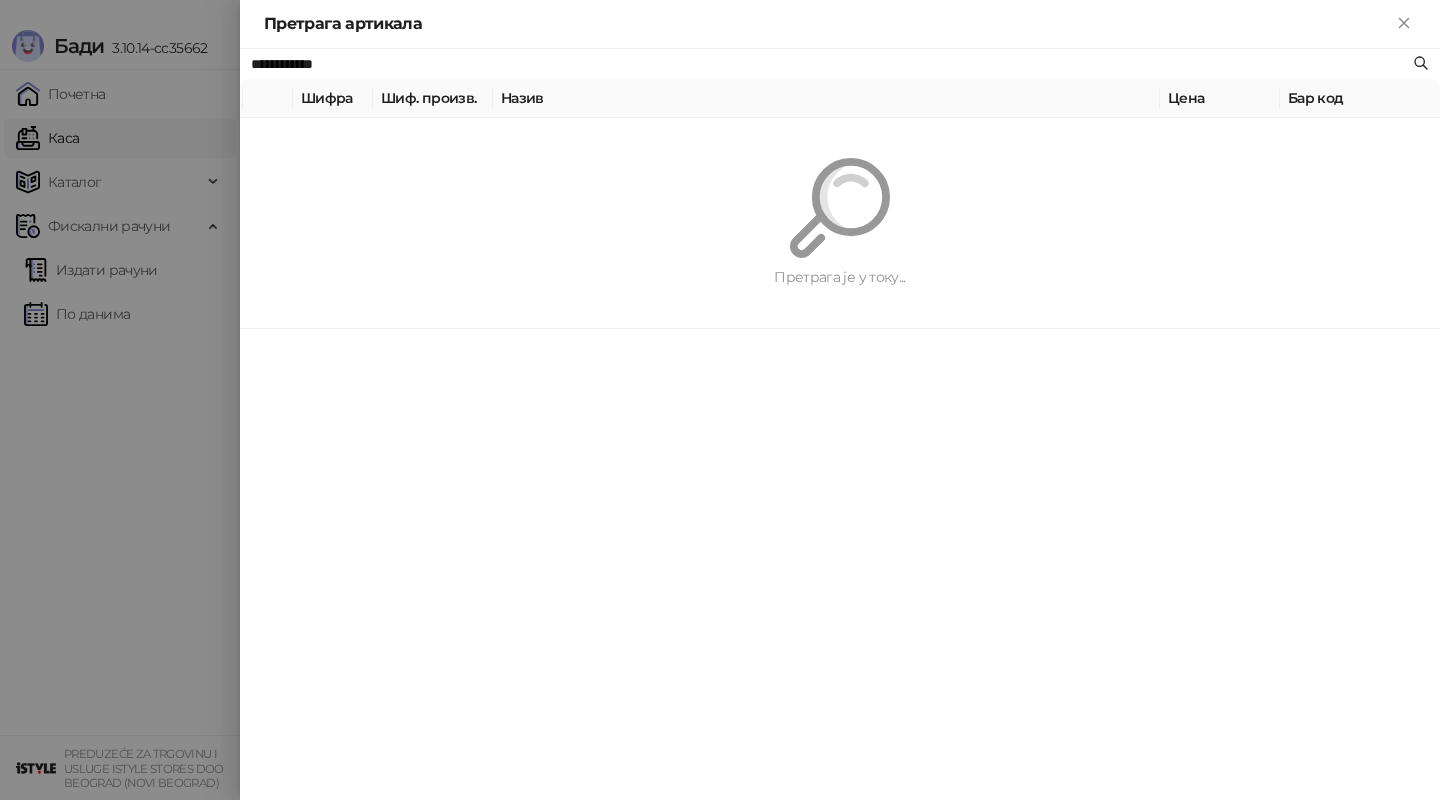 paste on "*******" 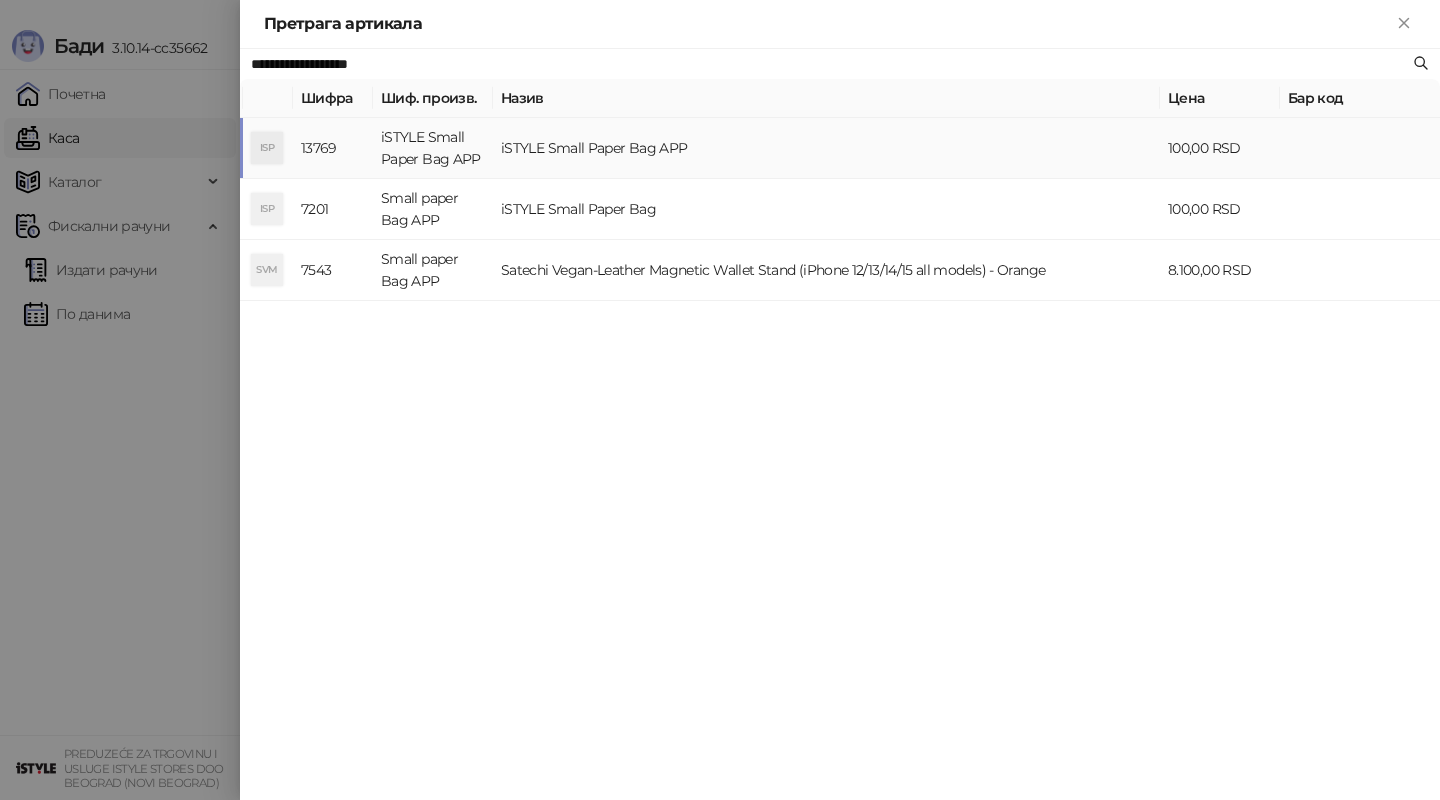 type on "**********" 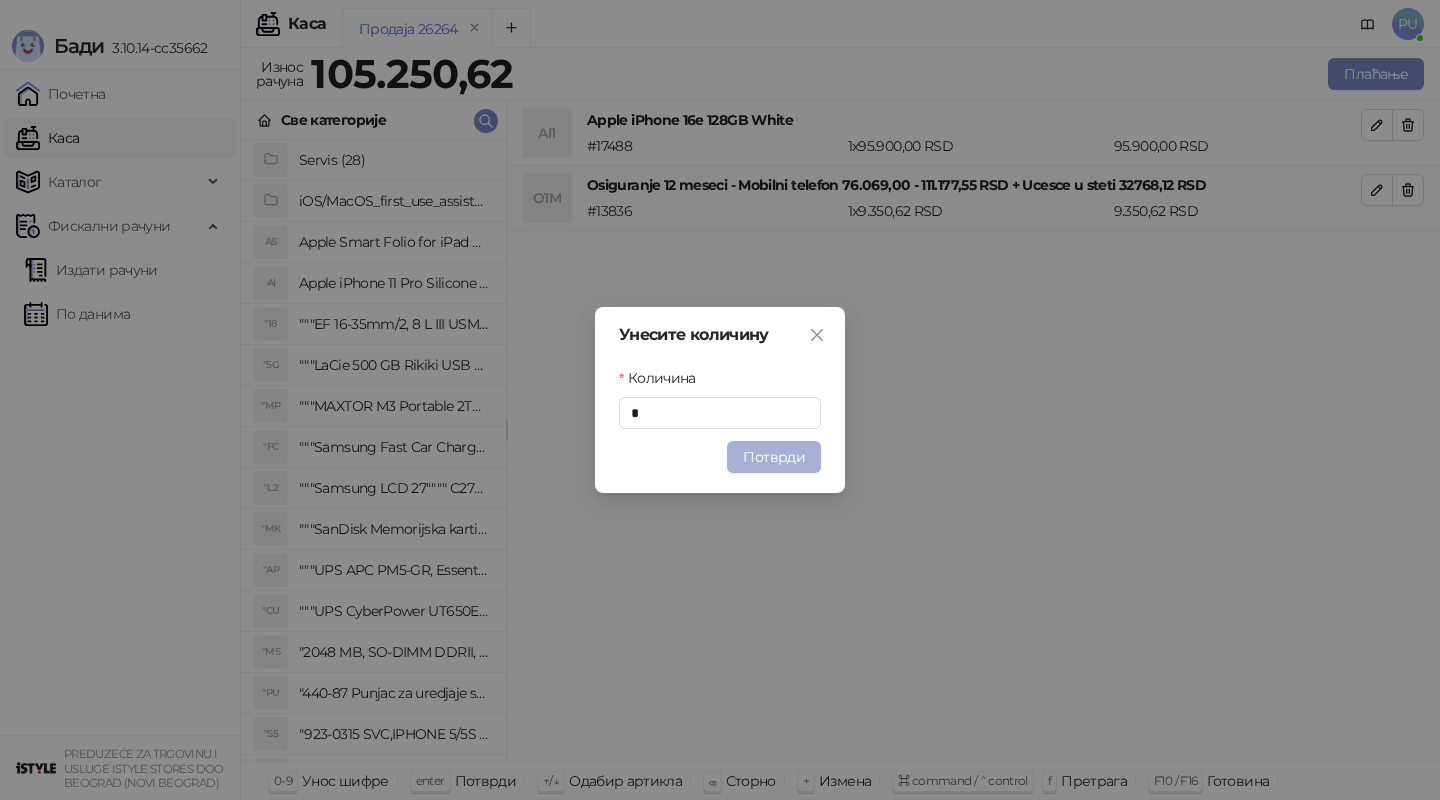 click on "Потврди" at bounding box center (774, 457) 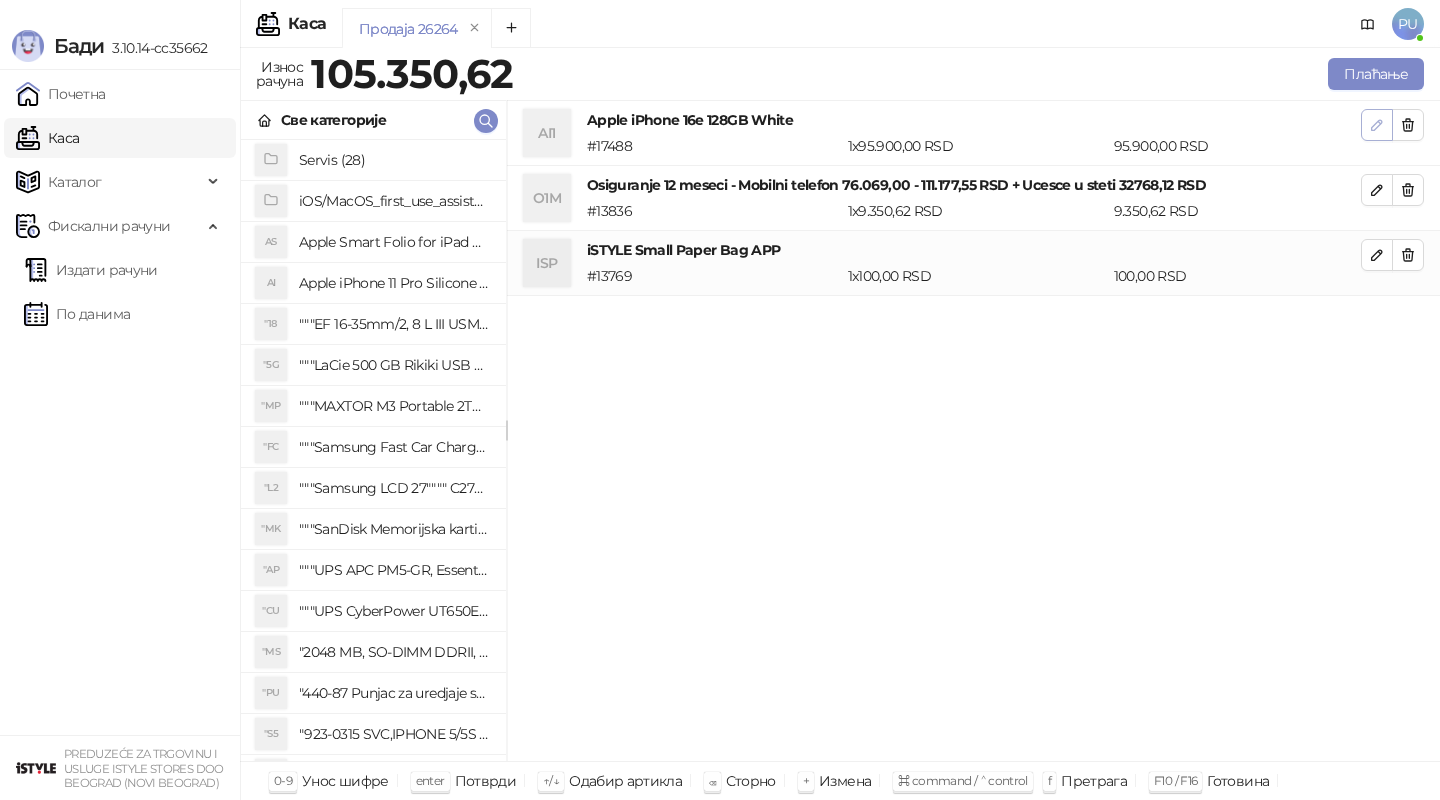 click 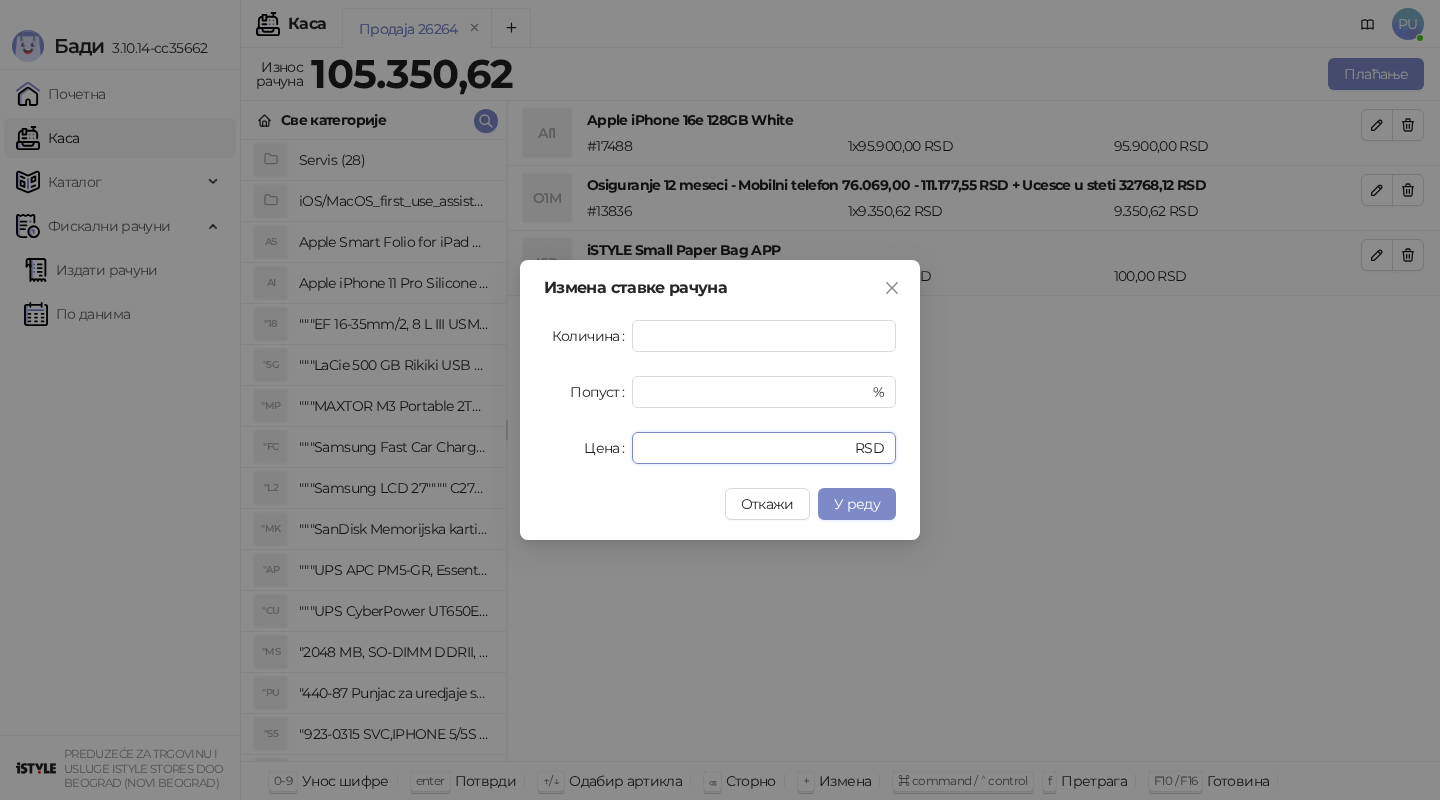 drag, startPoint x: 688, startPoint y: 452, endPoint x: 521, endPoint y: 452, distance: 167 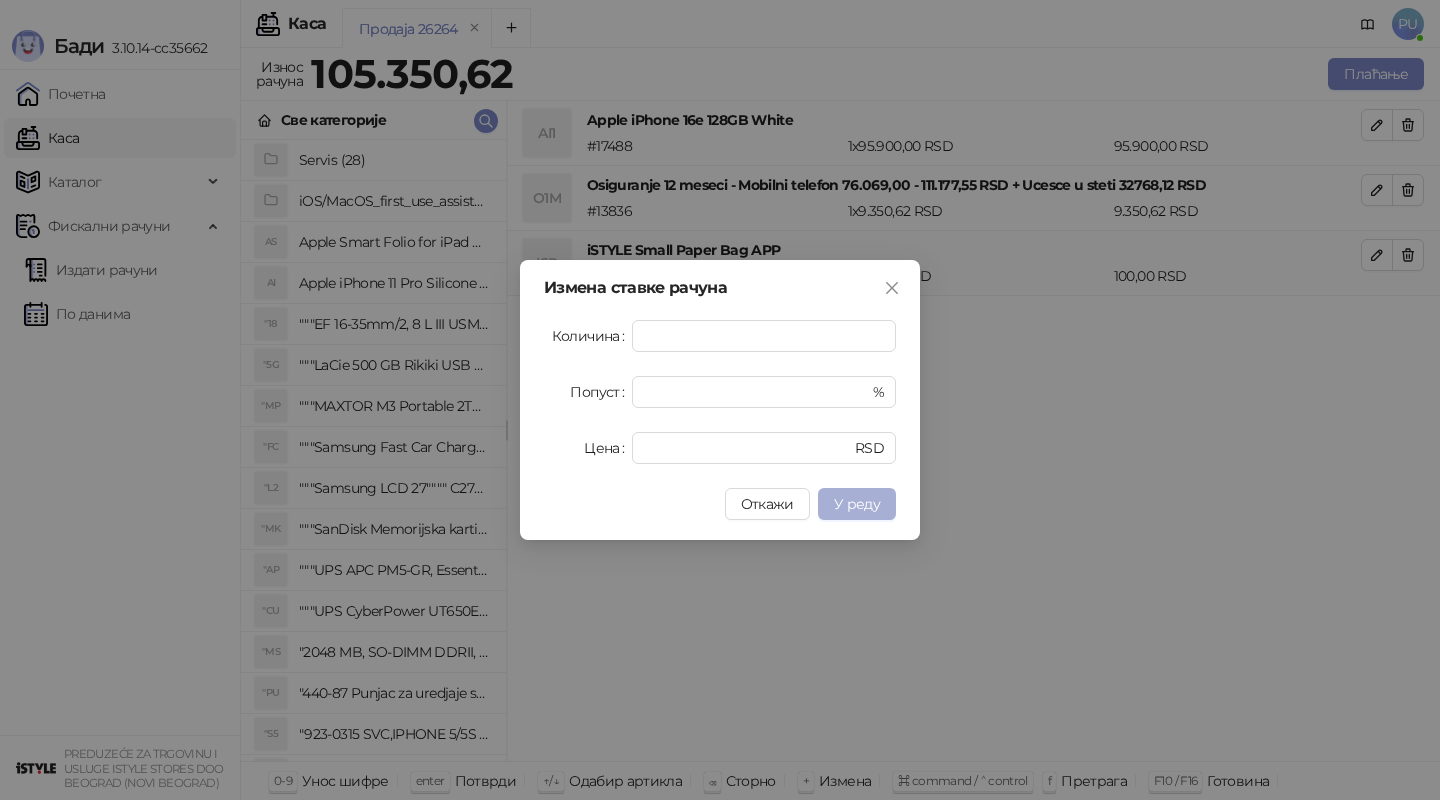 click on "У реду" at bounding box center (857, 504) 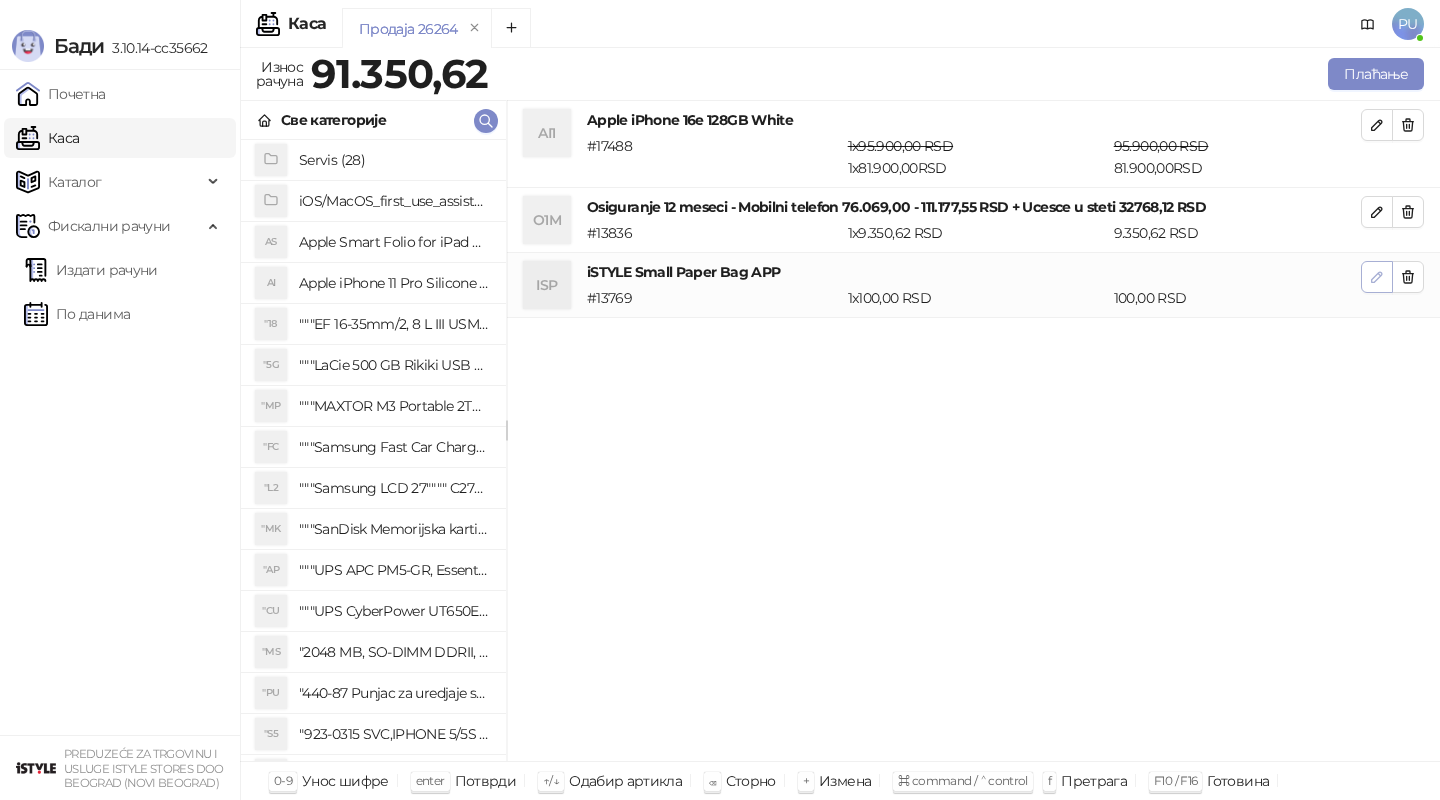 click 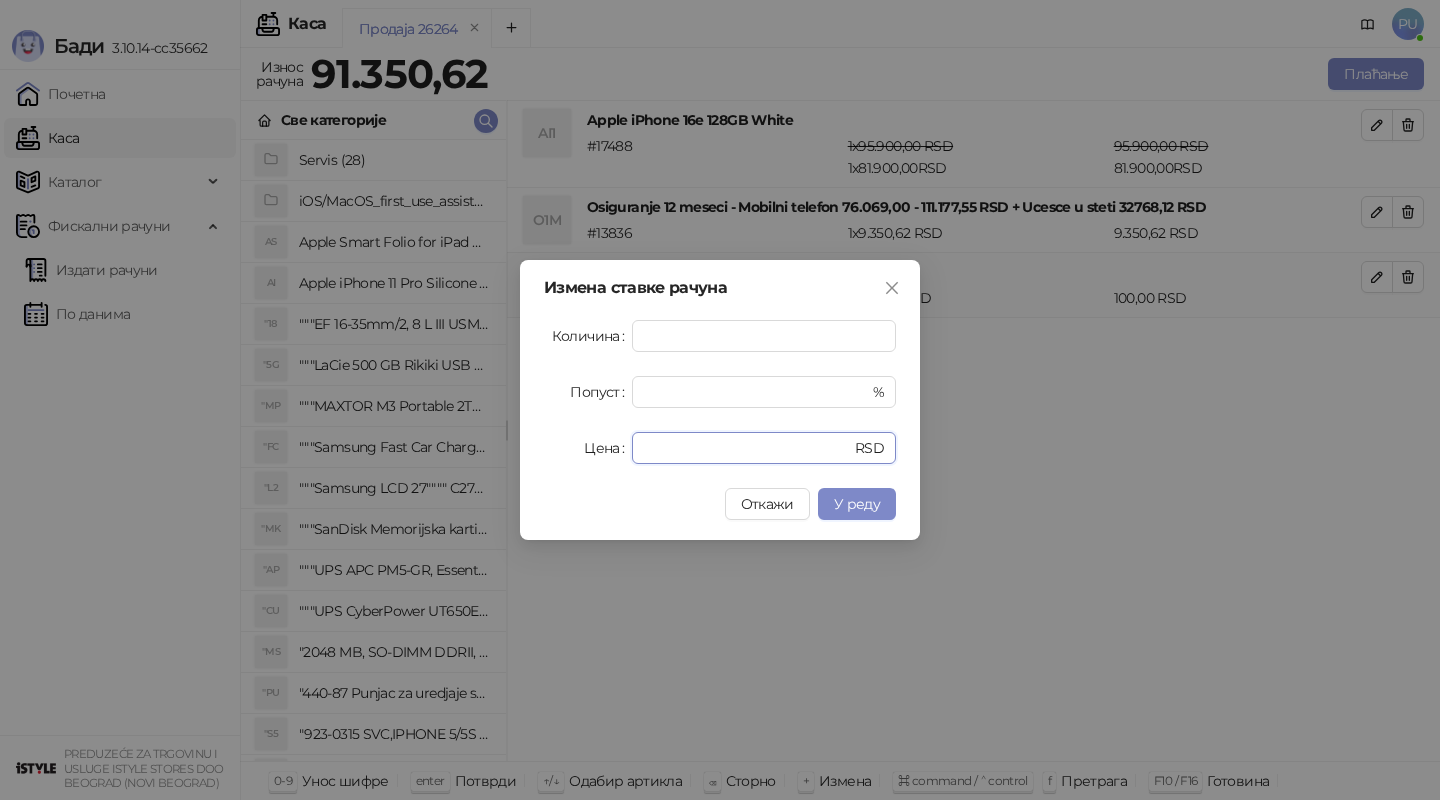 drag, startPoint x: 711, startPoint y: 444, endPoint x: 524, endPoint y: 444, distance: 187 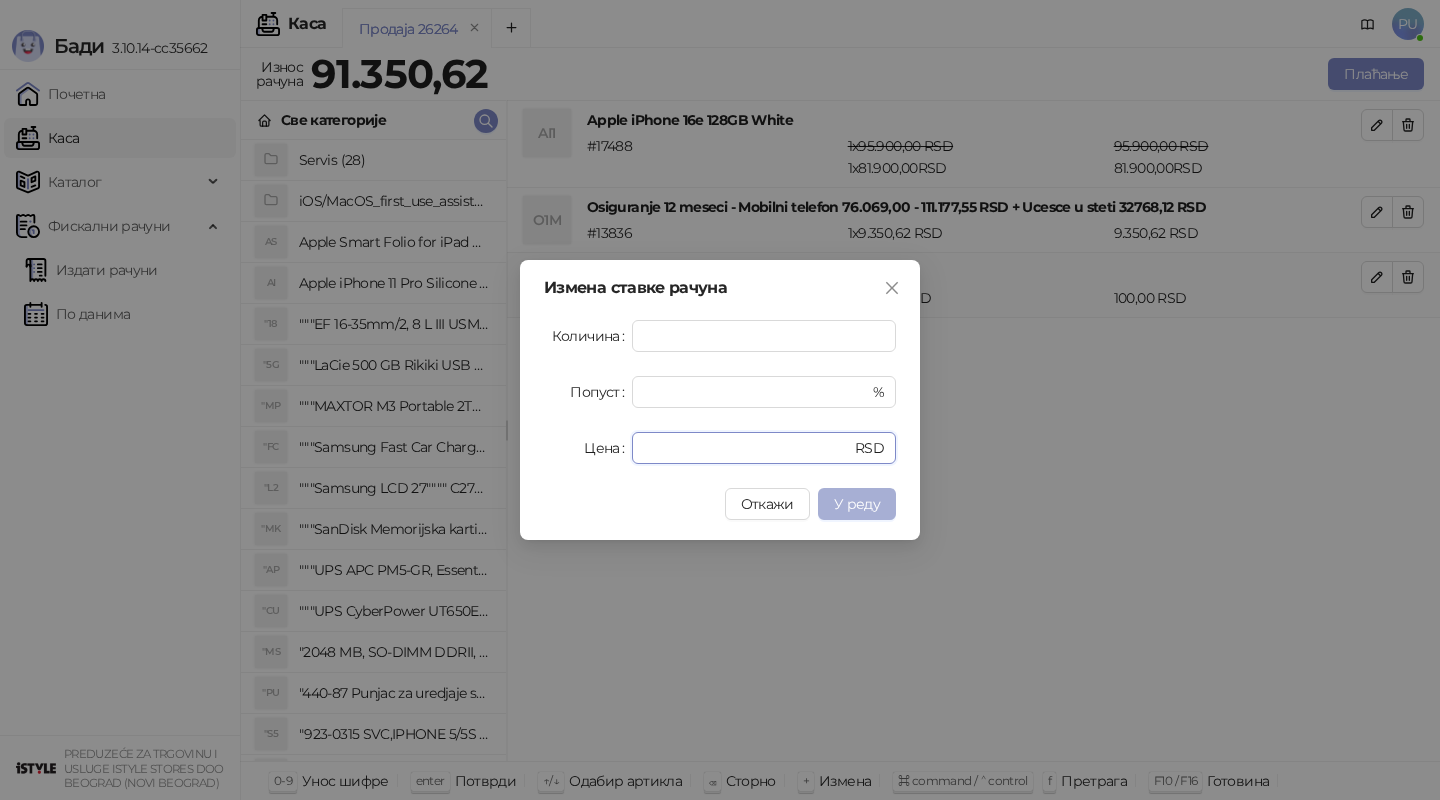 type on "*****" 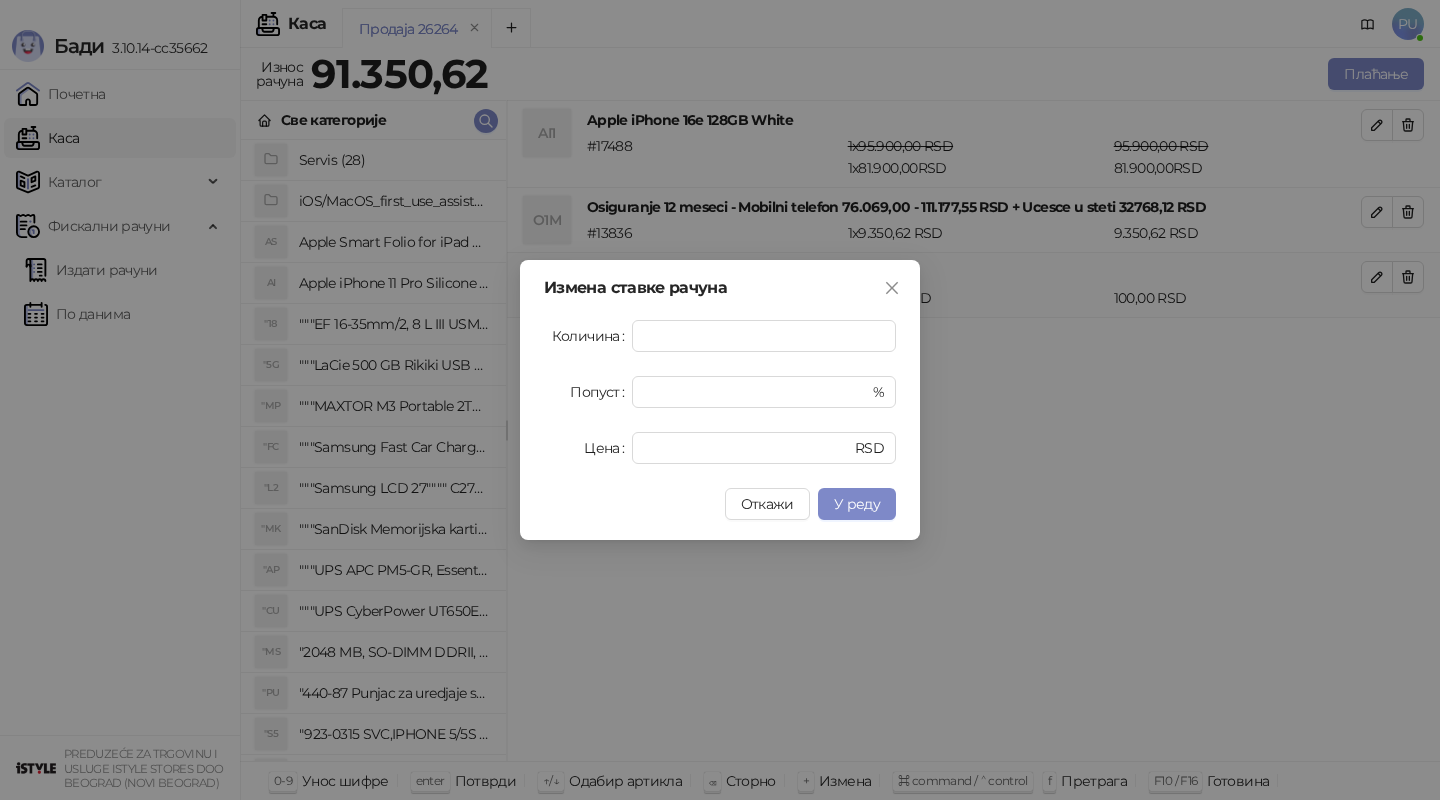 click on "У реду" at bounding box center (857, 504) 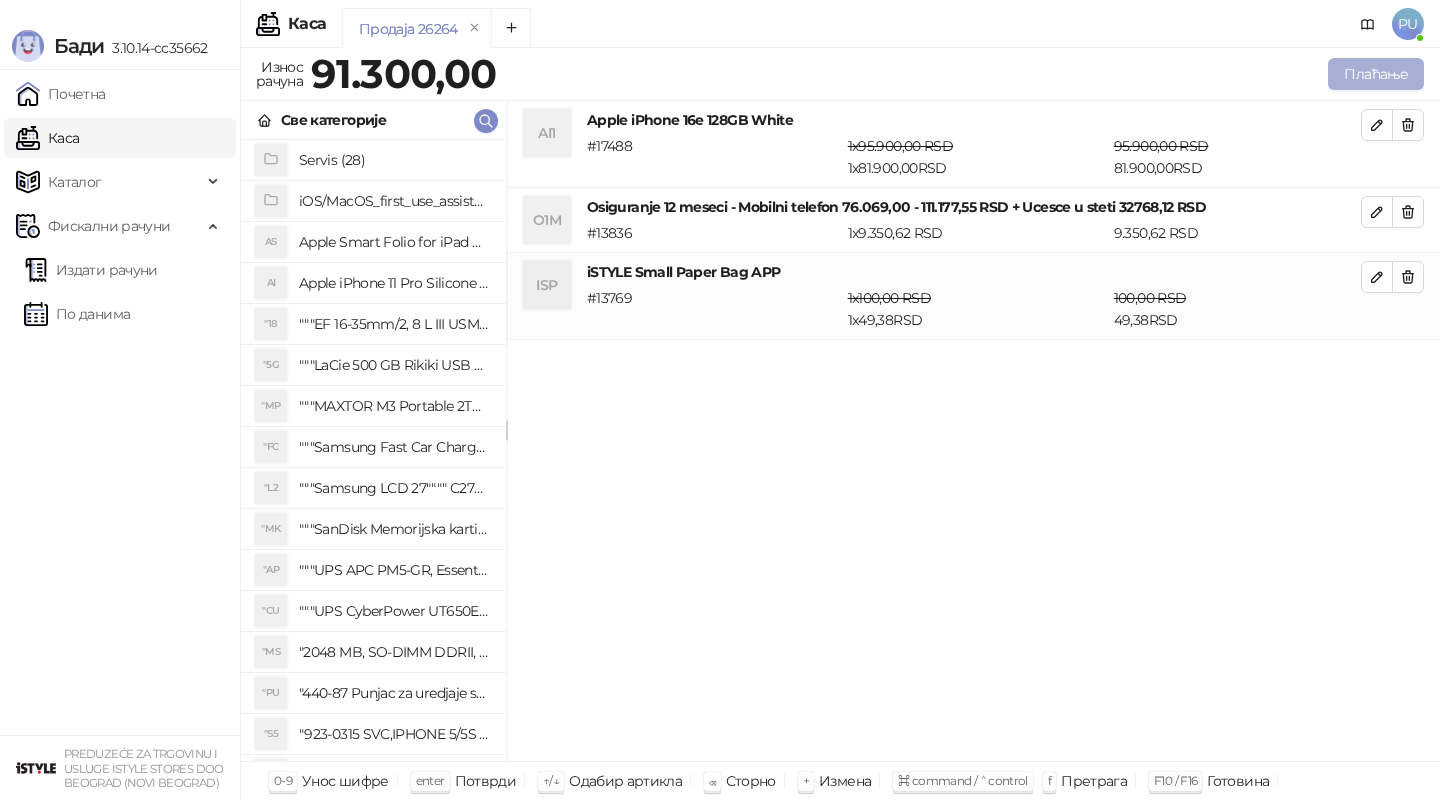 click on "Плаћање" at bounding box center [1376, 74] 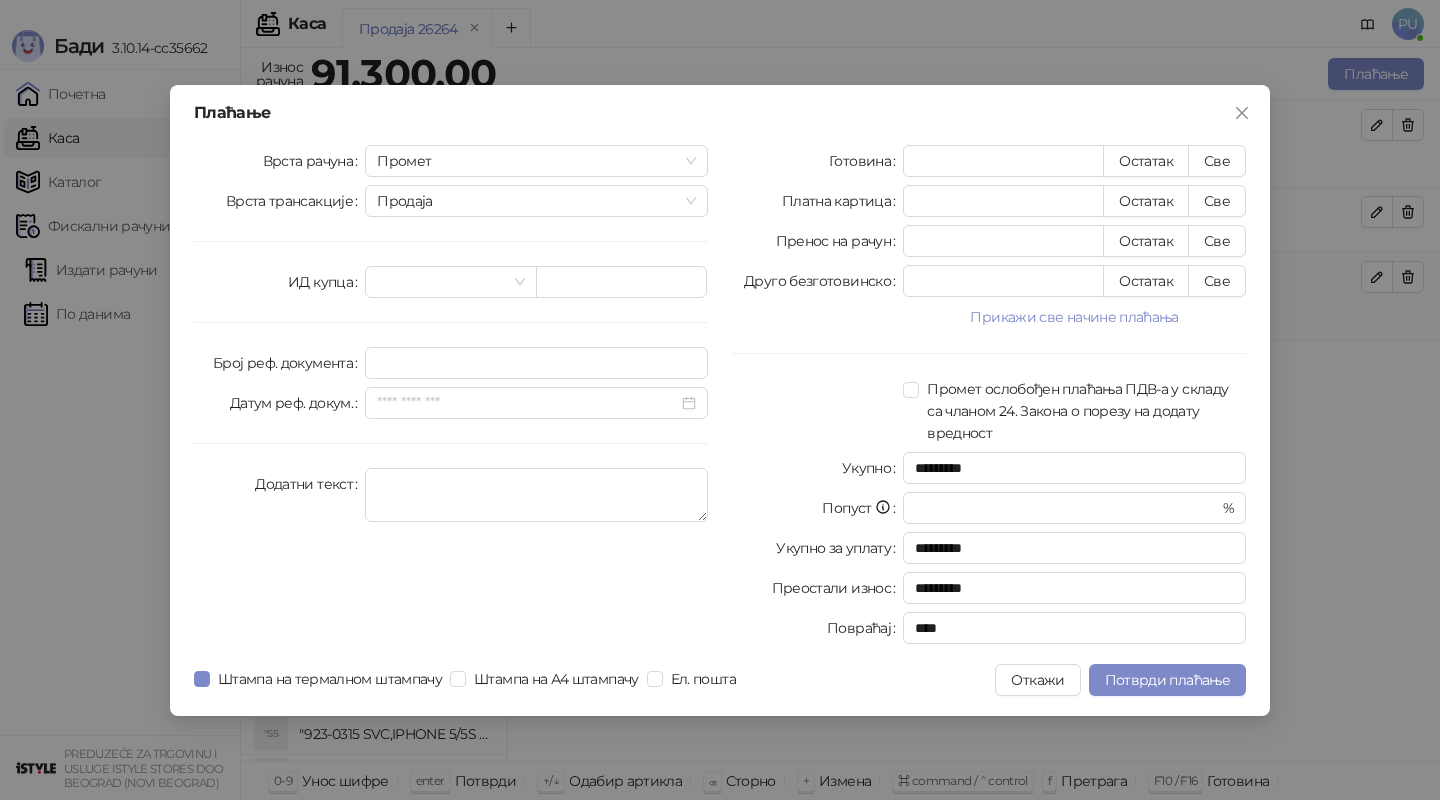 type on "*" 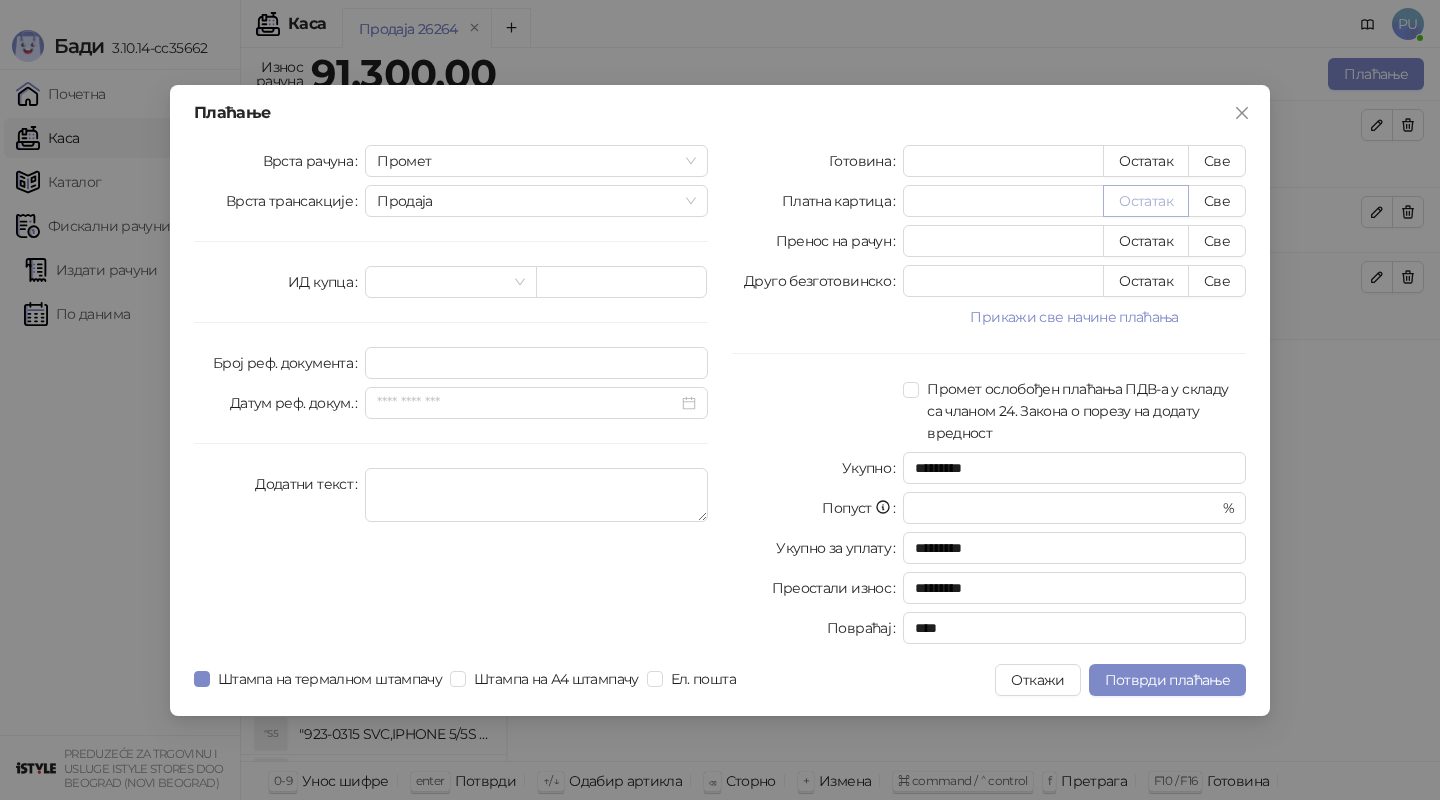 type on "****" 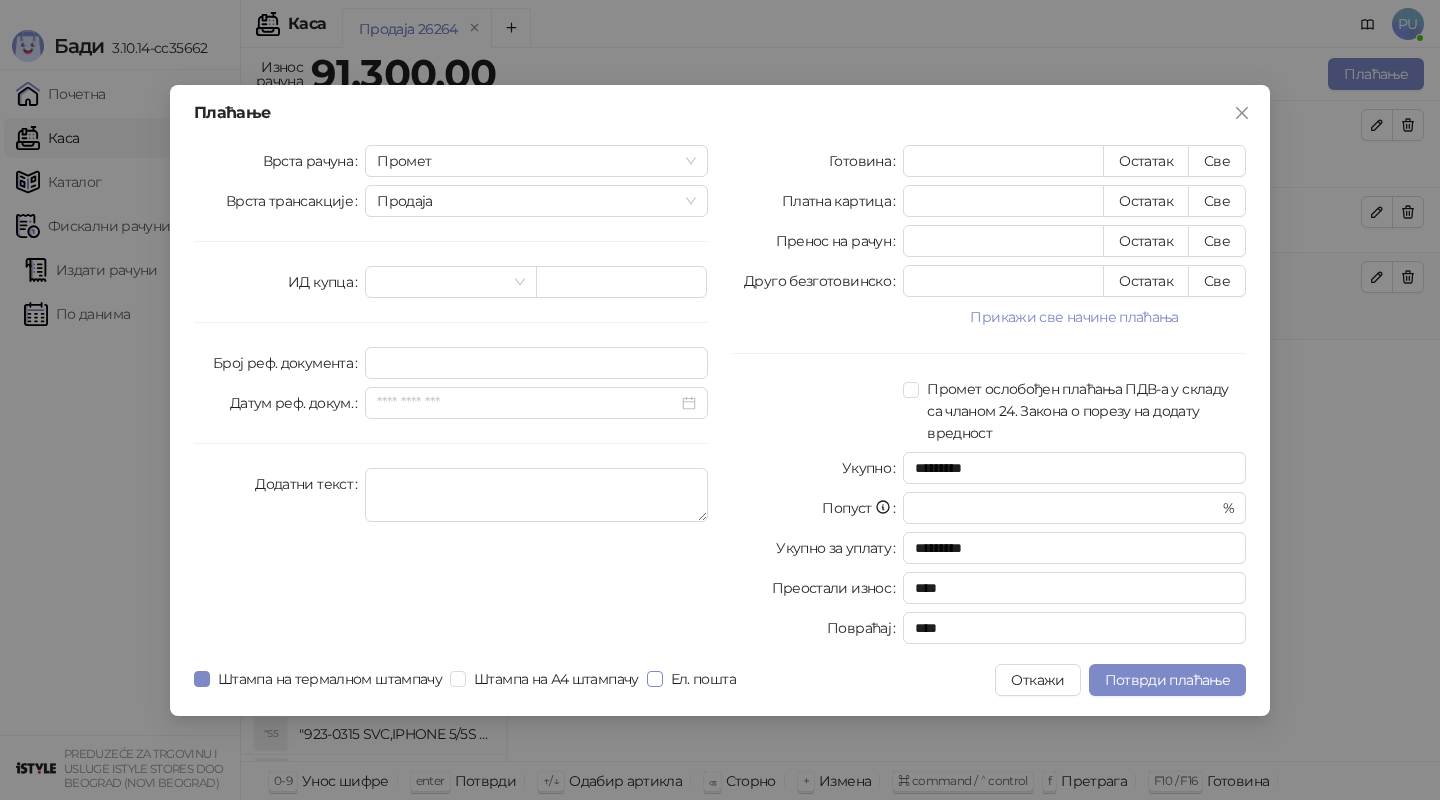click on "Ел. пошта" at bounding box center [703, 679] 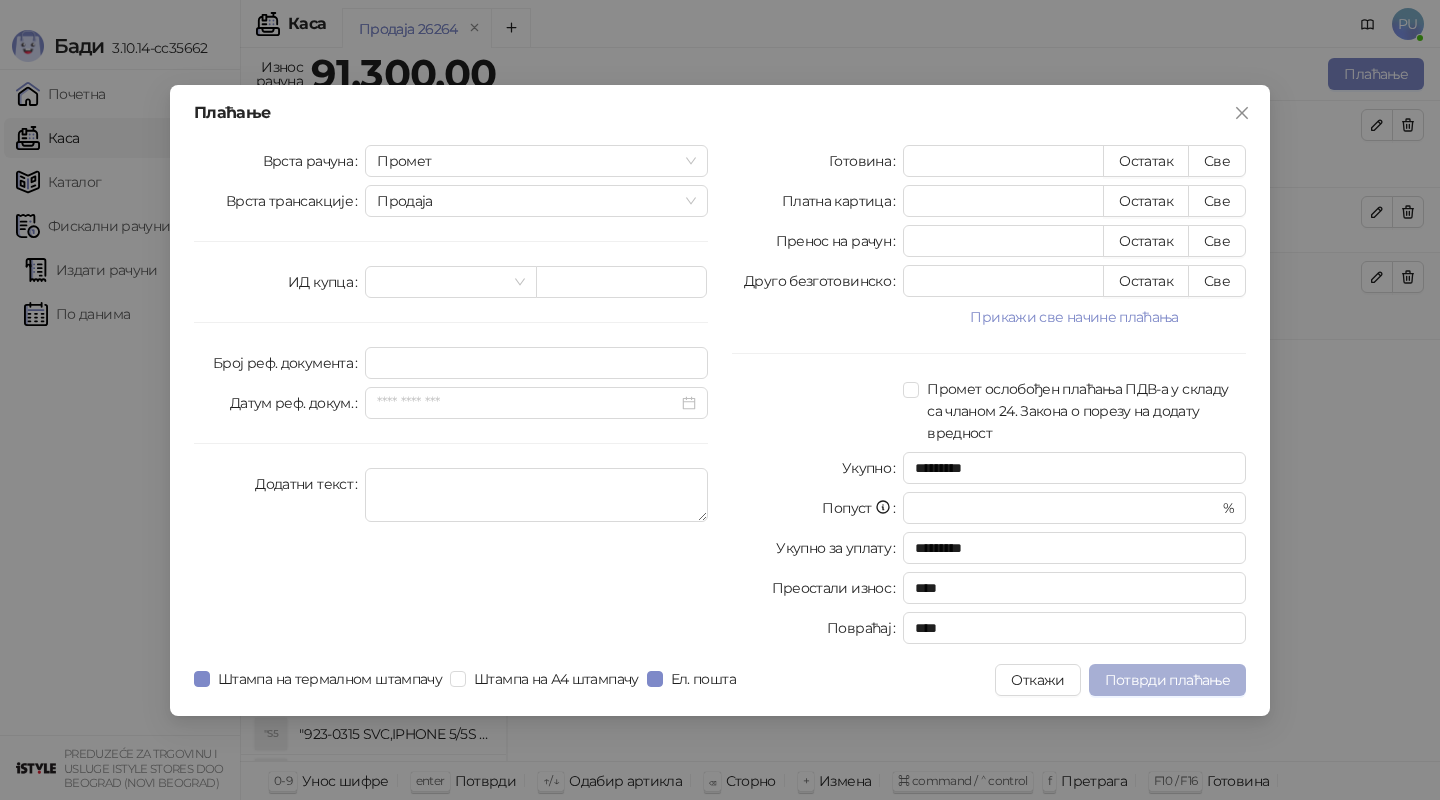 click on "Потврди плаћање" at bounding box center [1167, 680] 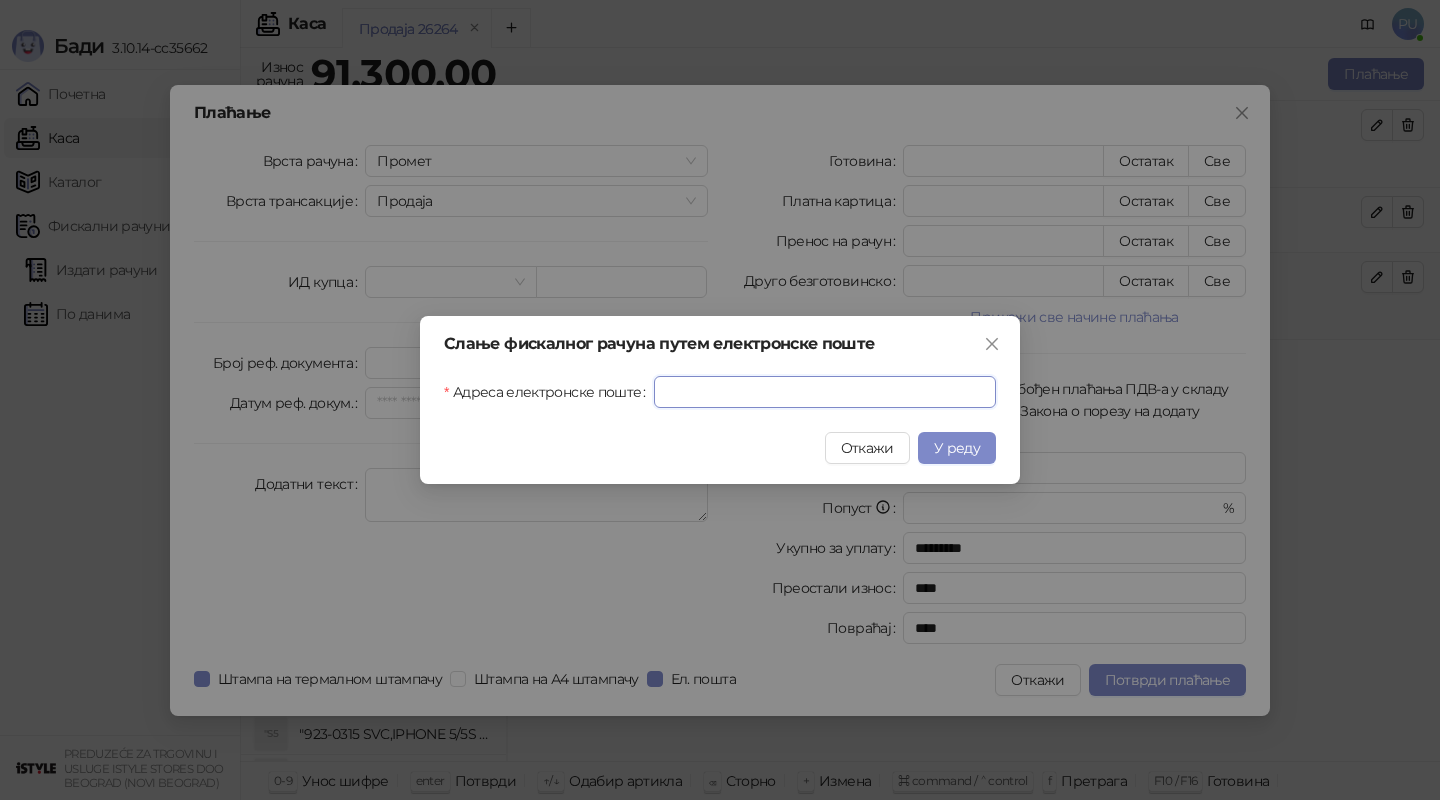 click on "Адреса електронске поште" at bounding box center (825, 392) 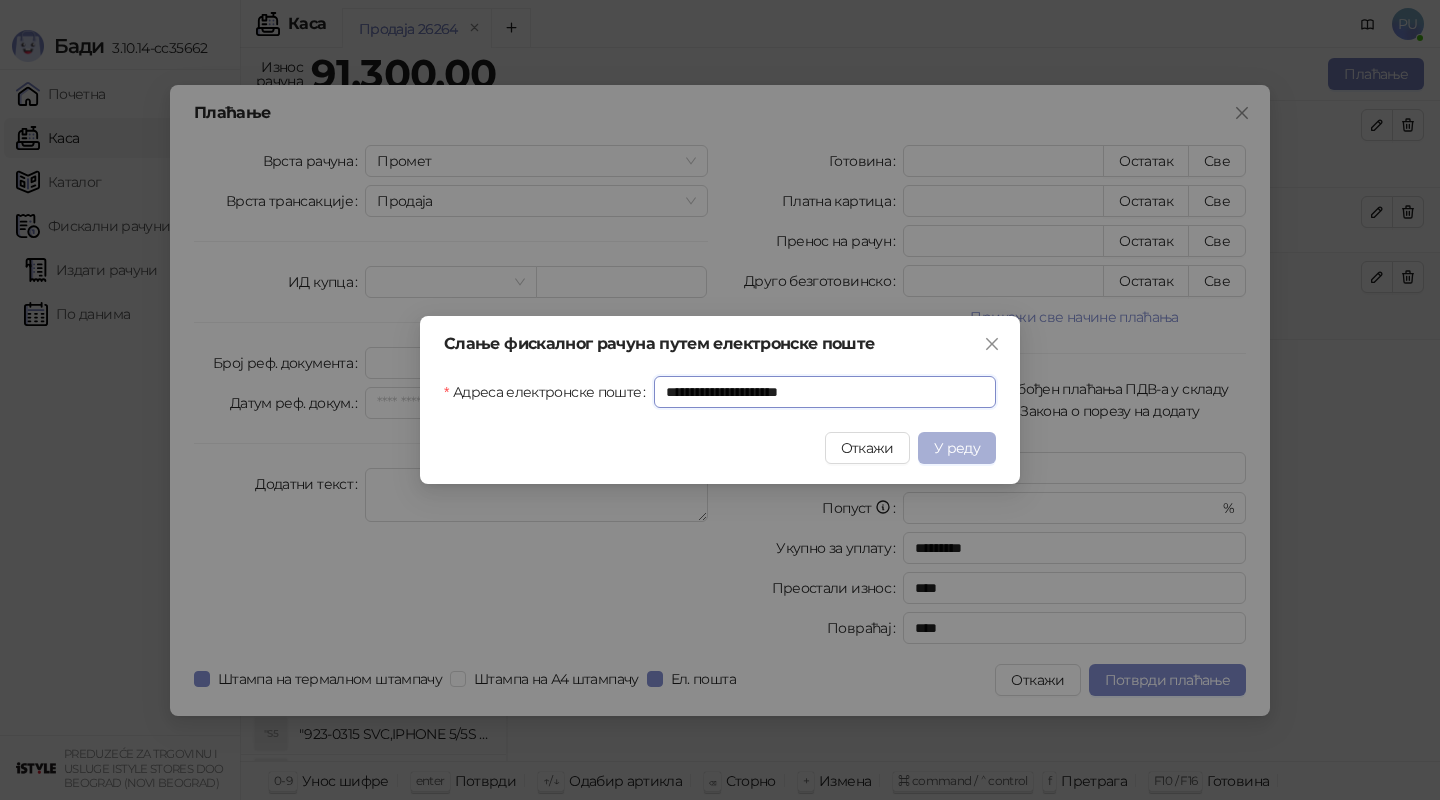 type on "**********" 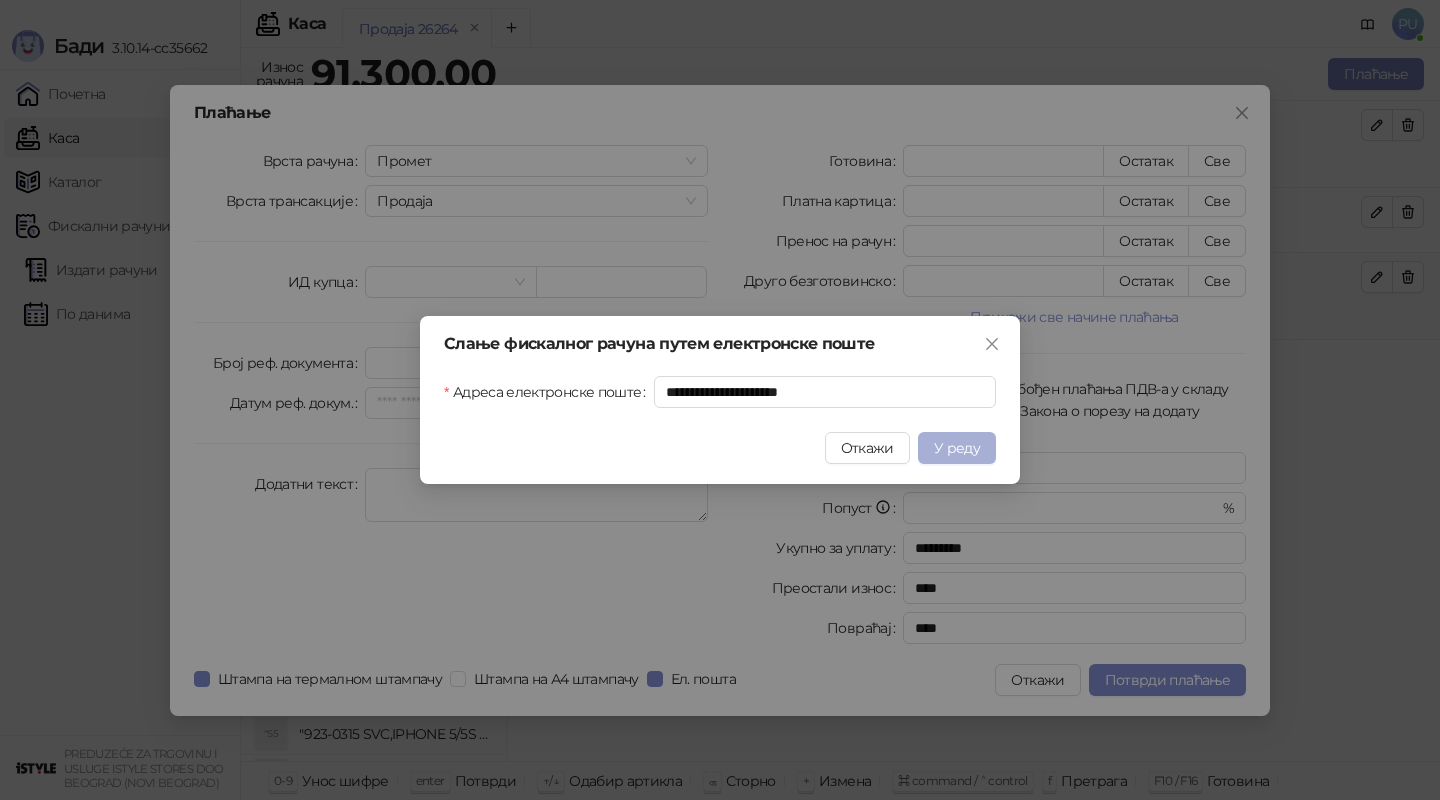 click on "У реду" at bounding box center [957, 448] 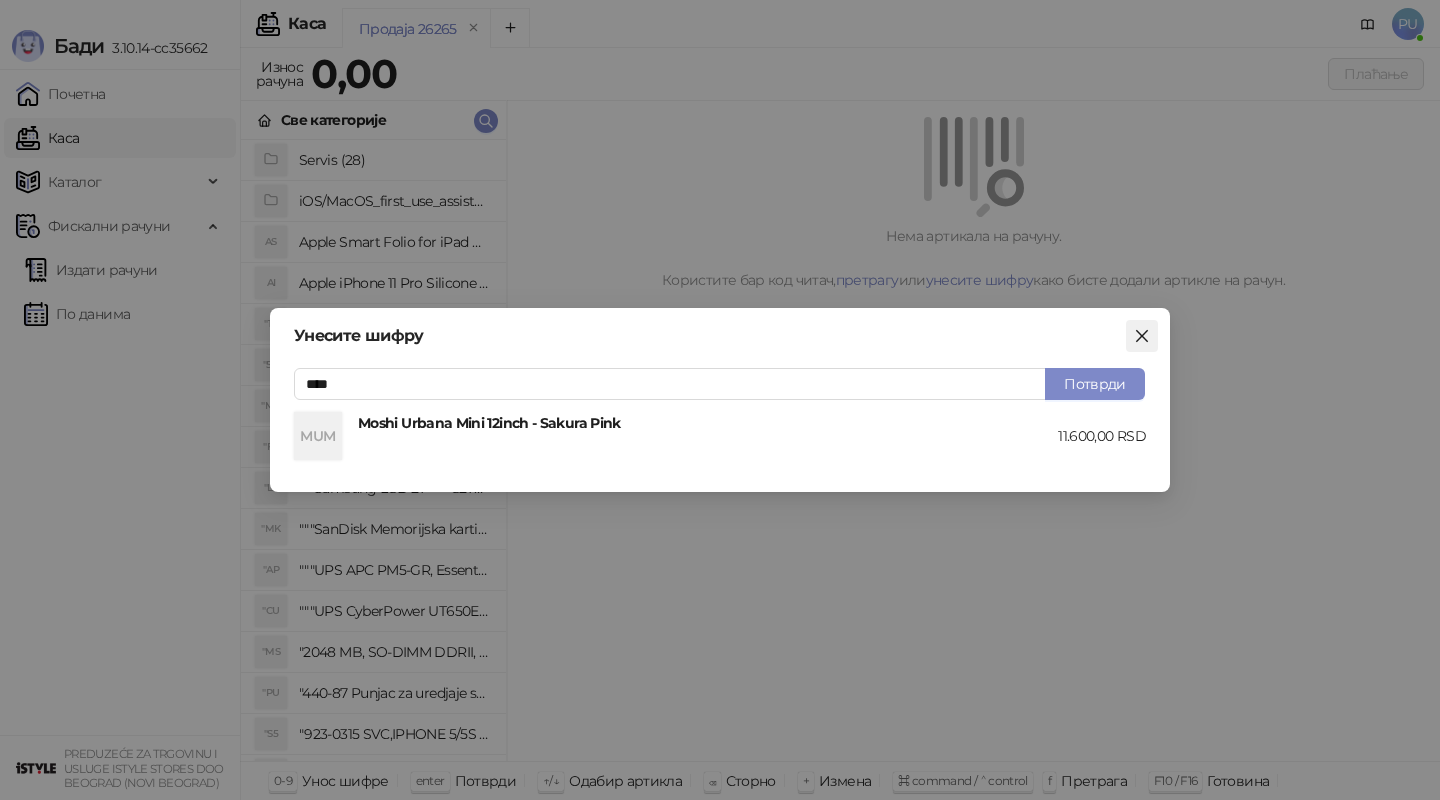 type on "****" 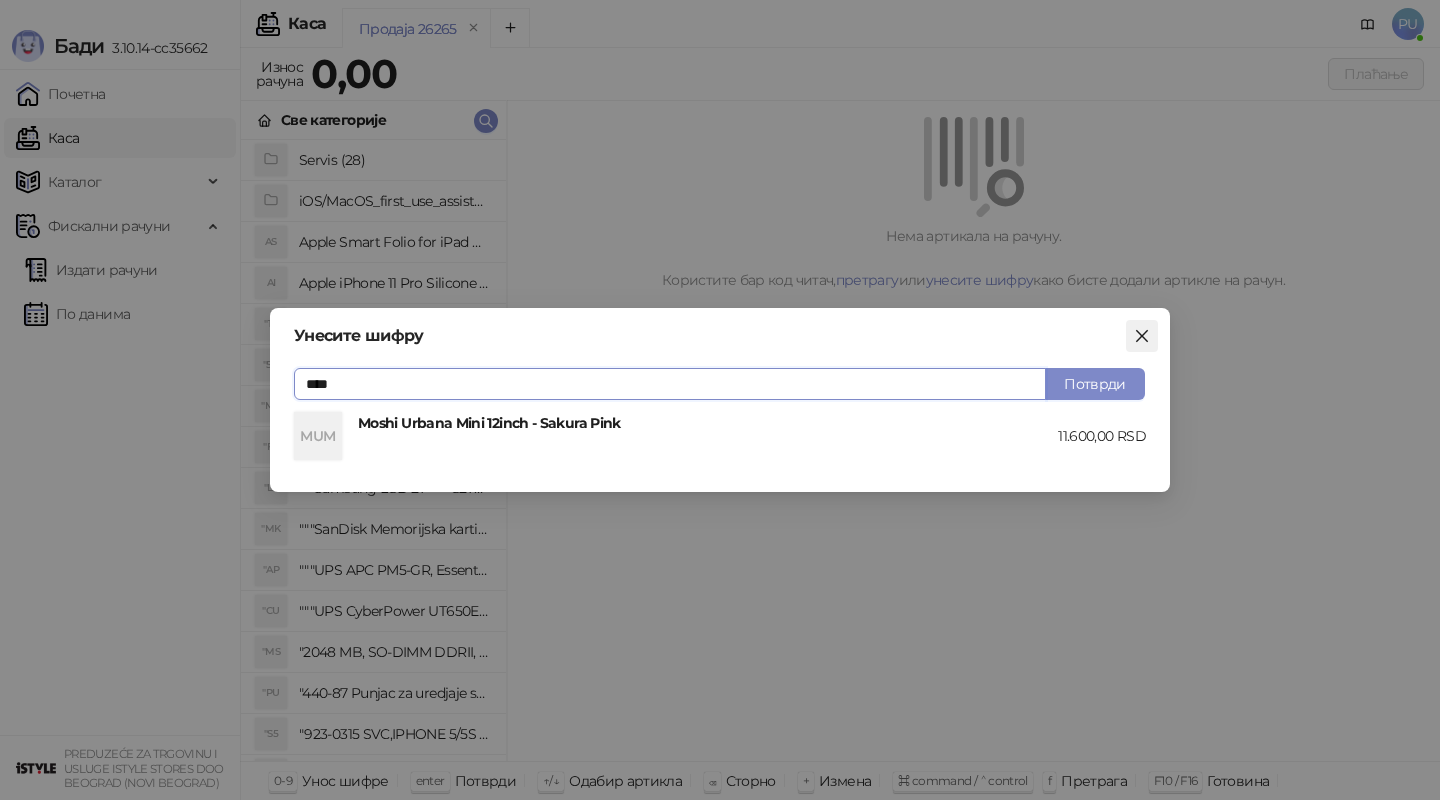 click 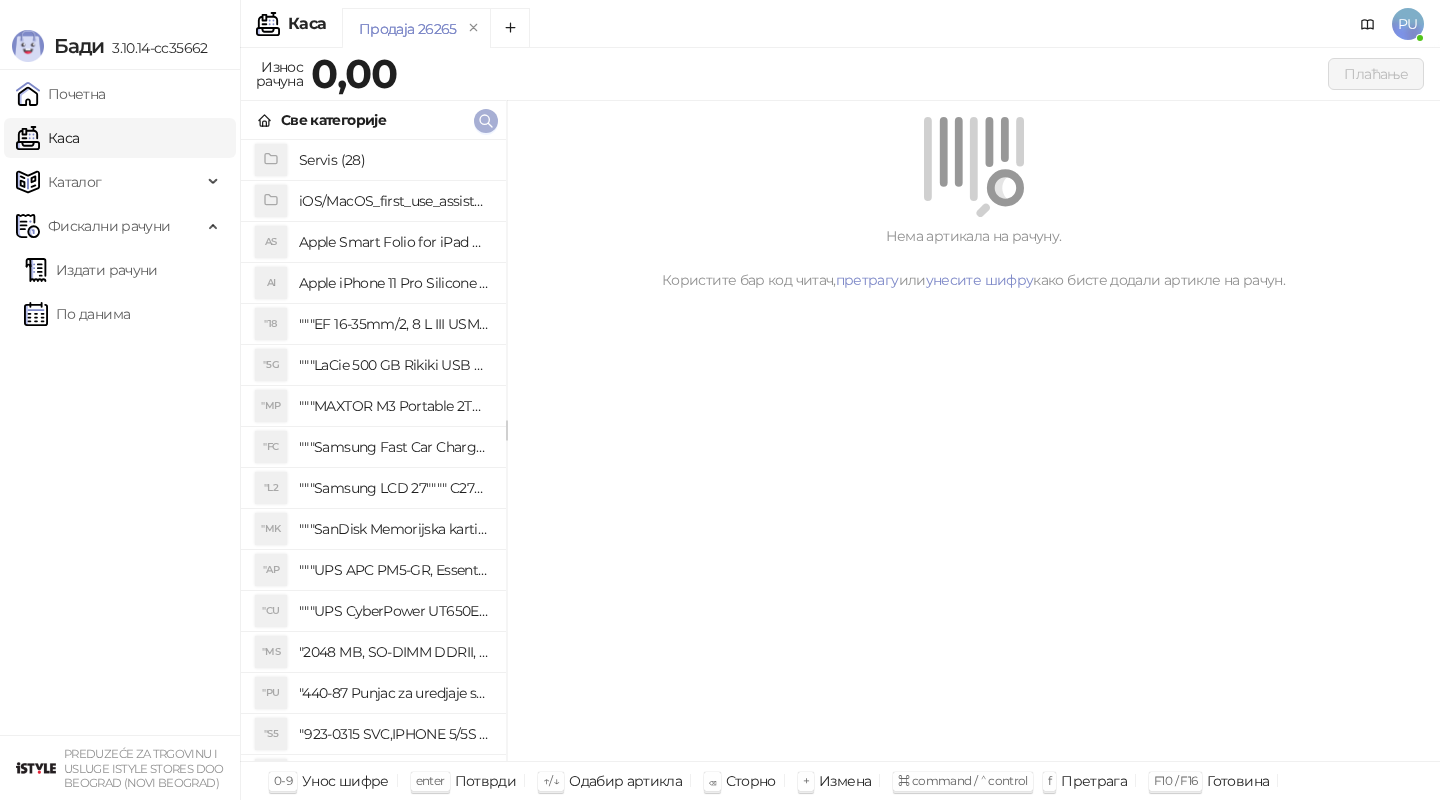 click 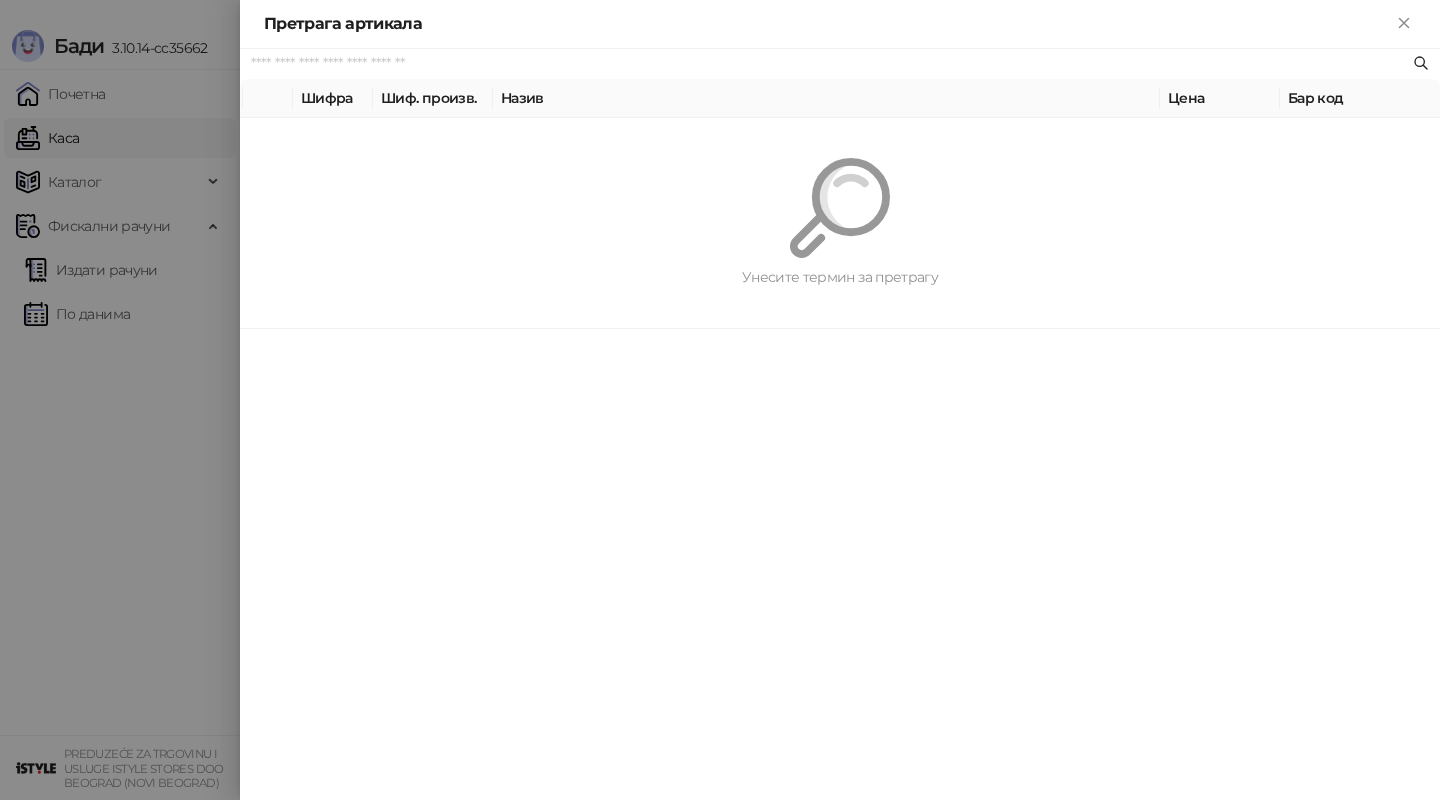 paste on "*********" 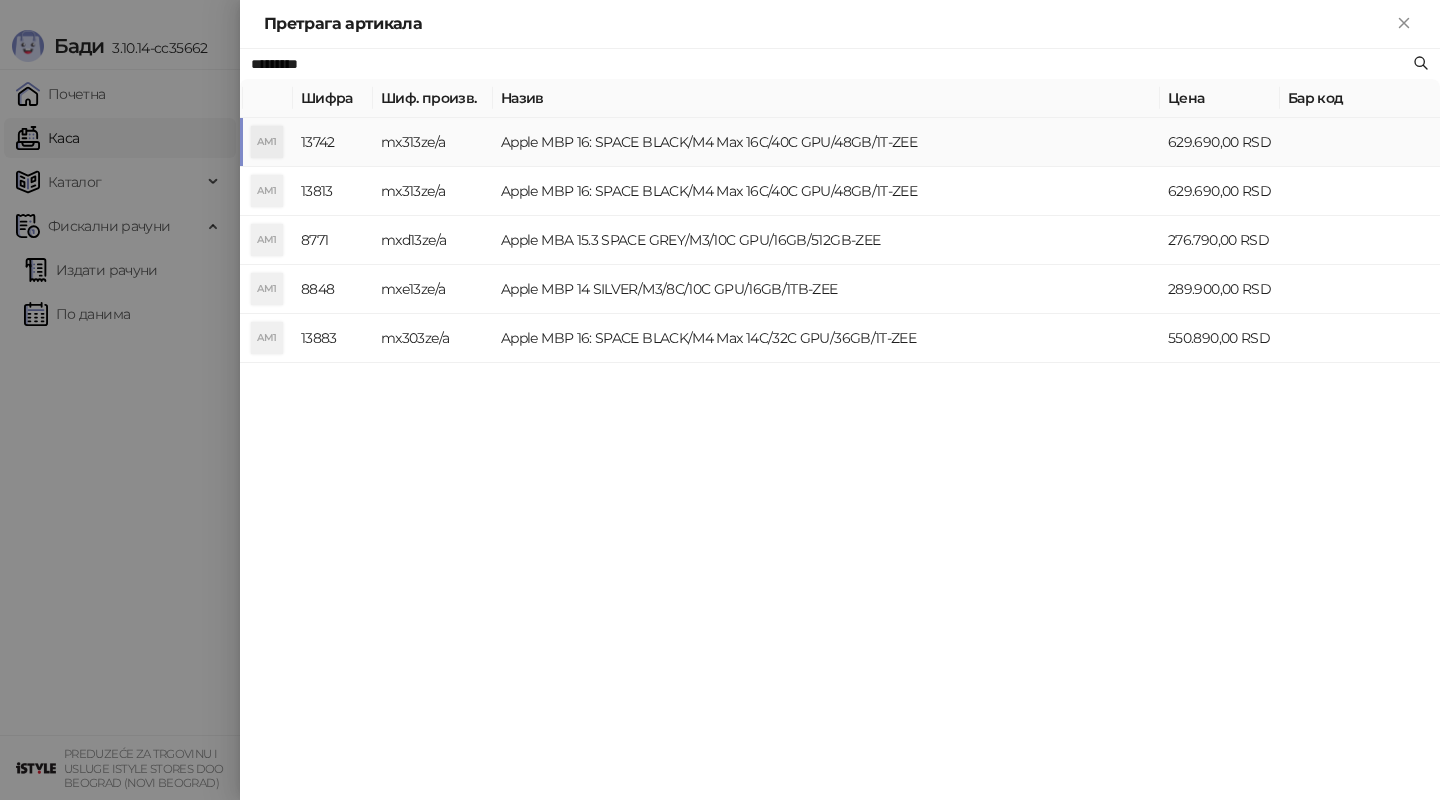 click on "Apple MBP 16: SPACE BLACK/M4 Max 16C/40C GPU/48GB/1T-ZEE" at bounding box center [826, 142] 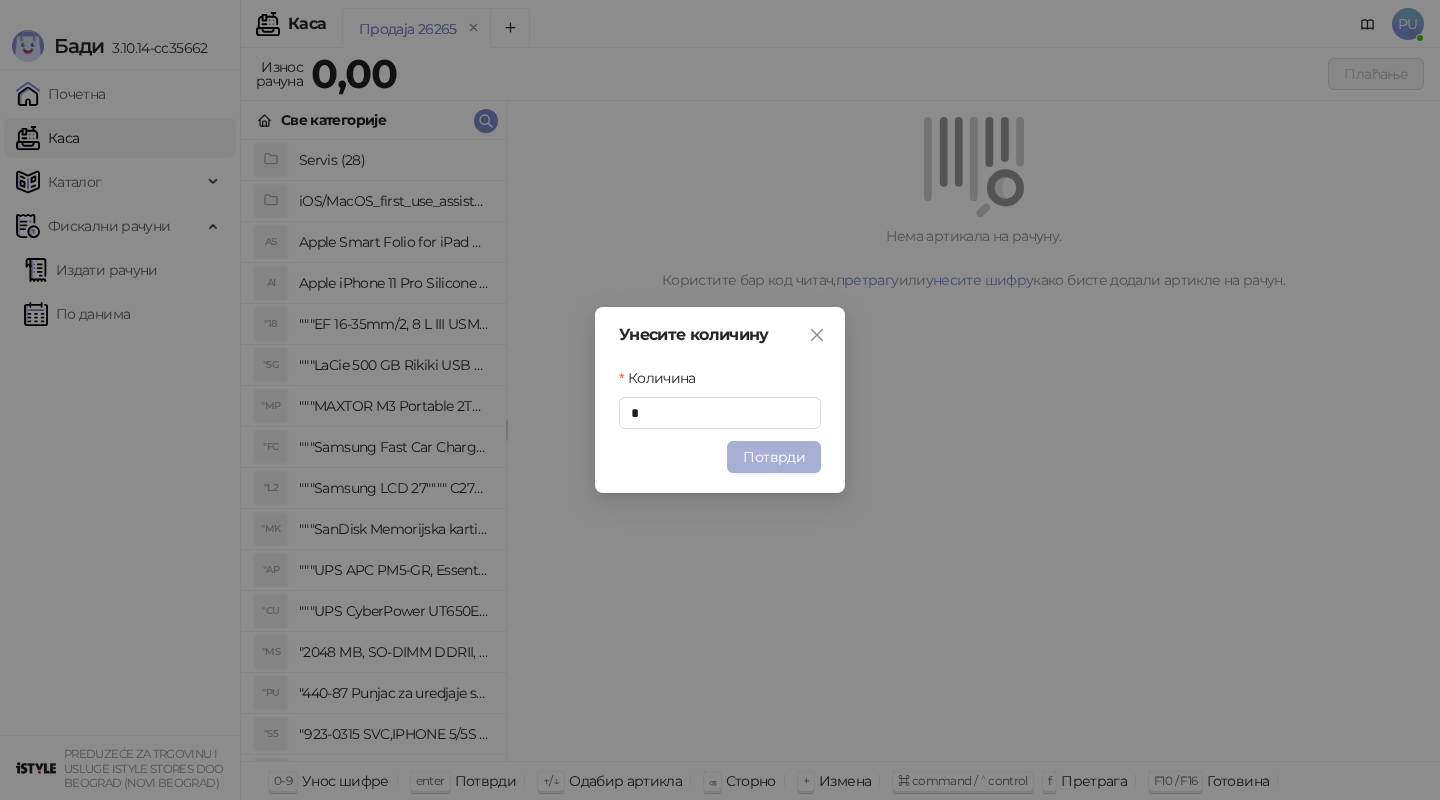 click on "Потврди" at bounding box center [774, 457] 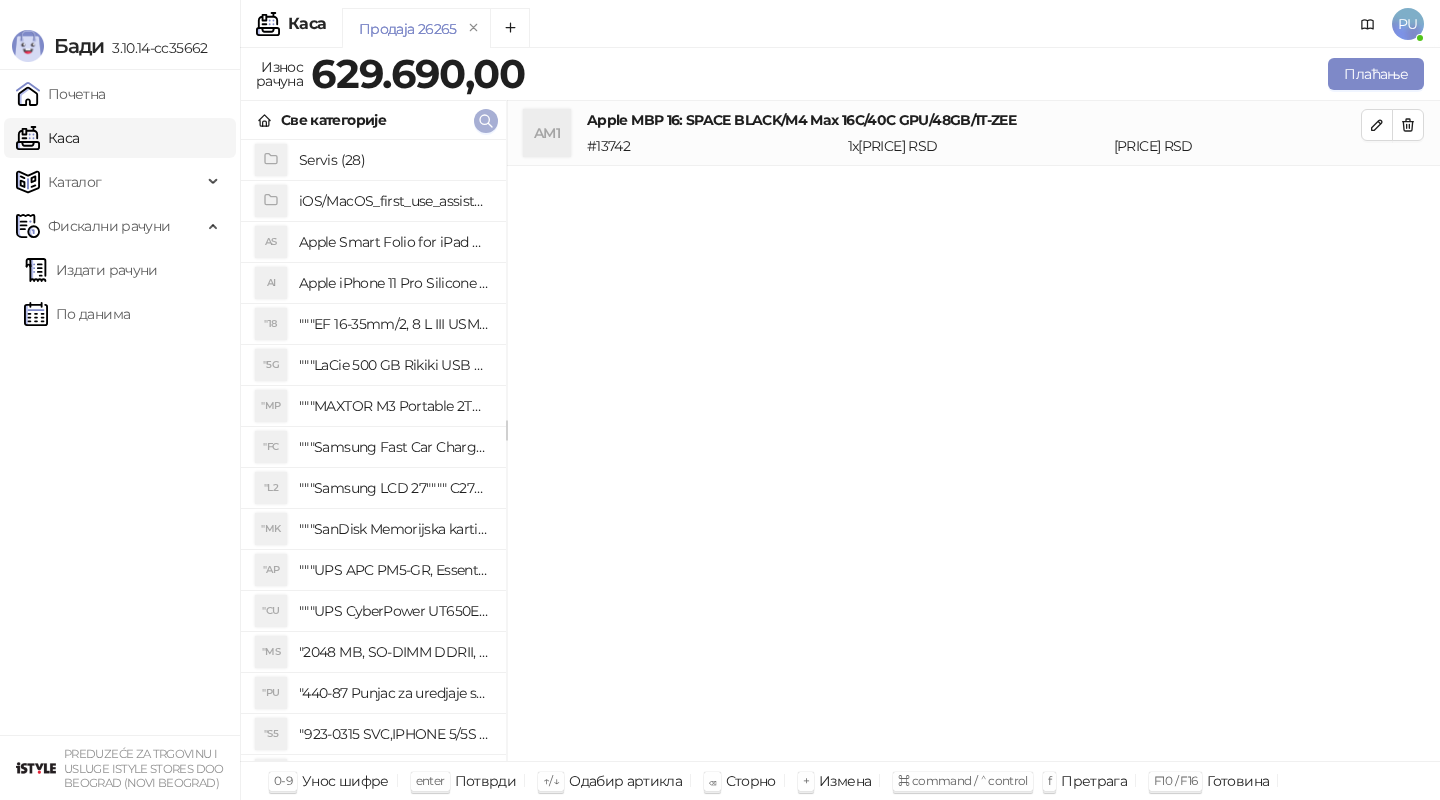 click 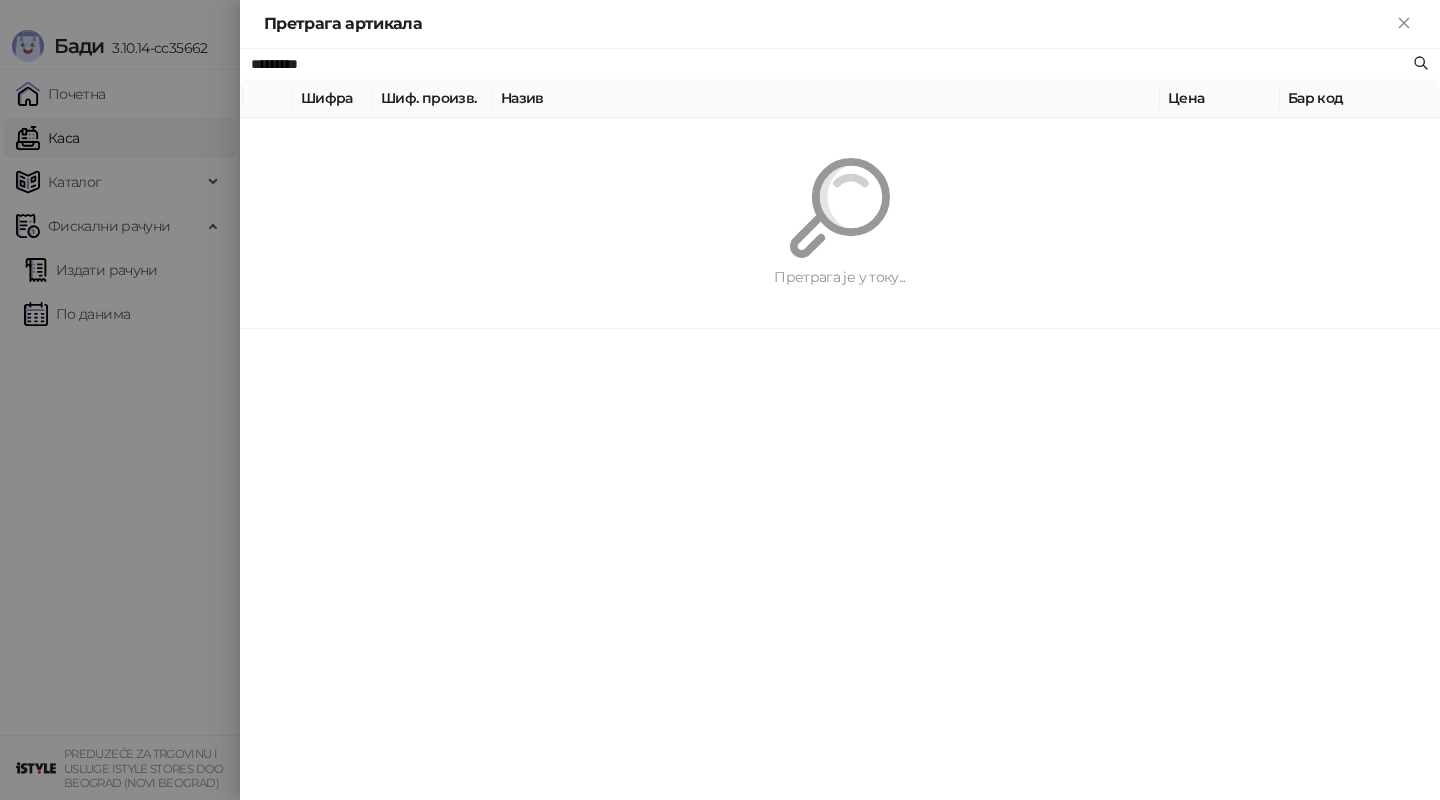 paste on "**********" 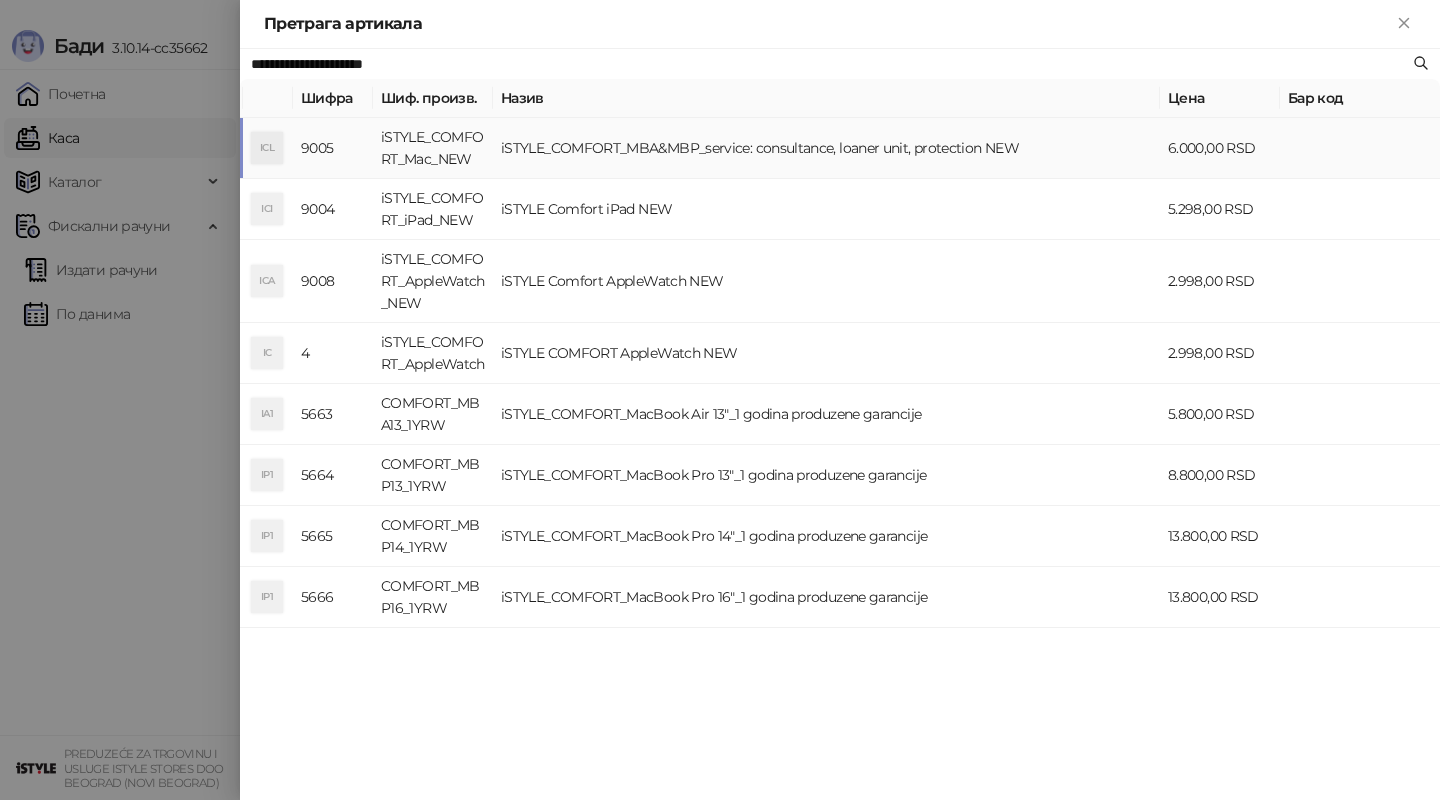 click on "iSTYLE_COMFORT_MBA&MBP_service: consultance, loaner unit, protection NEW" at bounding box center (826, 148) 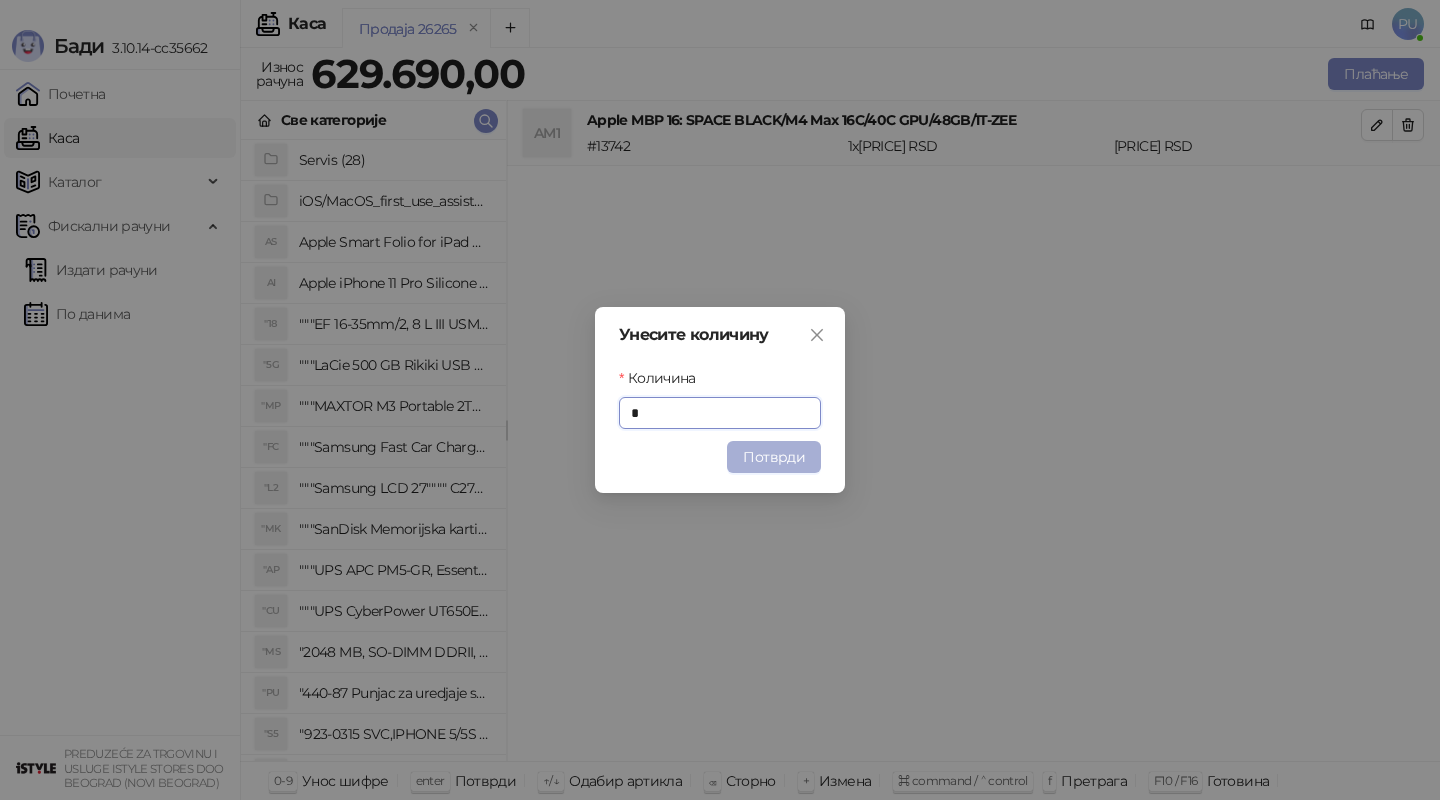 click on "Потврди" at bounding box center [774, 457] 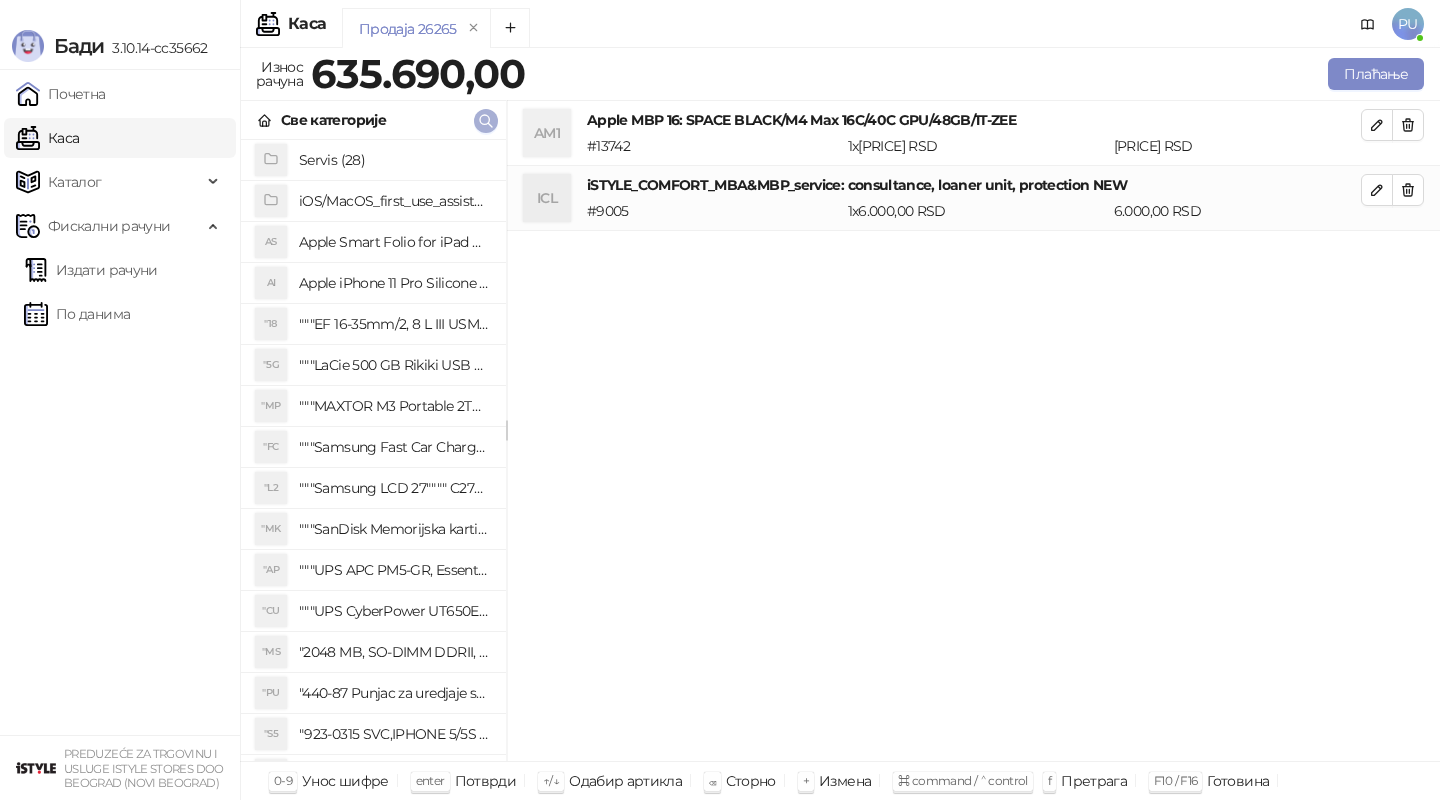 click 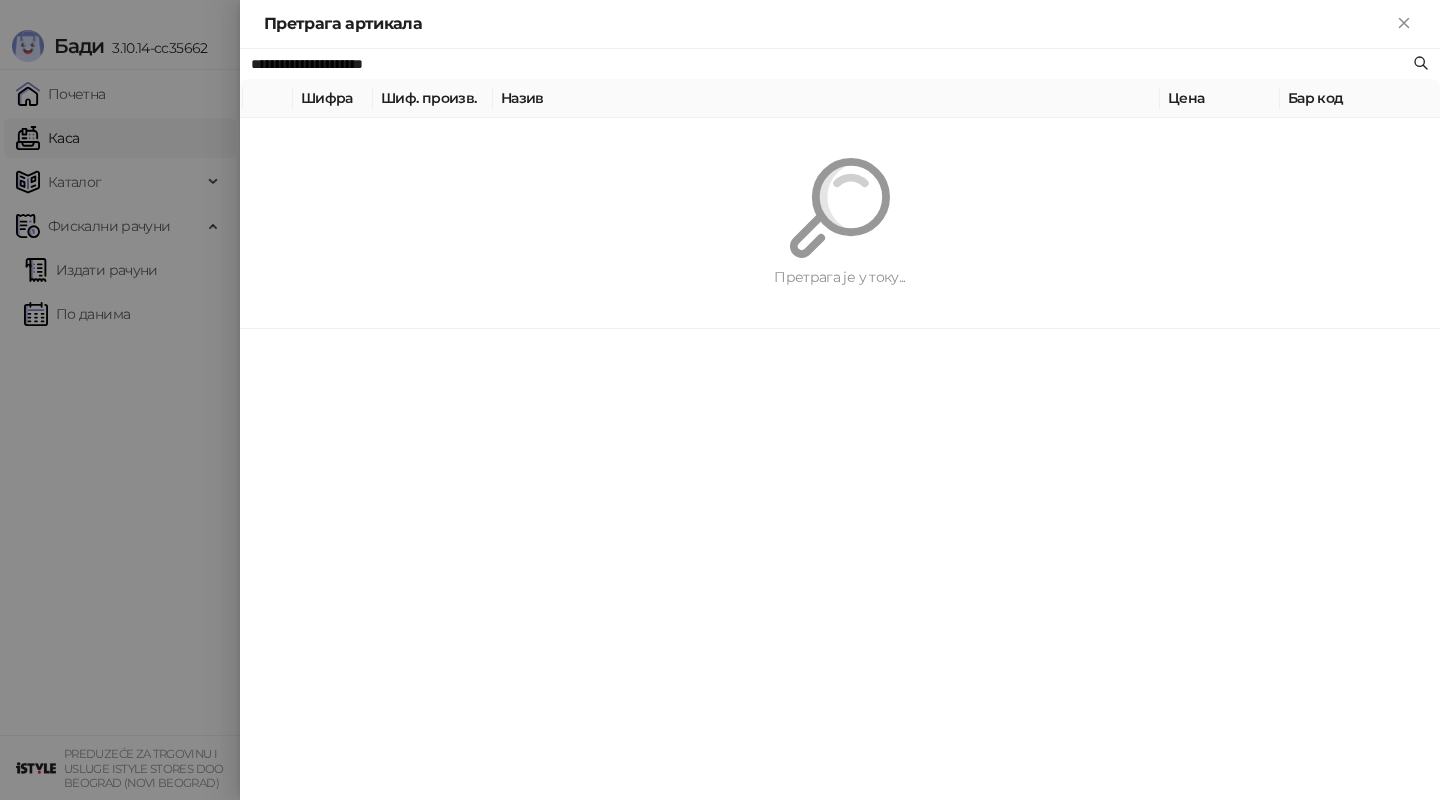 paste 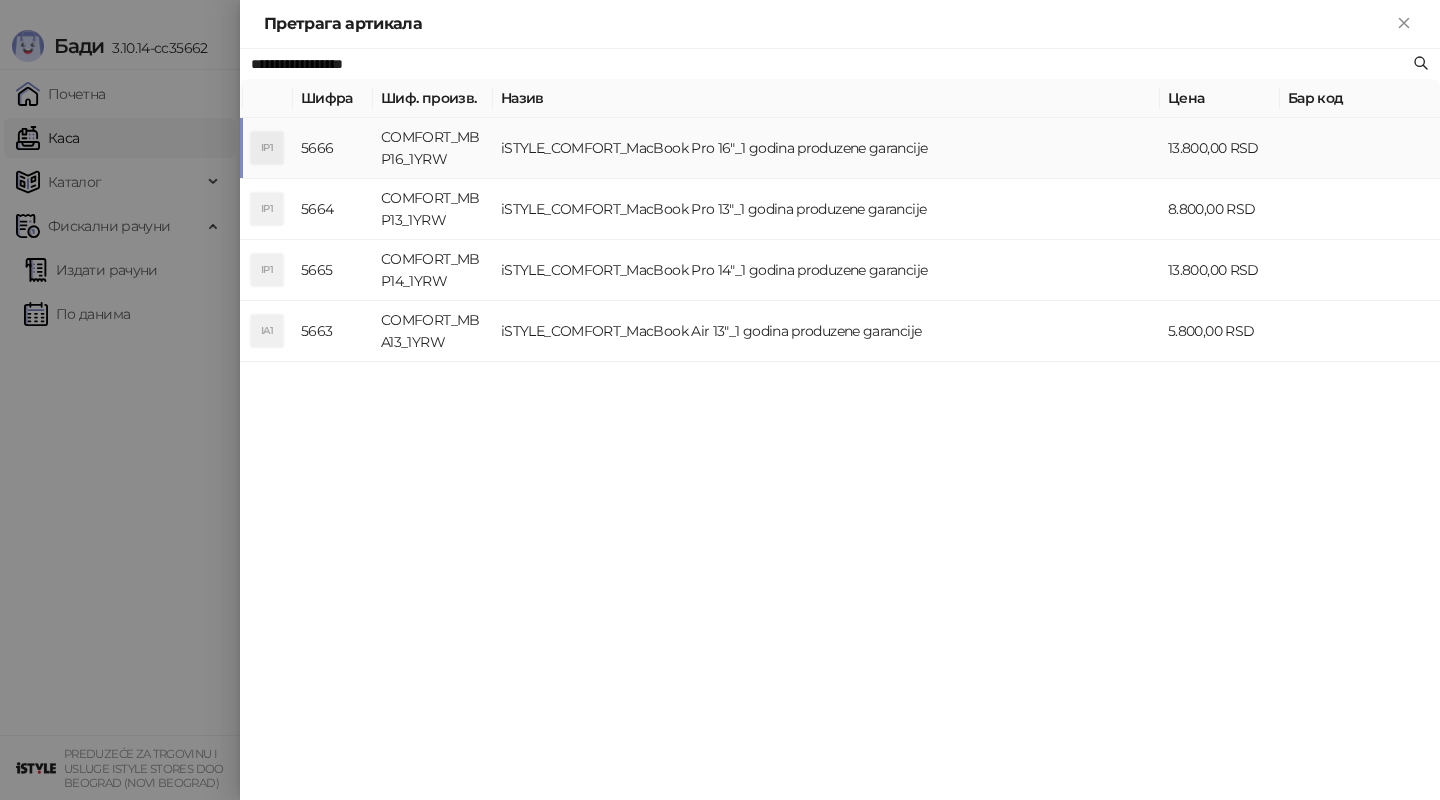 type on "**********" 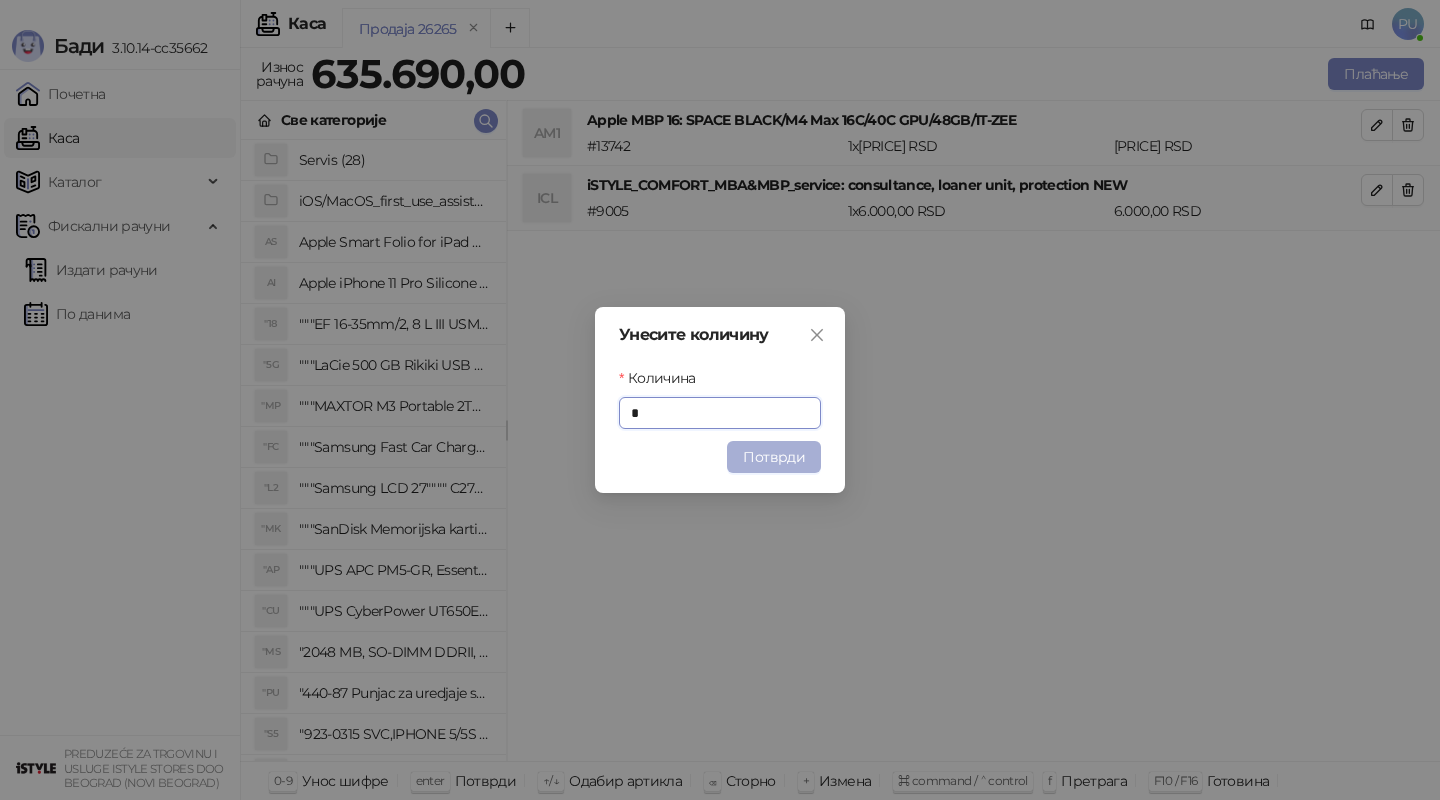 click on "Потврди" at bounding box center [774, 457] 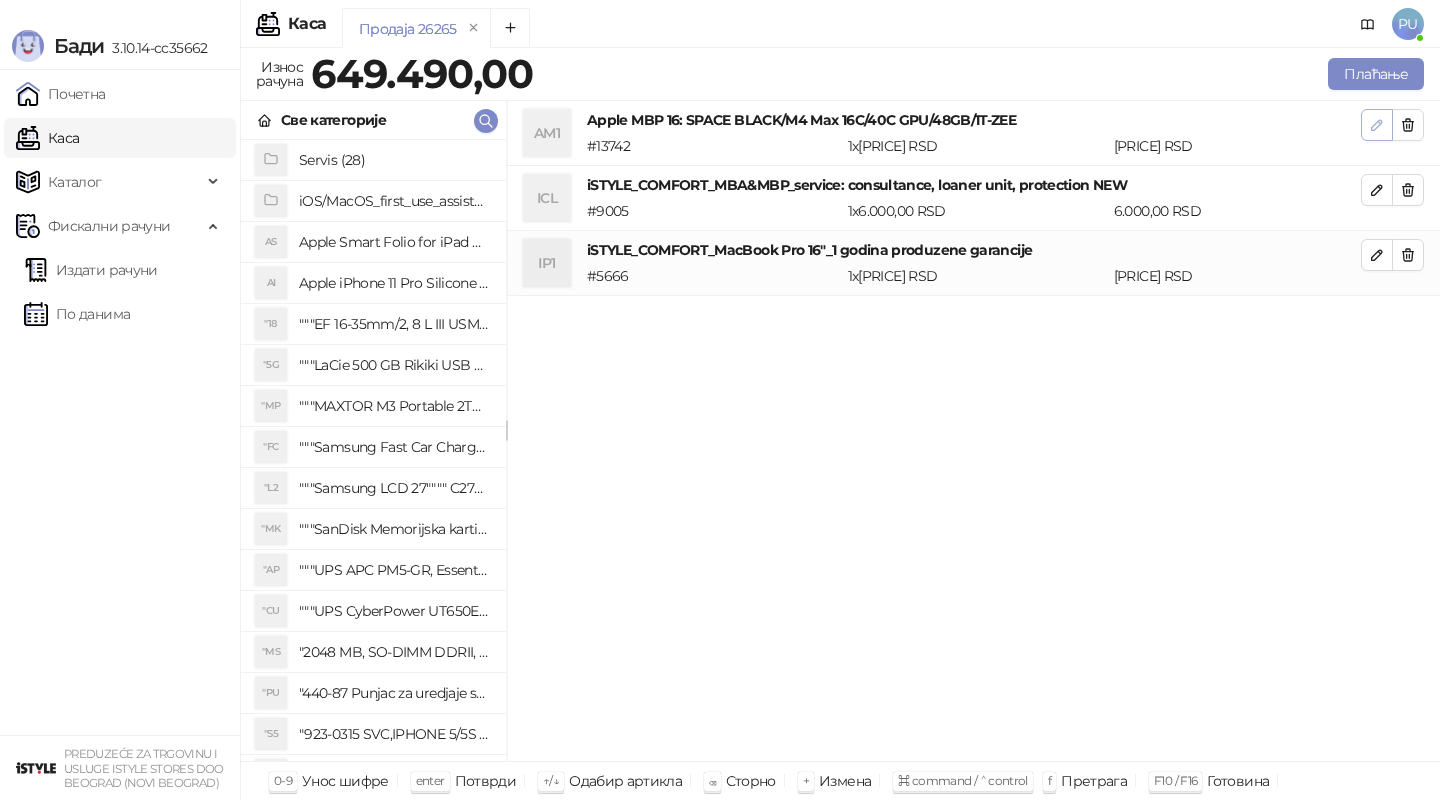 click 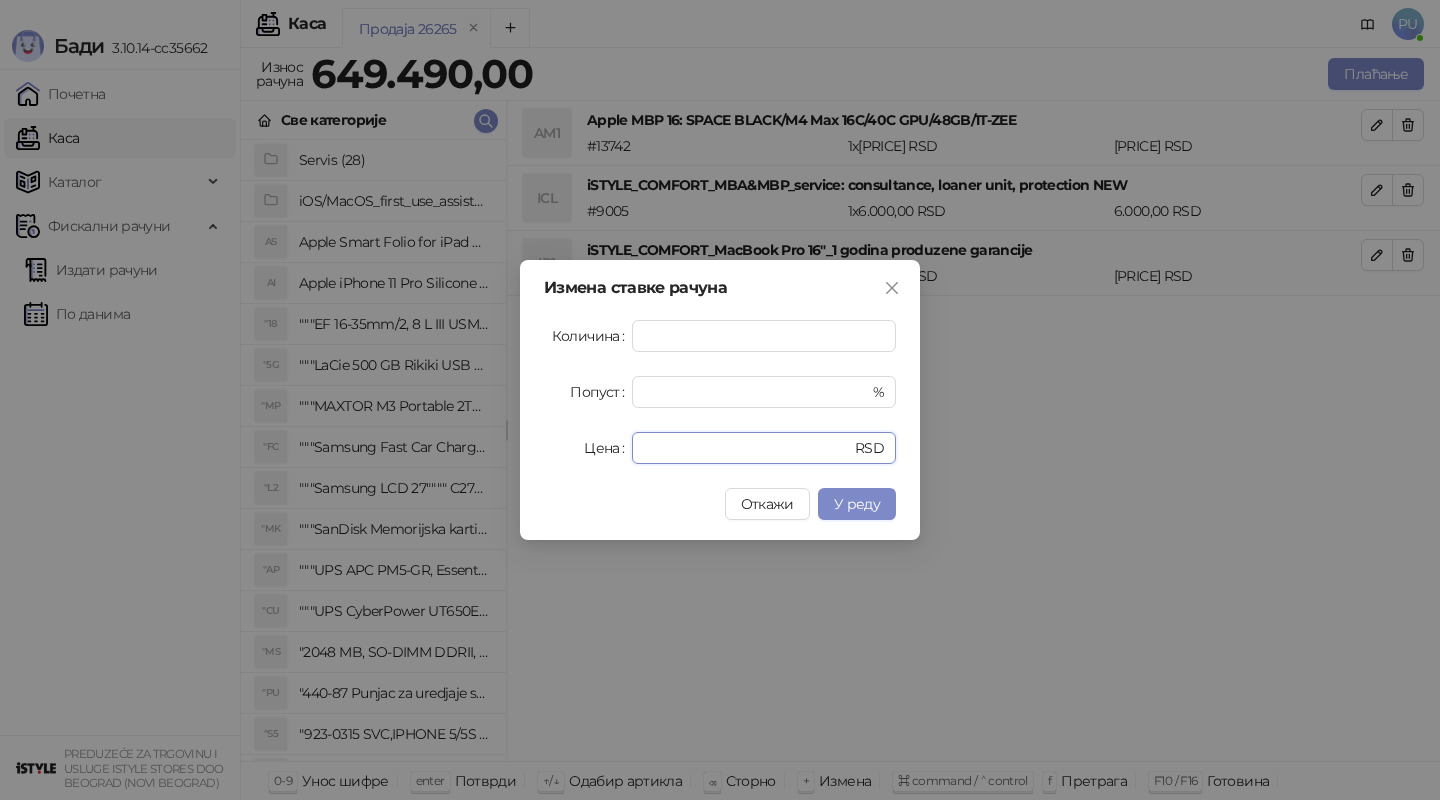 drag, startPoint x: 699, startPoint y: 455, endPoint x: 486, endPoint y: 455, distance: 213 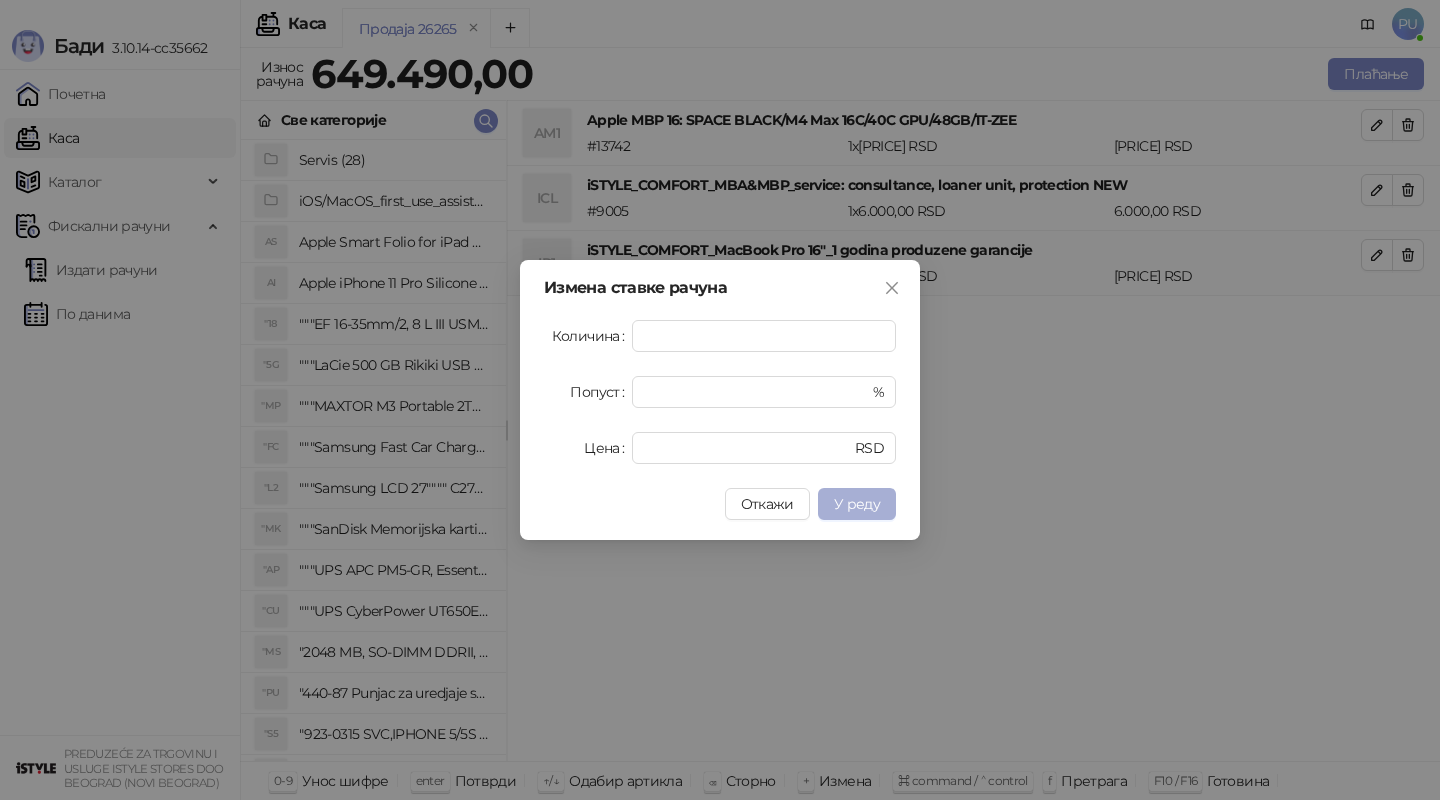 type on "******" 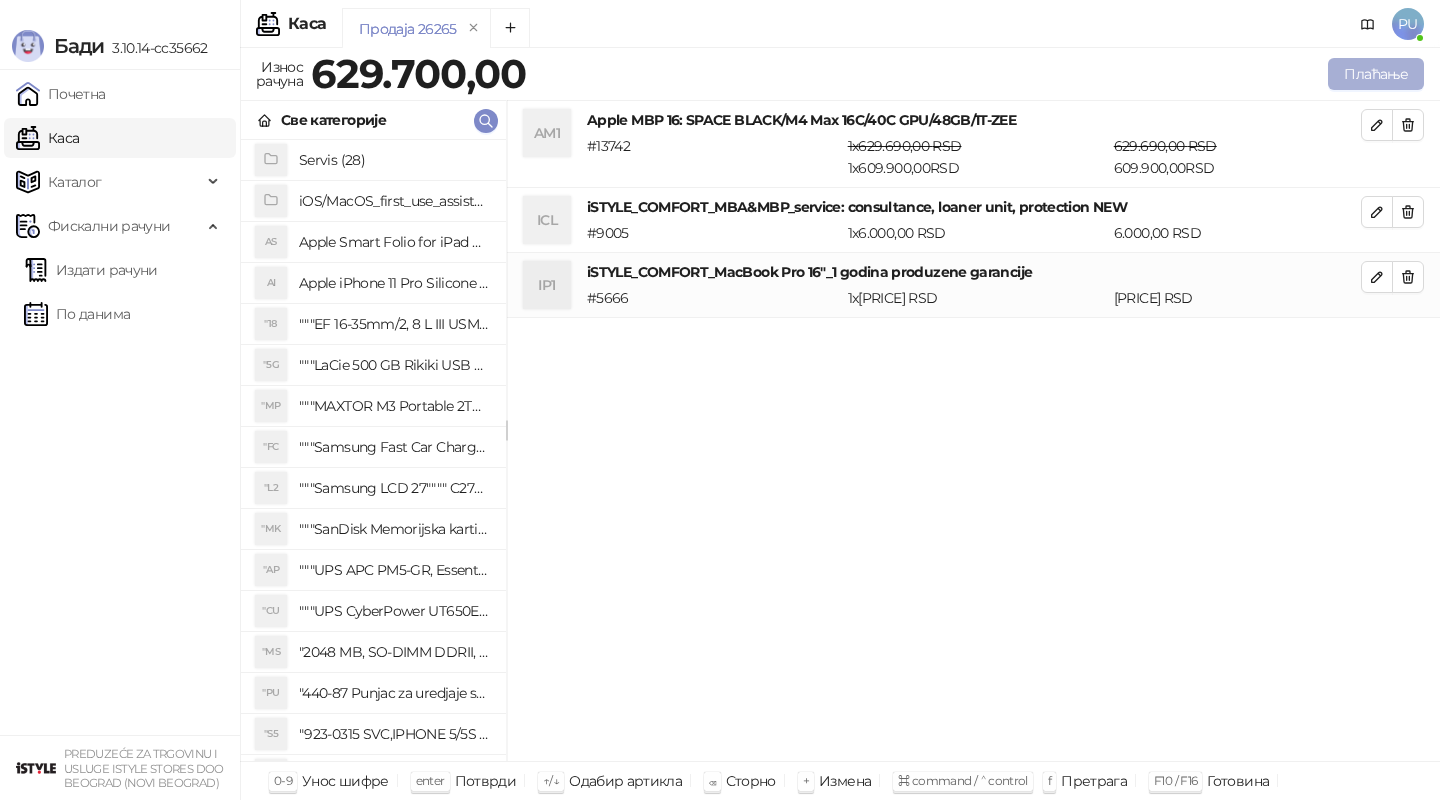 click on "Плаћање" at bounding box center (1376, 74) 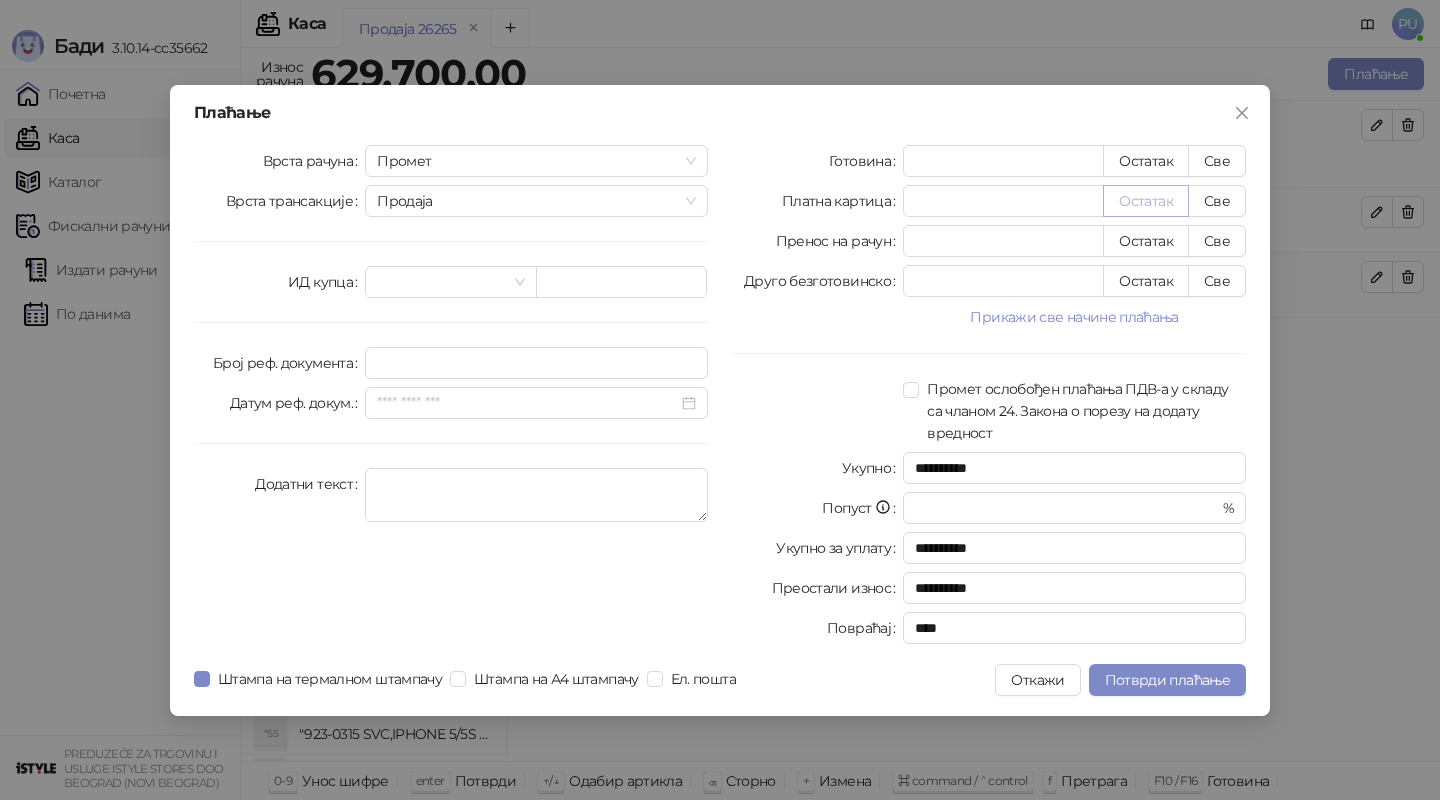 click on "Остатак" at bounding box center (1146, 201) 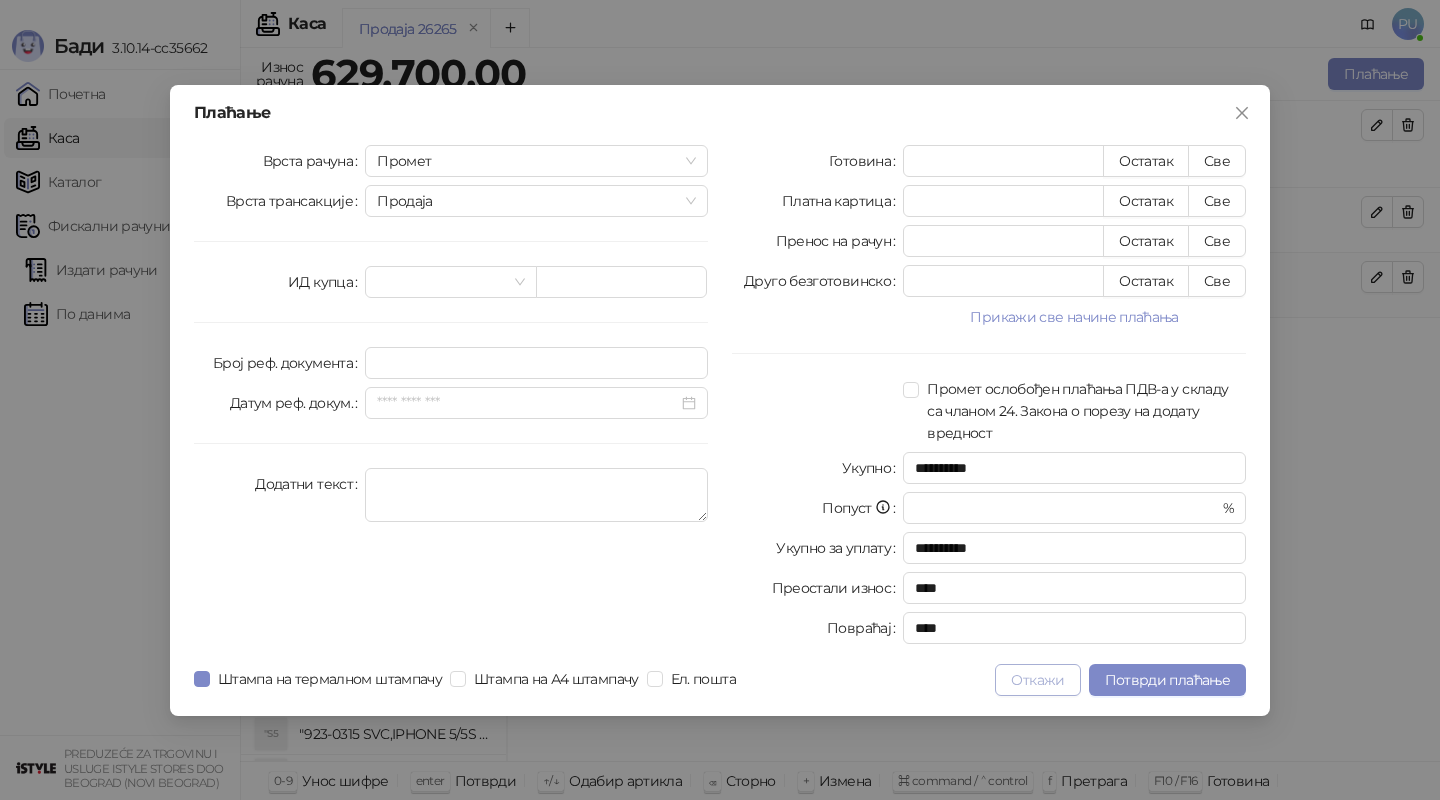 click on "Откажи" at bounding box center [1037, 680] 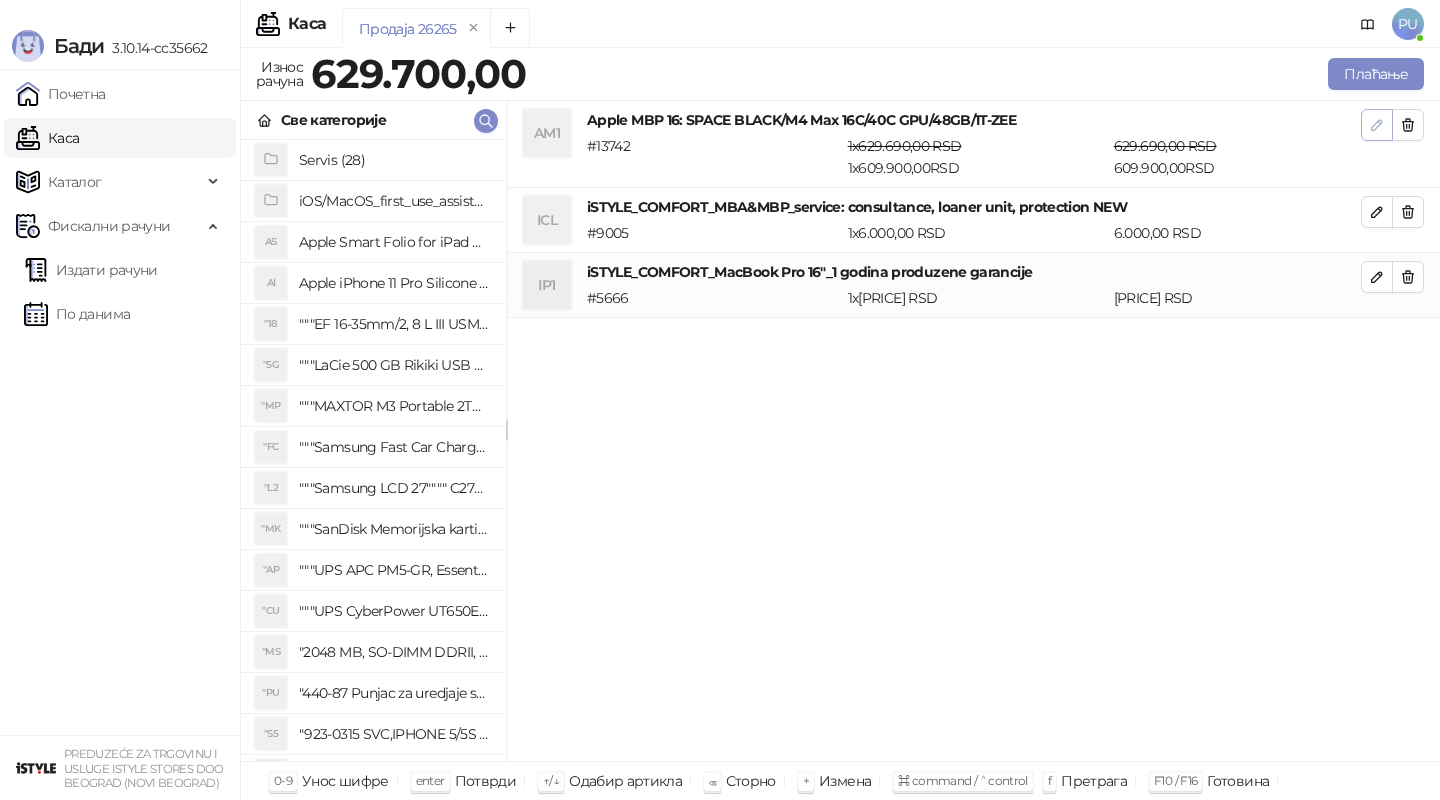 click at bounding box center (1377, 125) 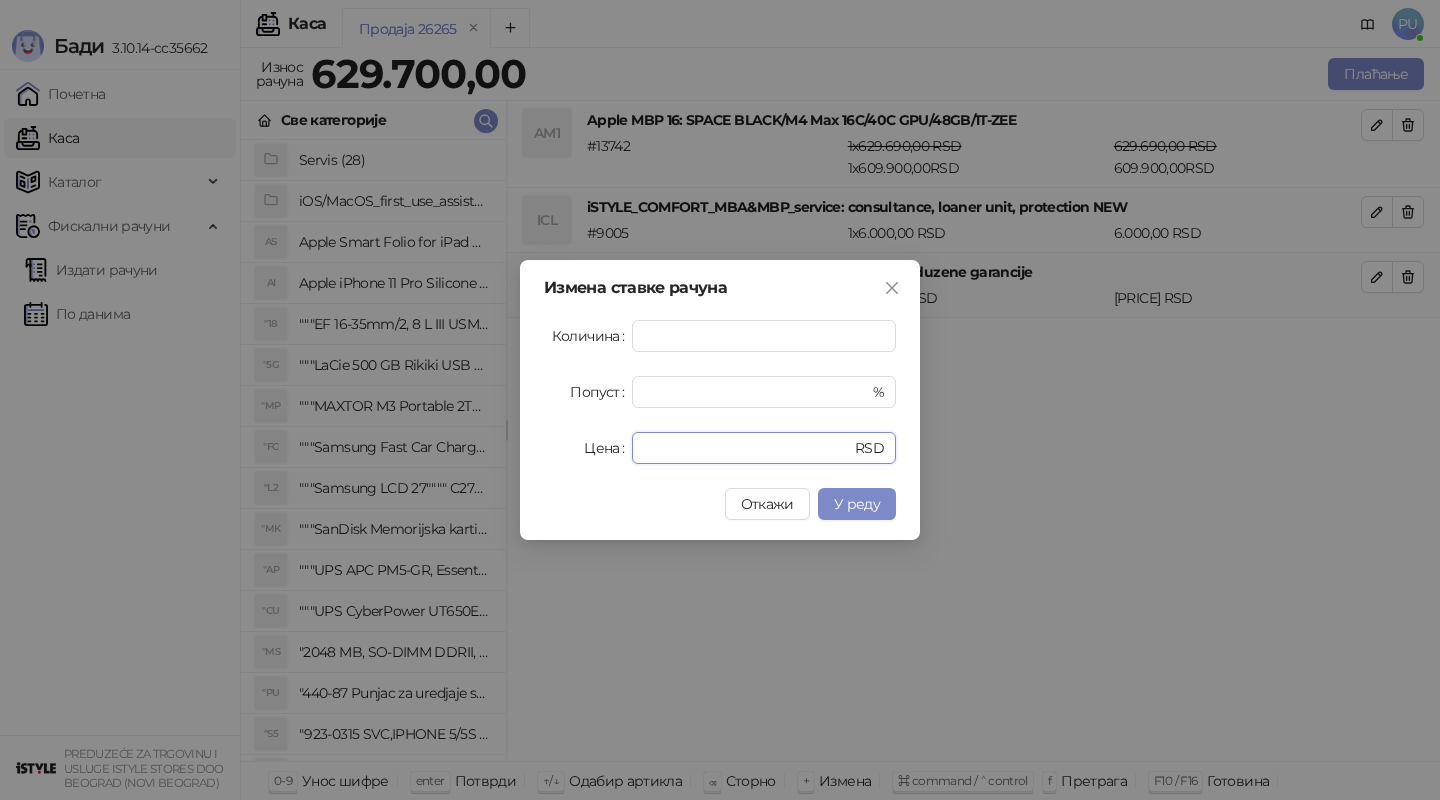 drag, startPoint x: 713, startPoint y: 449, endPoint x: 515, endPoint y: 448, distance: 198.00252 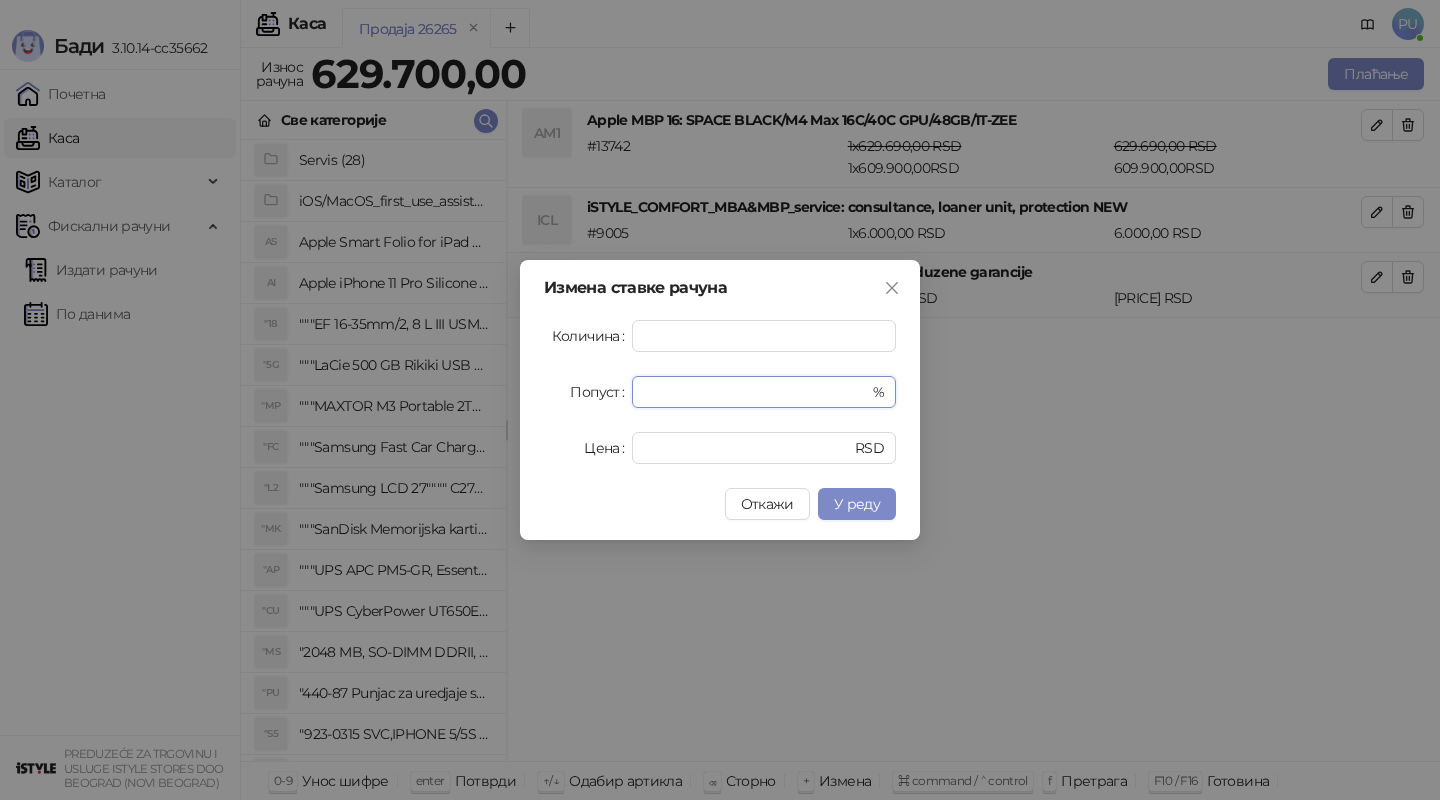 drag, startPoint x: 670, startPoint y: 393, endPoint x: 537, endPoint y: 393, distance: 133 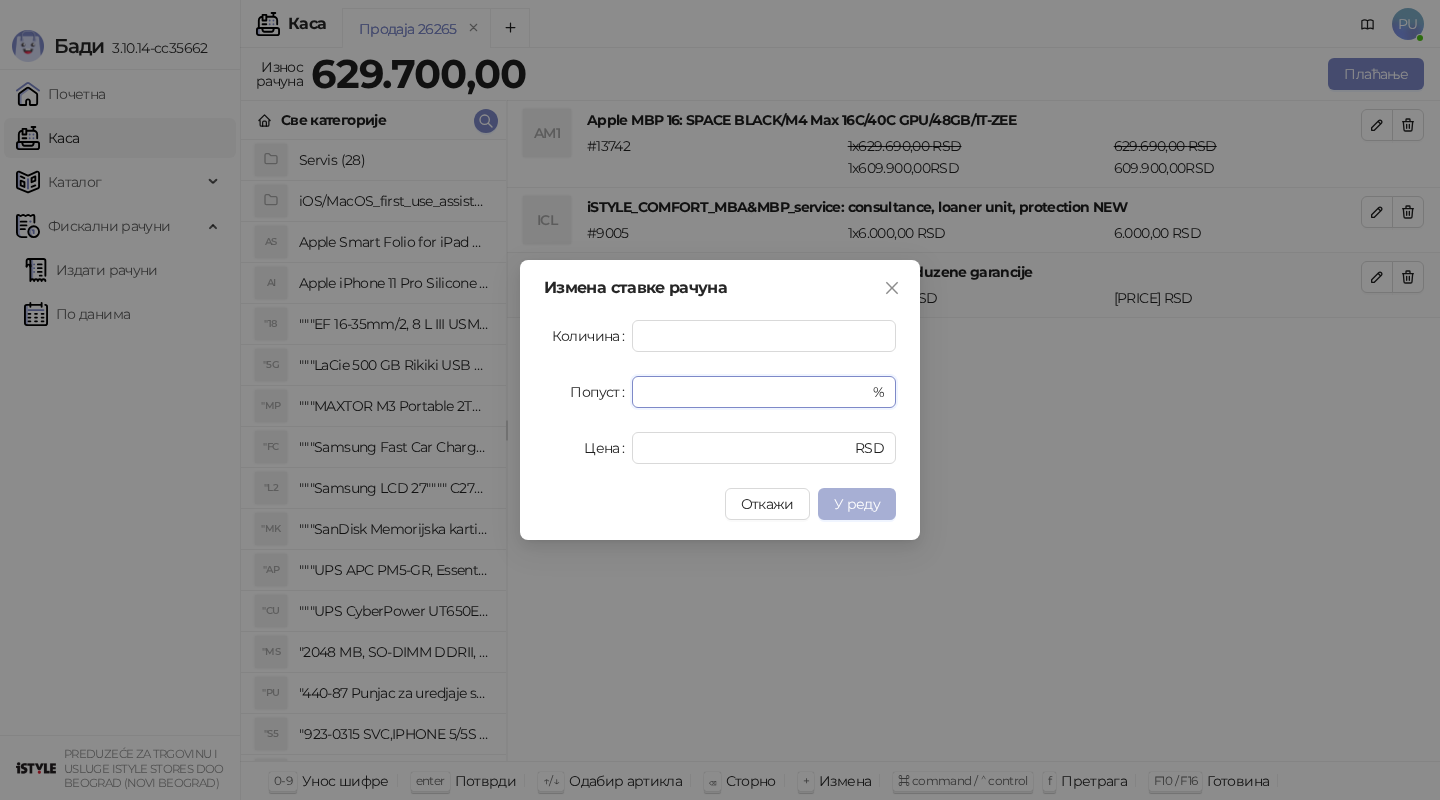type on "**********" 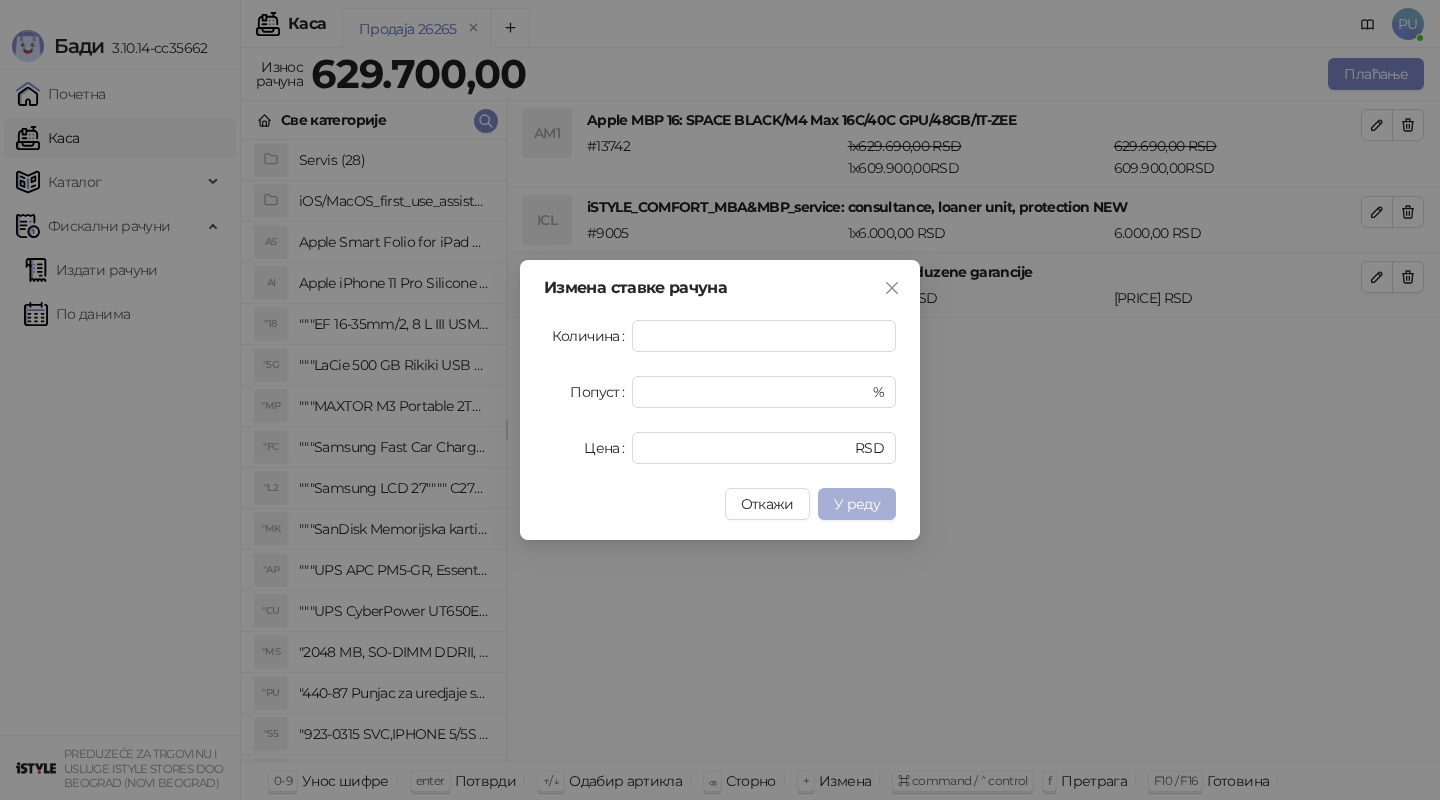 click on "У реду" at bounding box center (857, 504) 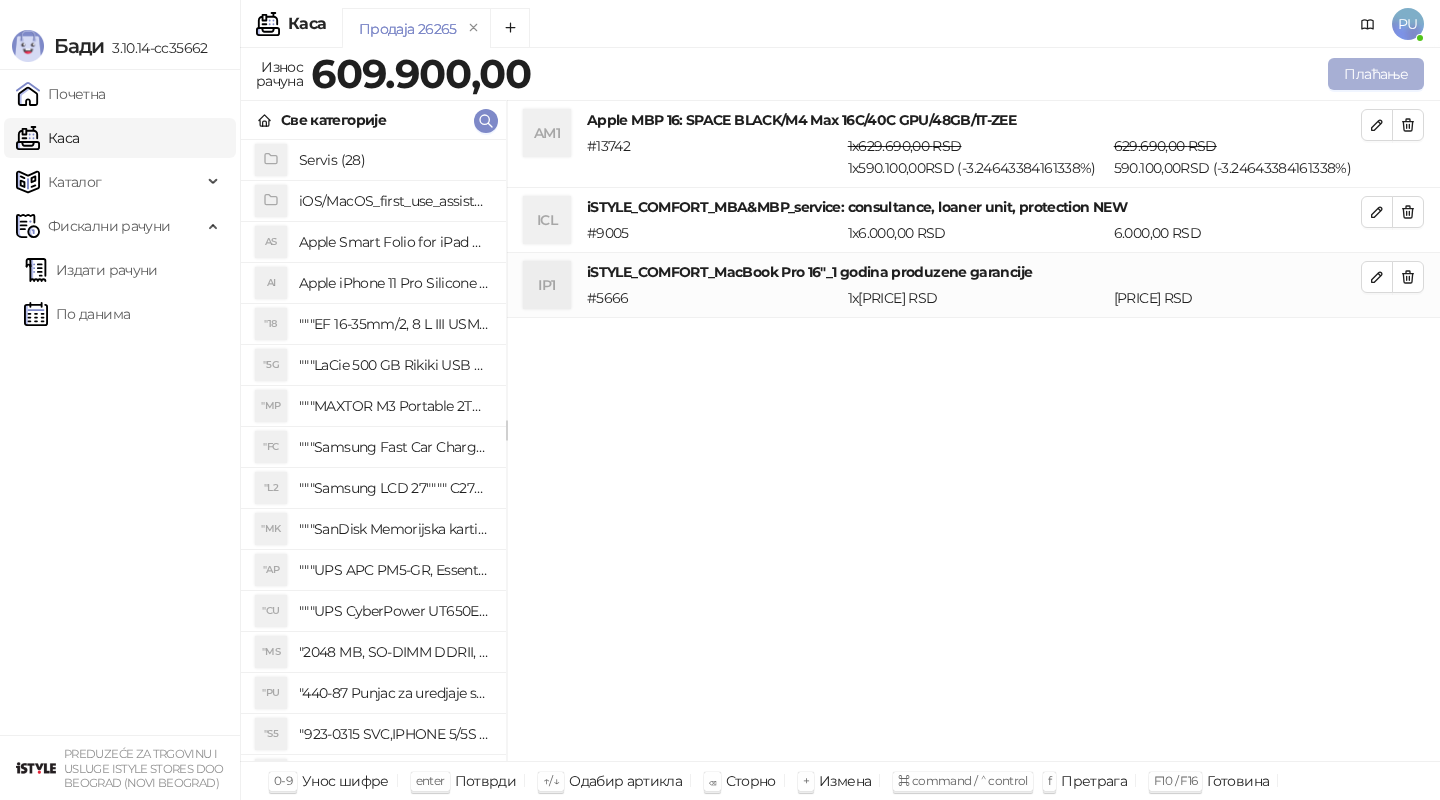 click on "Плаћање" at bounding box center (1376, 74) 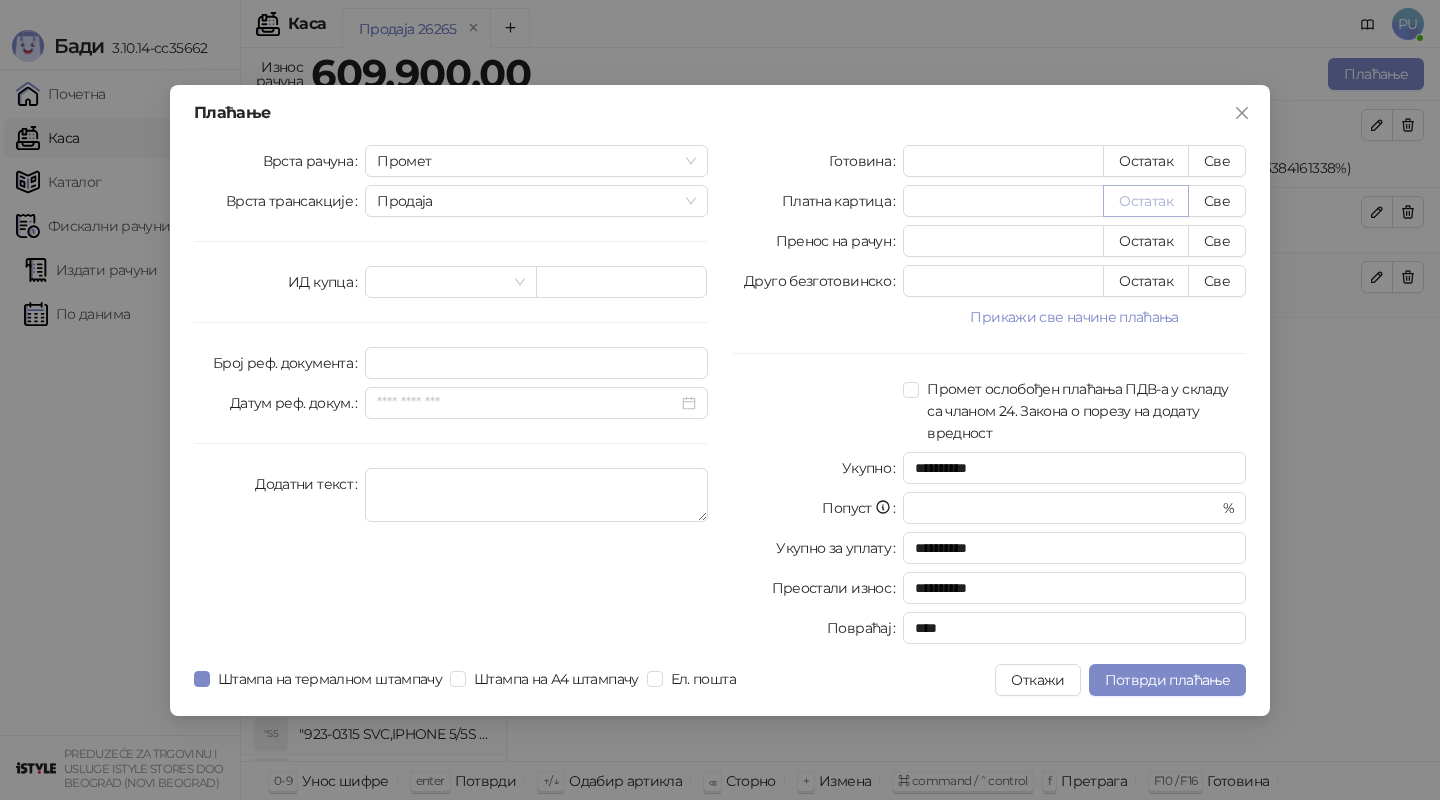 click on "Остатак" at bounding box center (1146, 201) 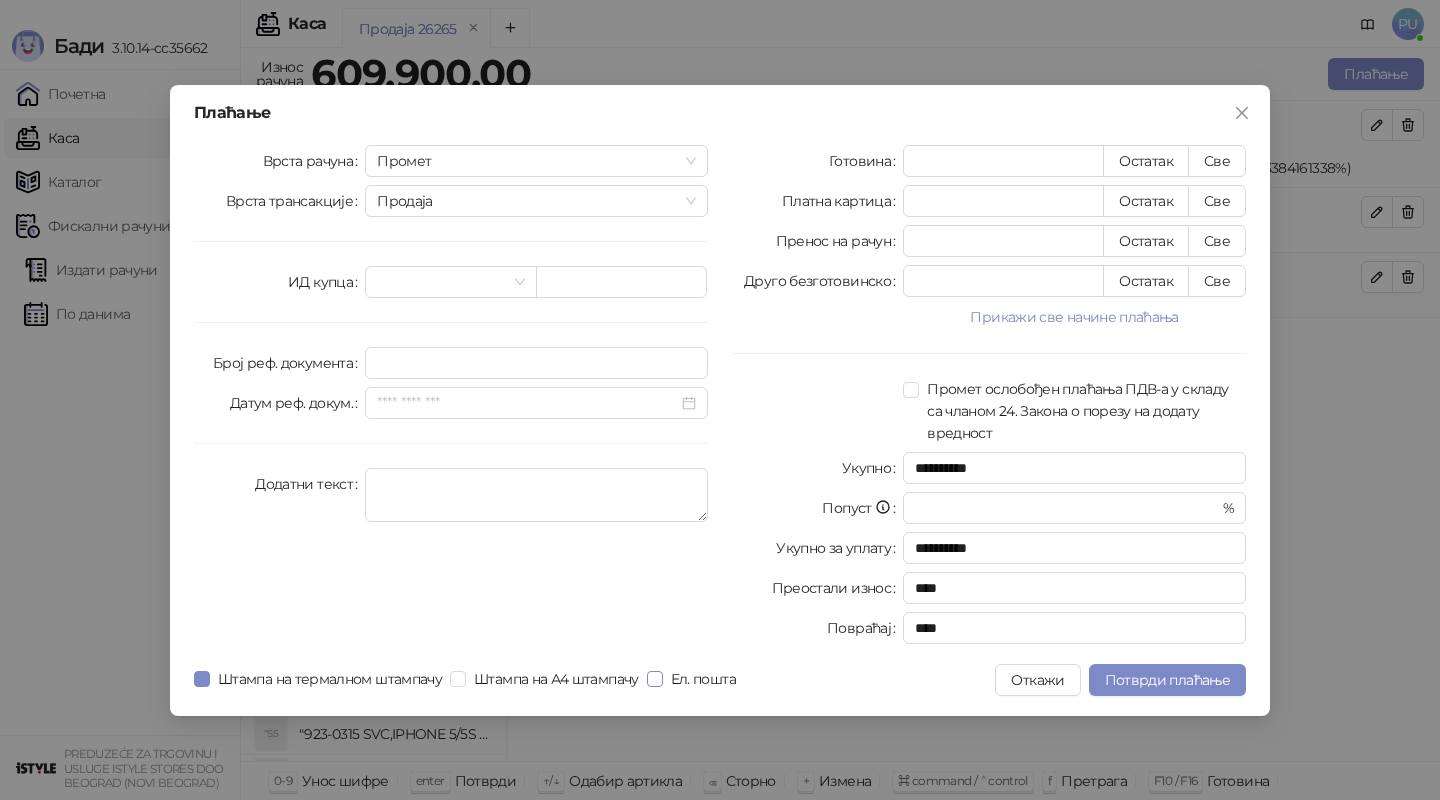 click on "Ел. пошта" at bounding box center (703, 679) 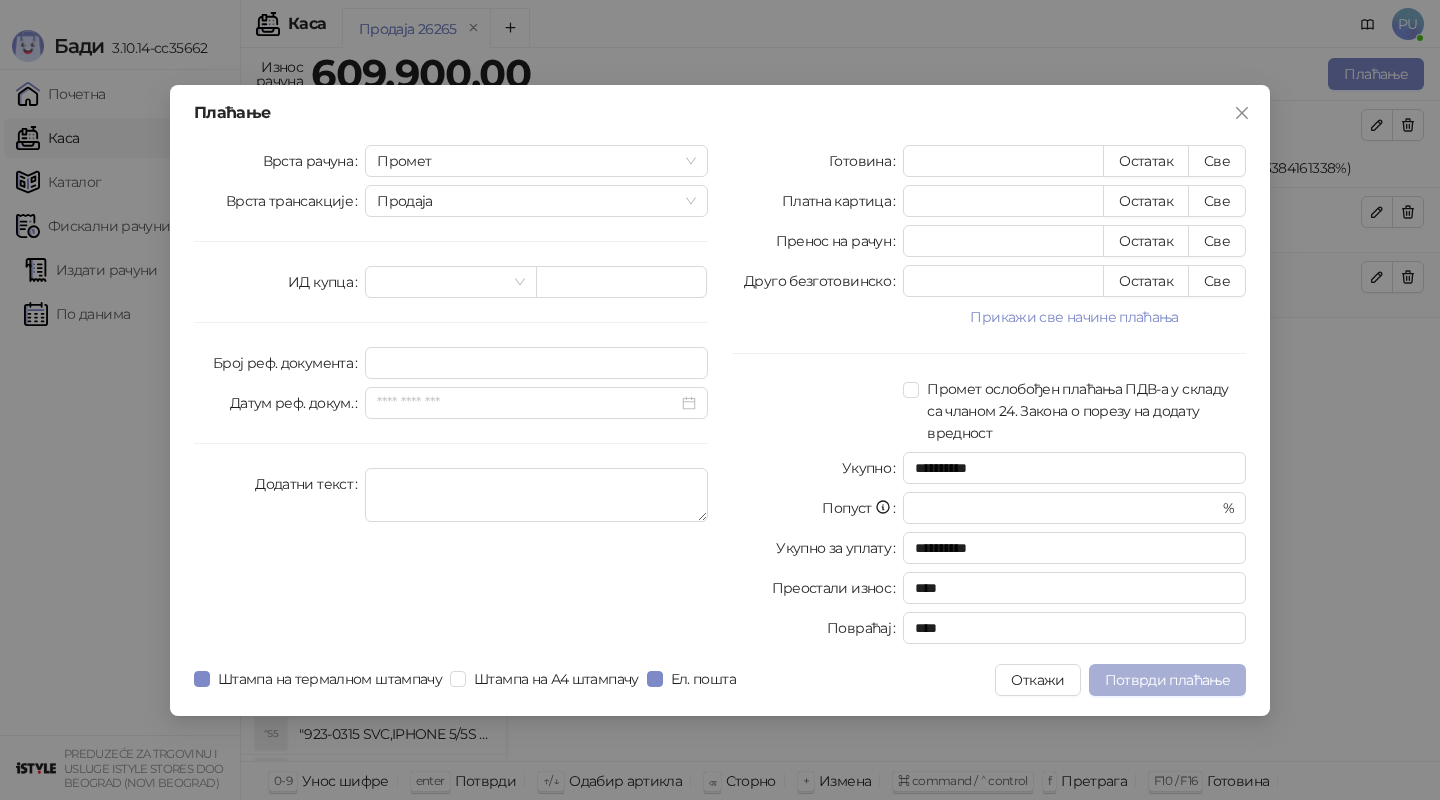 click on "Потврди плаћање" at bounding box center [1167, 680] 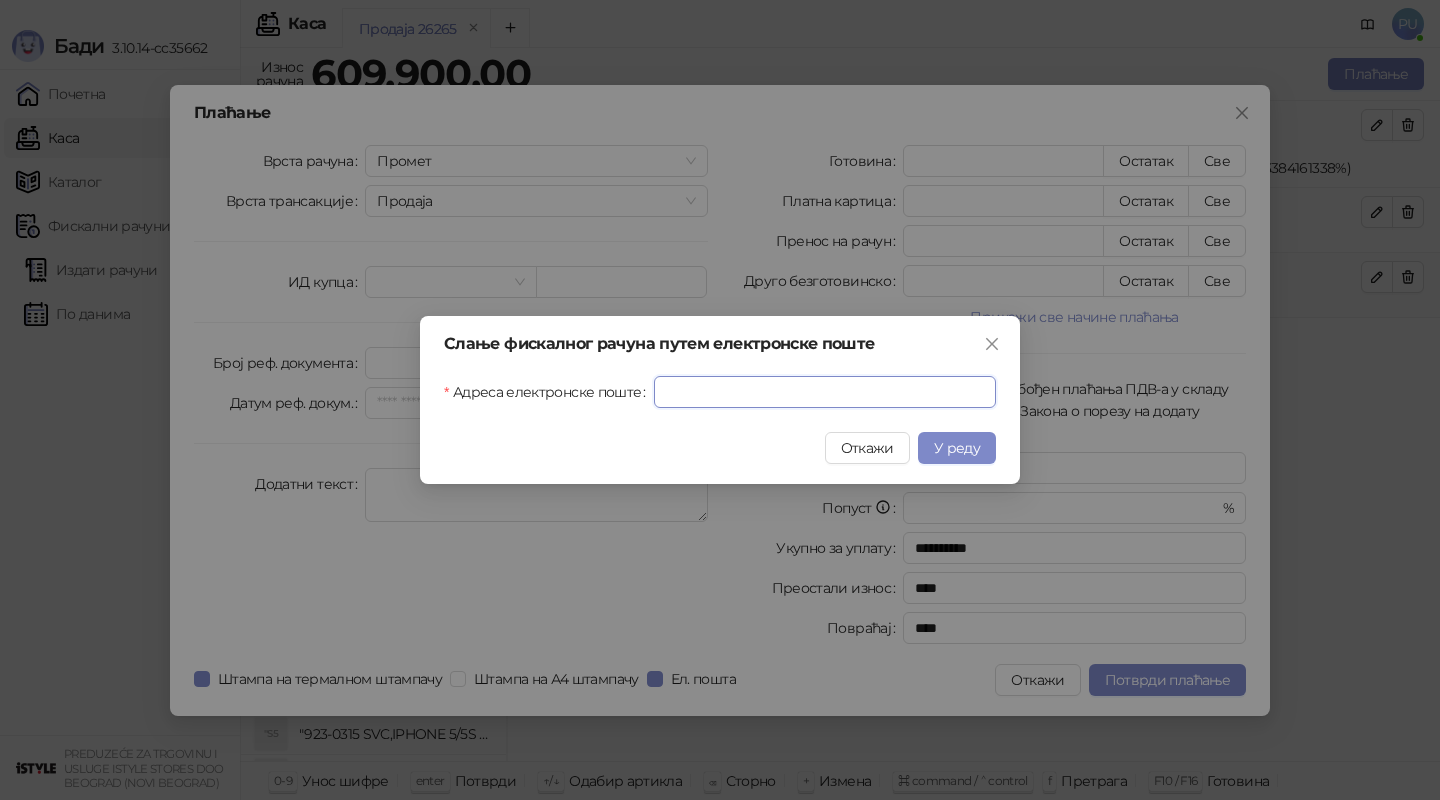 click on "Адреса електронске поште" at bounding box center [825, 392] 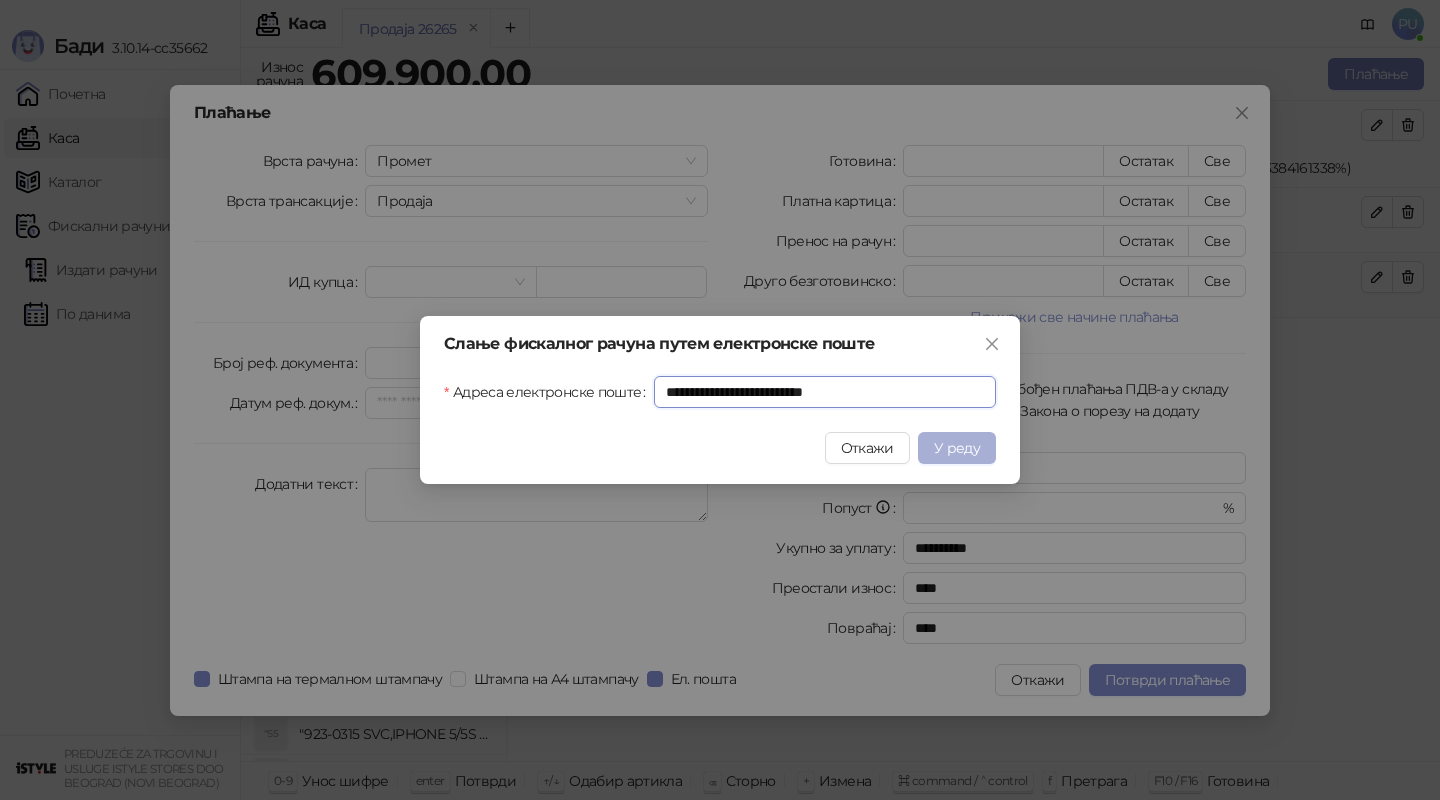 type on "**********" 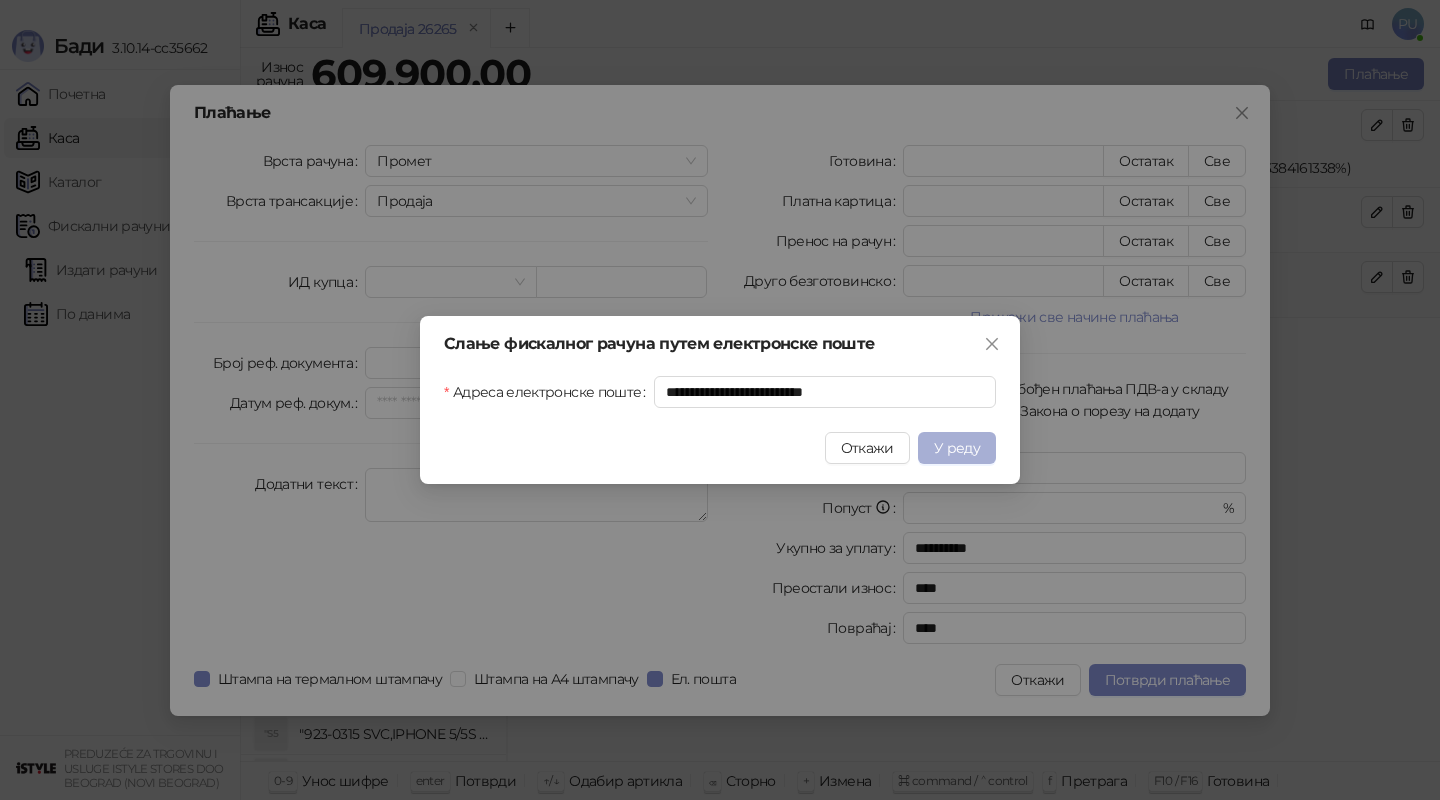 click on "У реду" at bounding box center [957, 448] 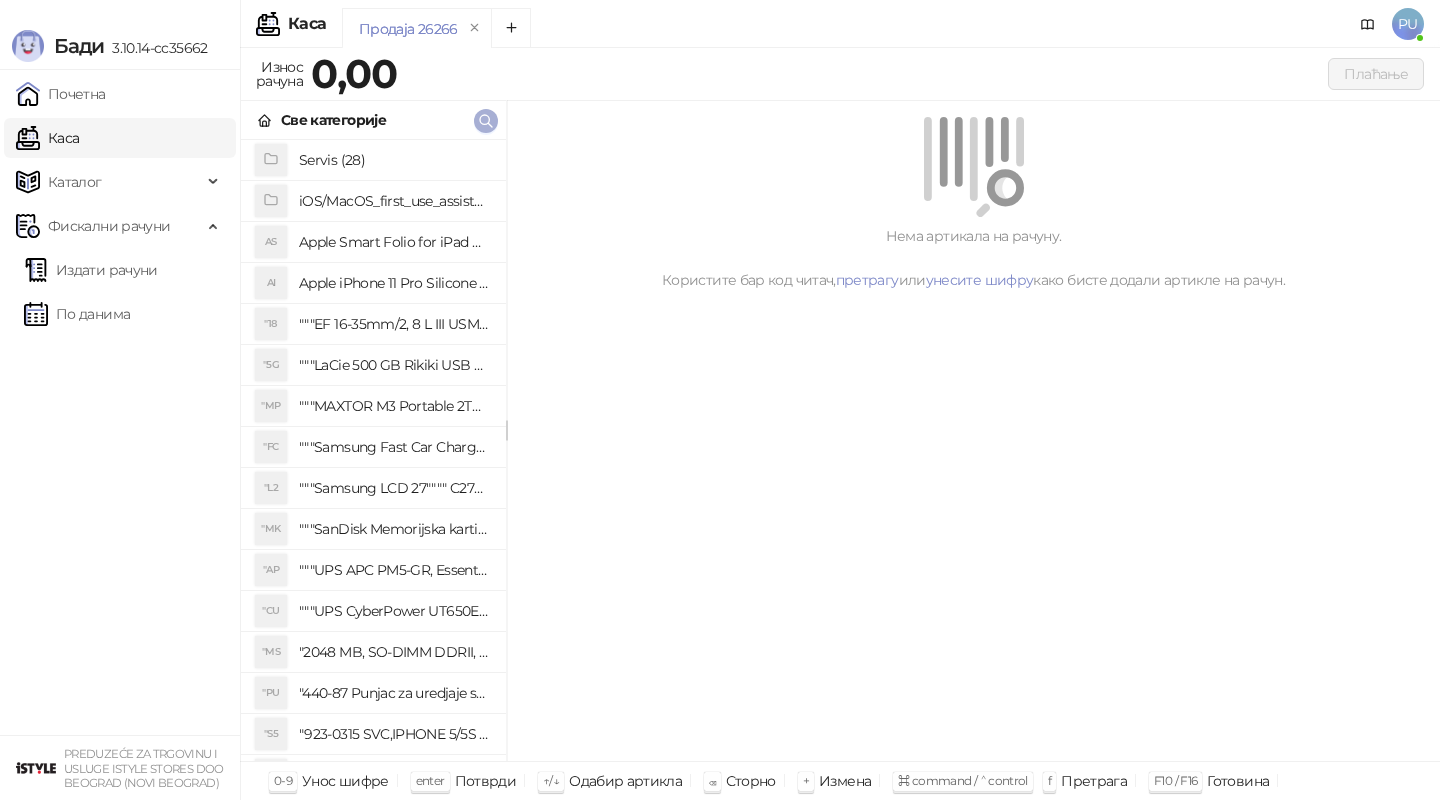 click 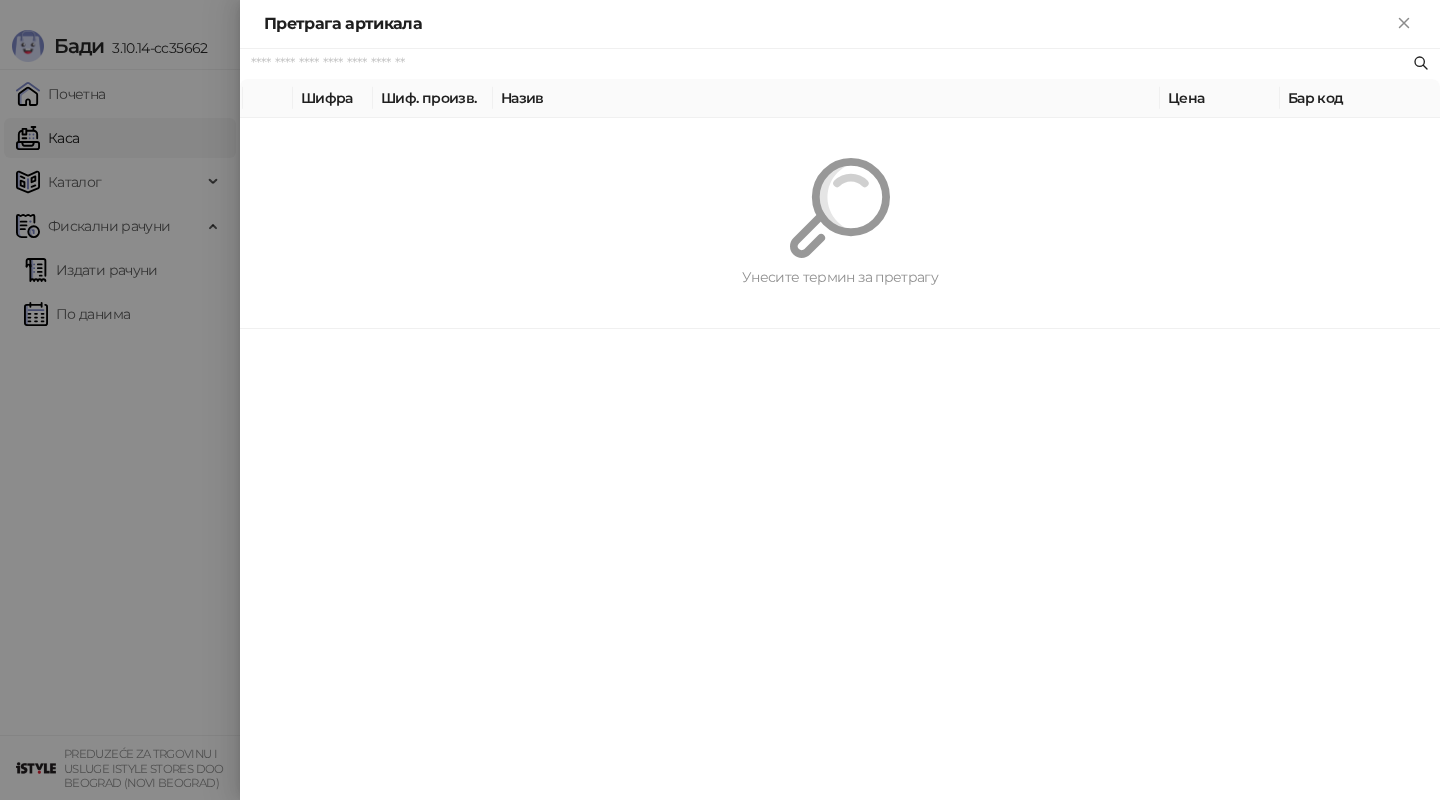 paste on "**********" 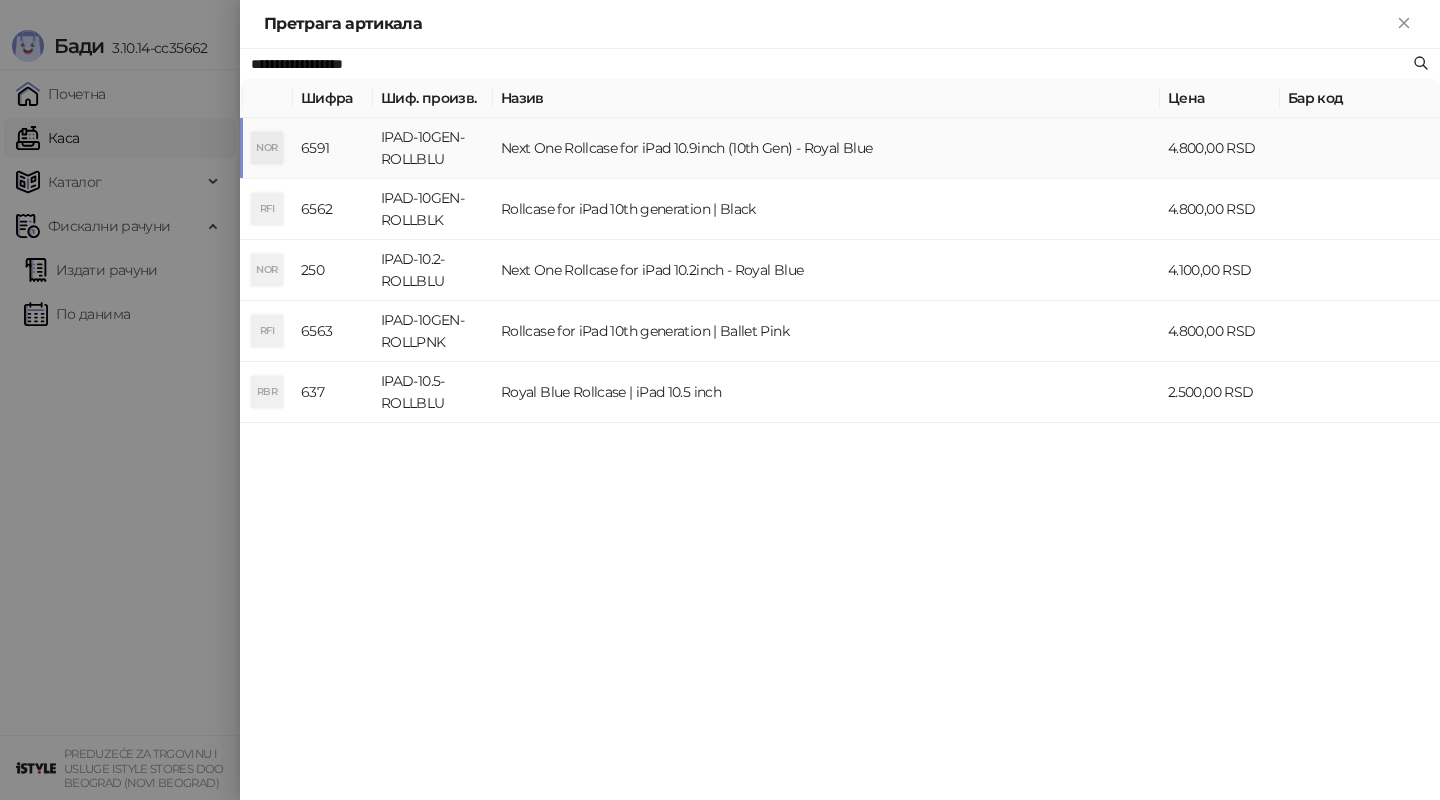click on "Next One Rollcase for iPad 10.9inch (10th Gen) - Royal Blue" at bounding box center (826, 148) 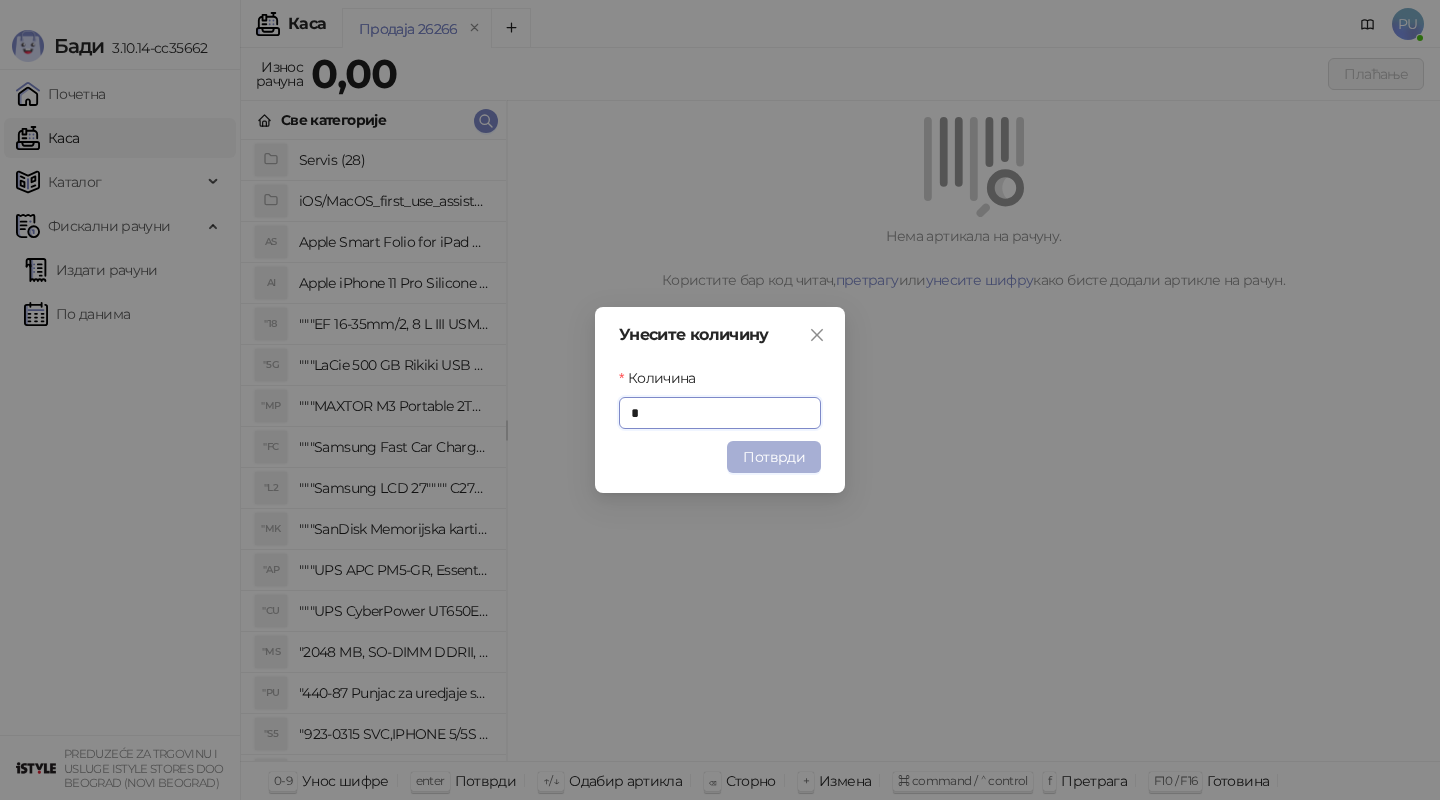 click on "Потврди" at bounding box center [774, 457] 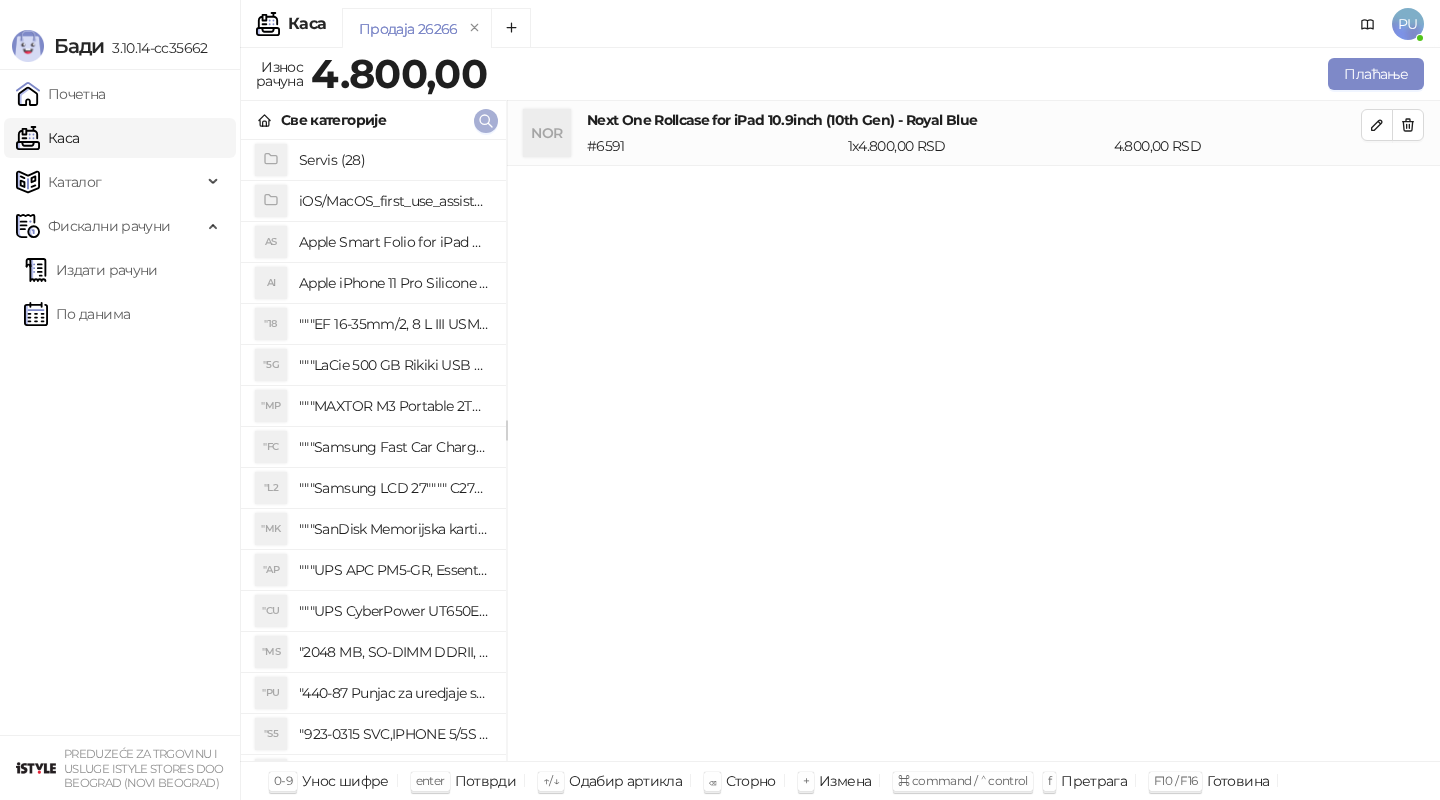 click at bounding box center (486, 121) 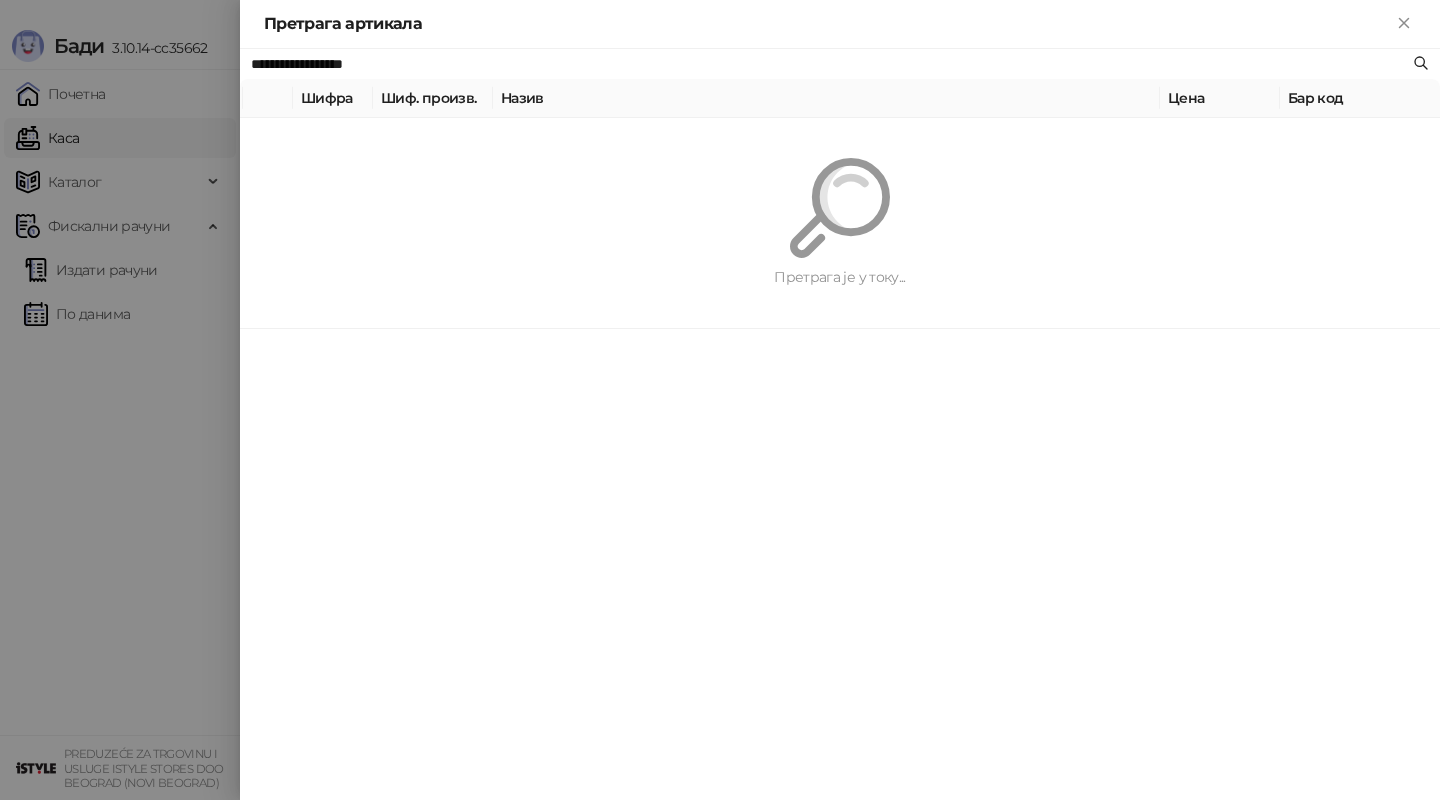 paste on "*****" 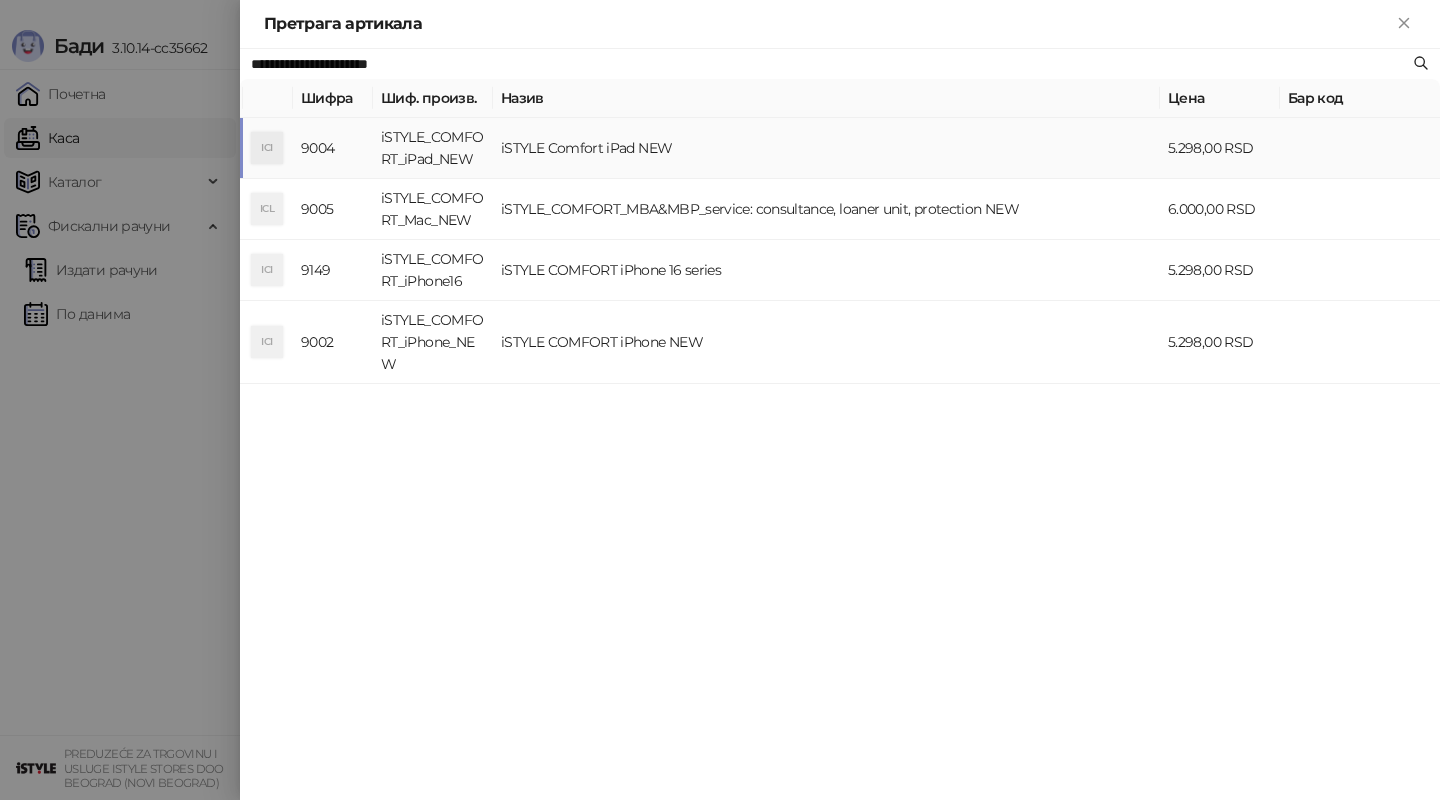 type on "**********" 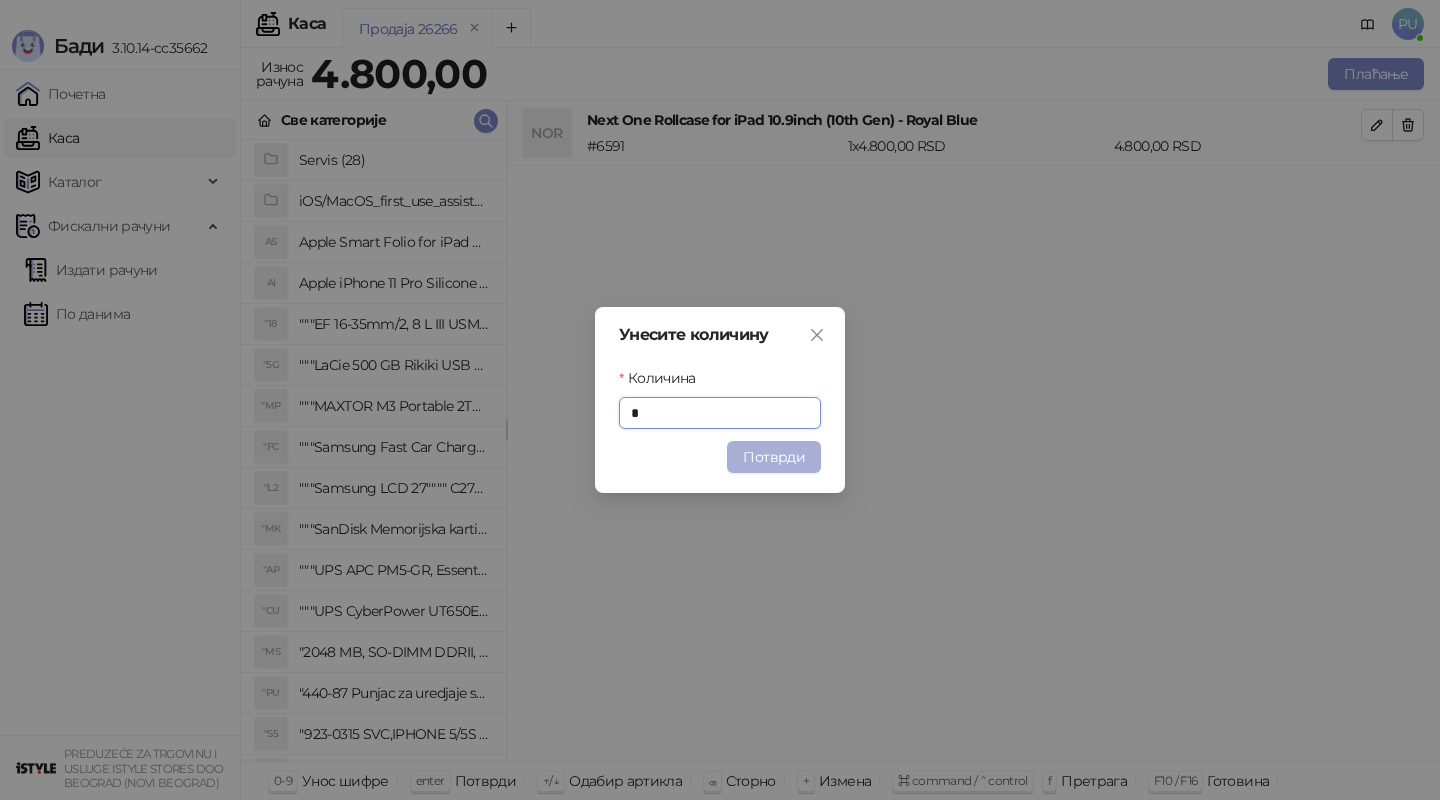 click on "Потврди" at bounding box center [774, 457] 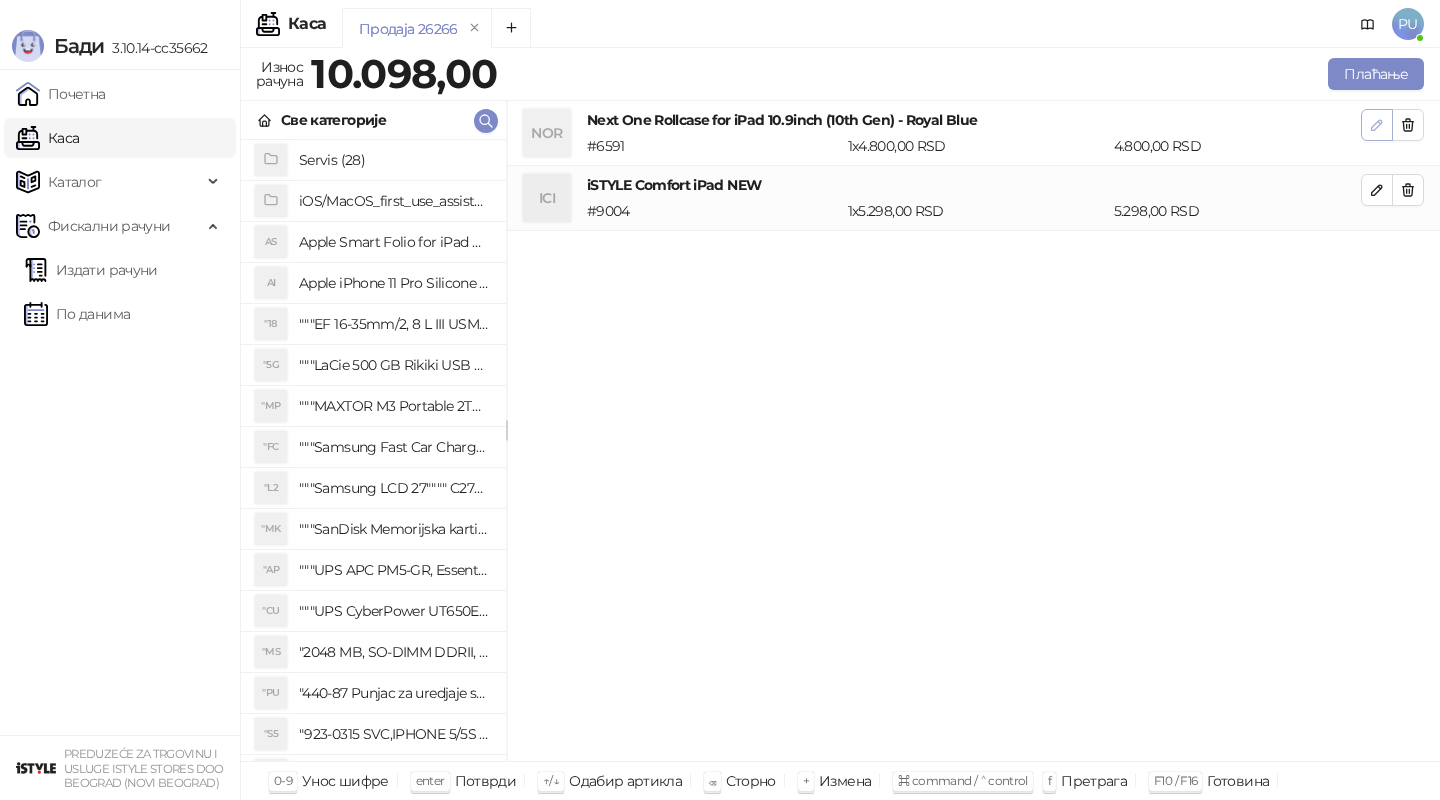 click 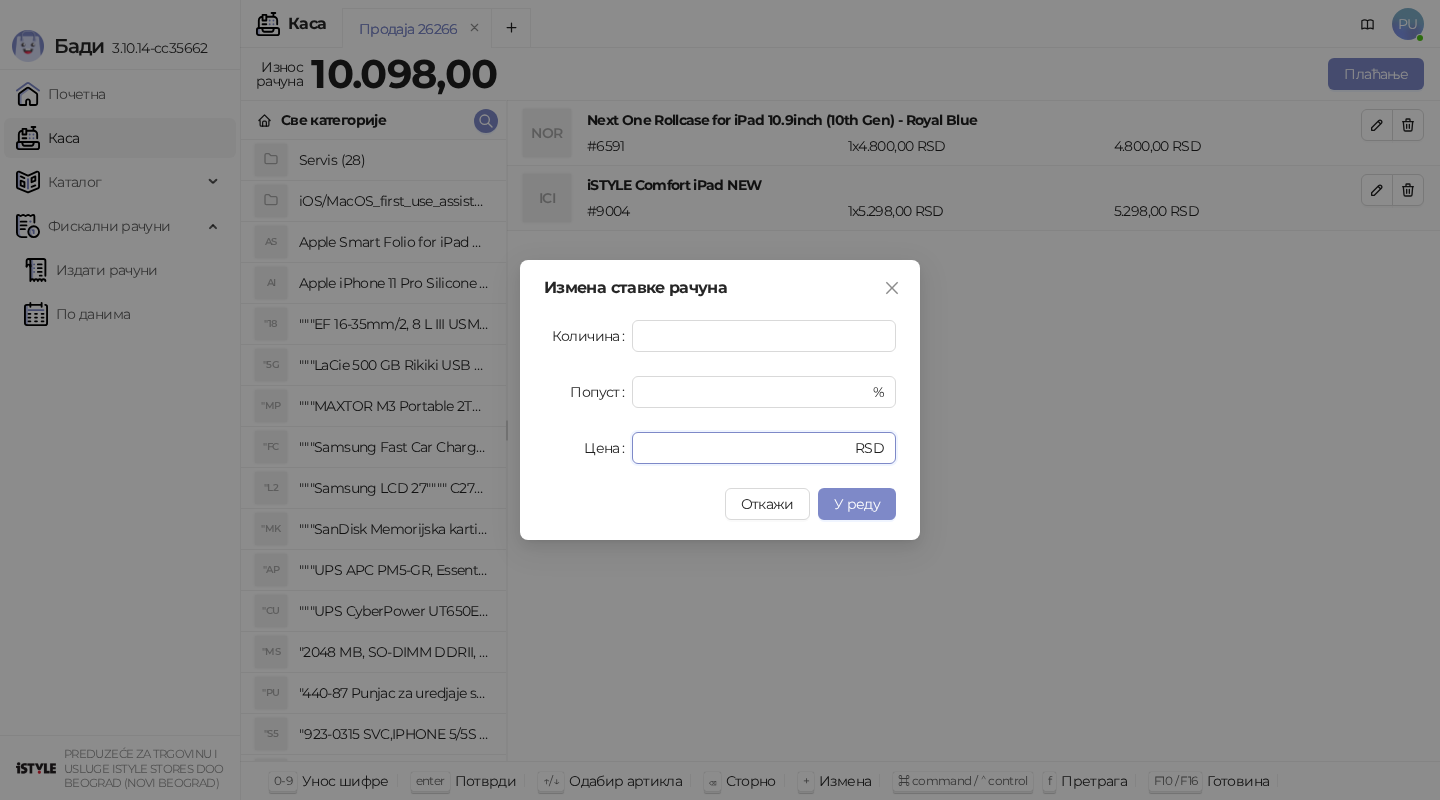 drag, startPoint x: 696, startPoint y: 450, endPoint x: 509, endPoint y: 450, distance: 187 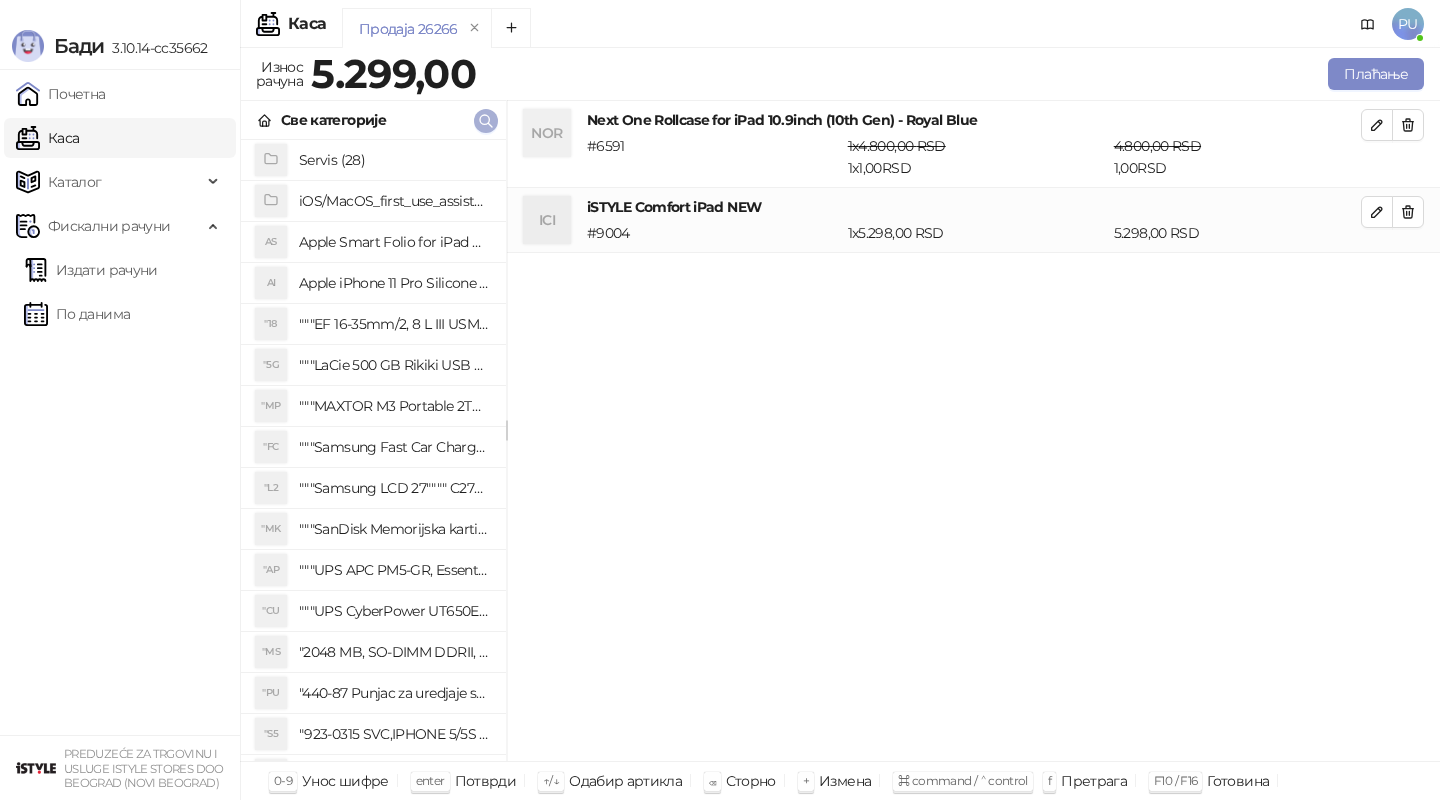 click 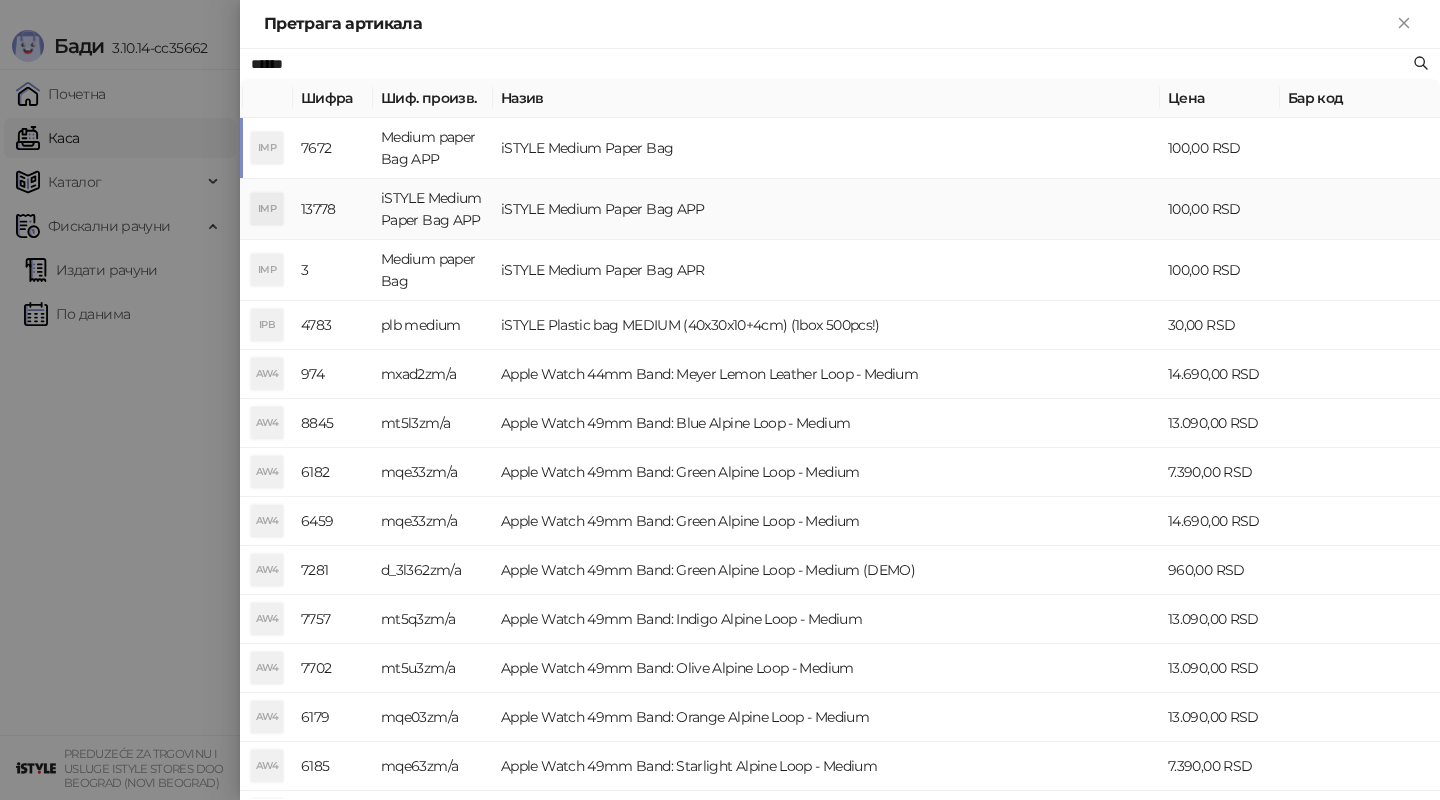 type on "******" 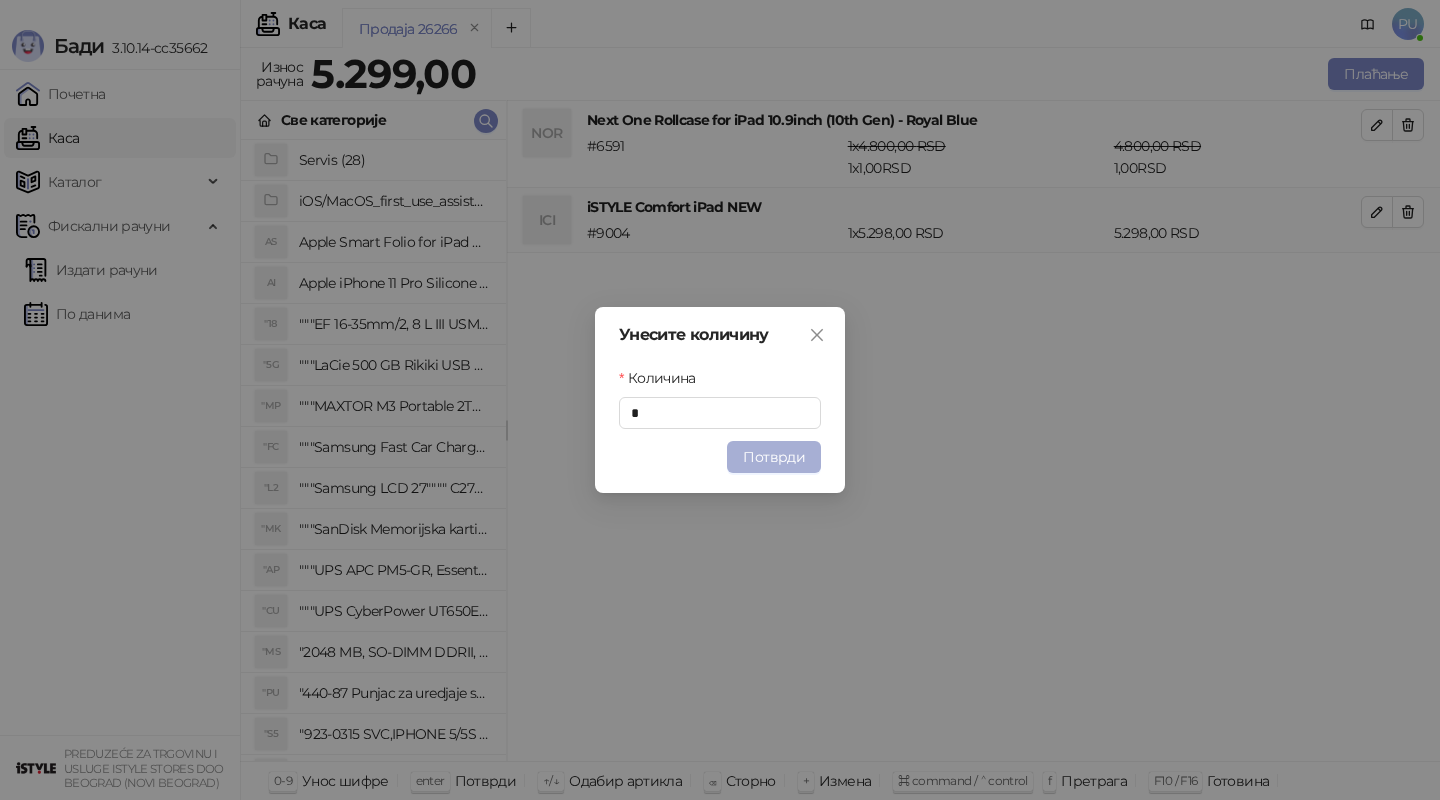 click on "Потврди" at bounding box center (774, 457) 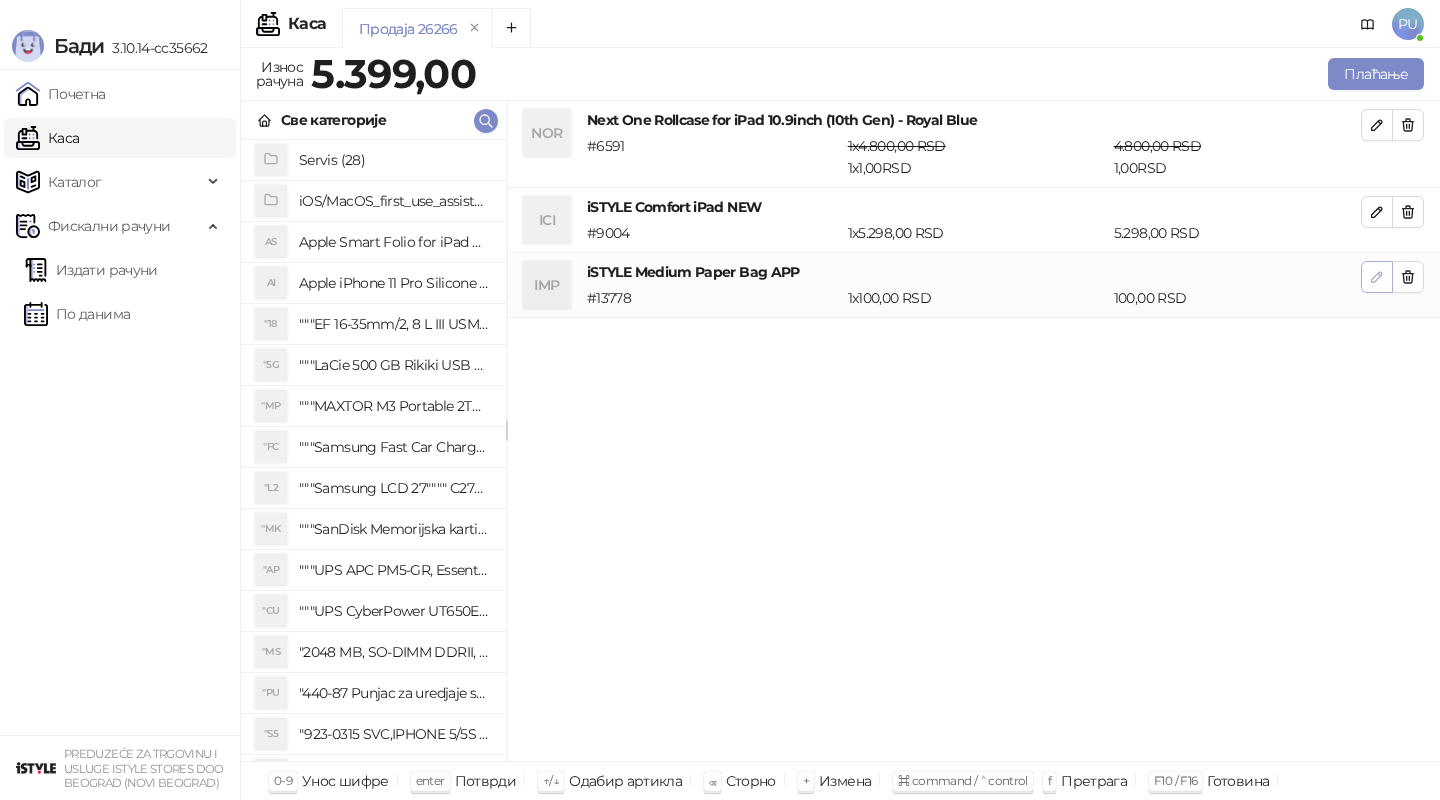 click 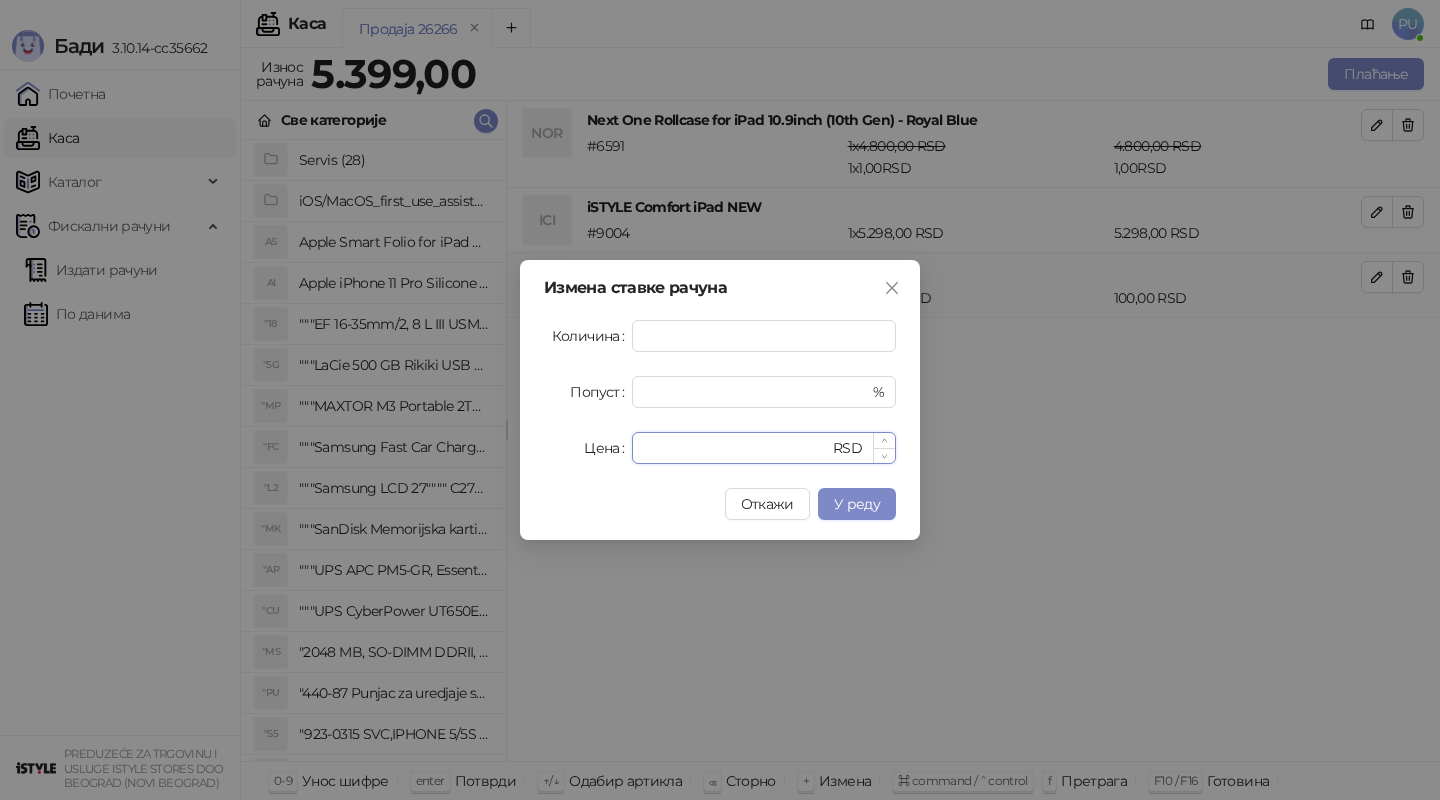 click on "***" at bounding box center (736, 448) 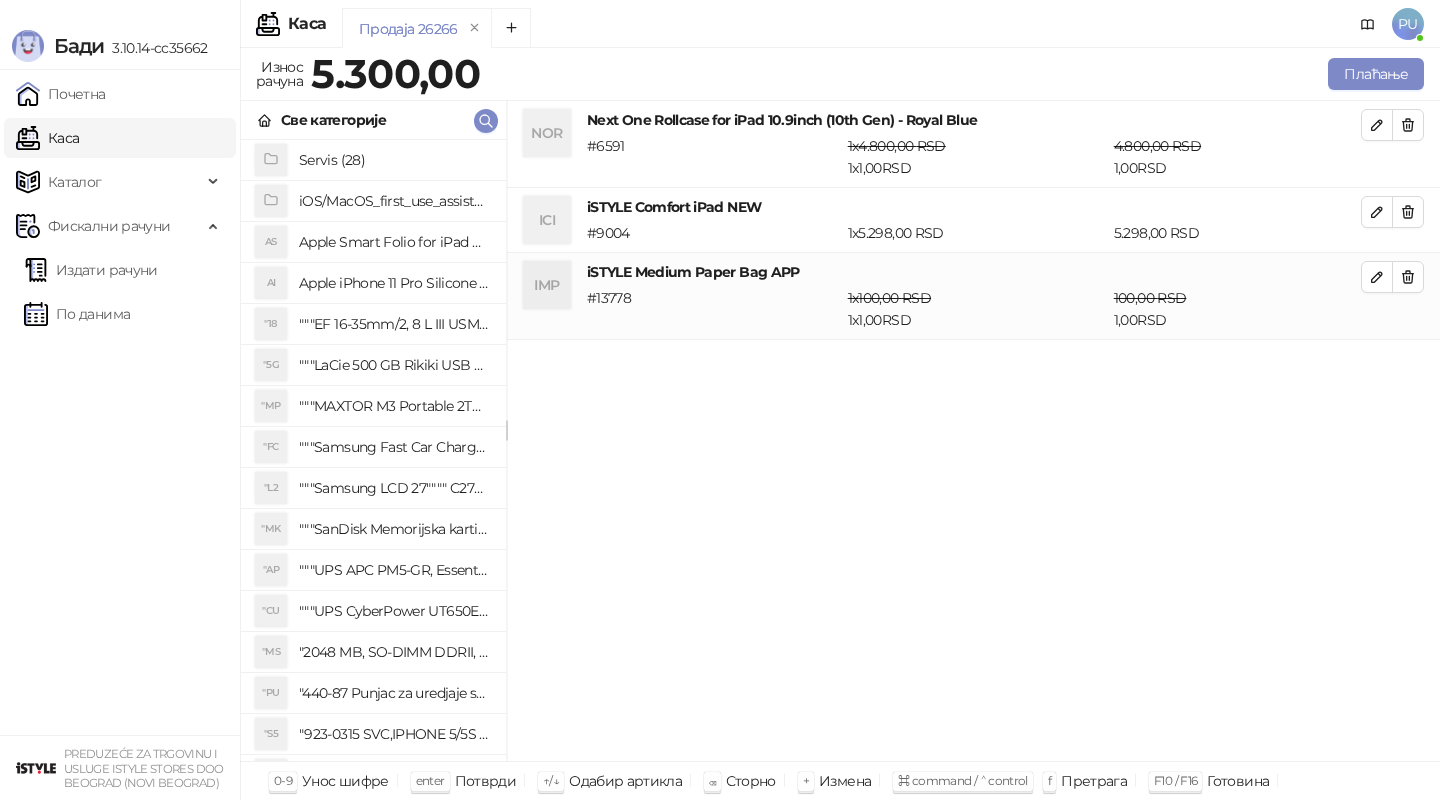 click on "Плаћање" at bounding box center (956, 74) 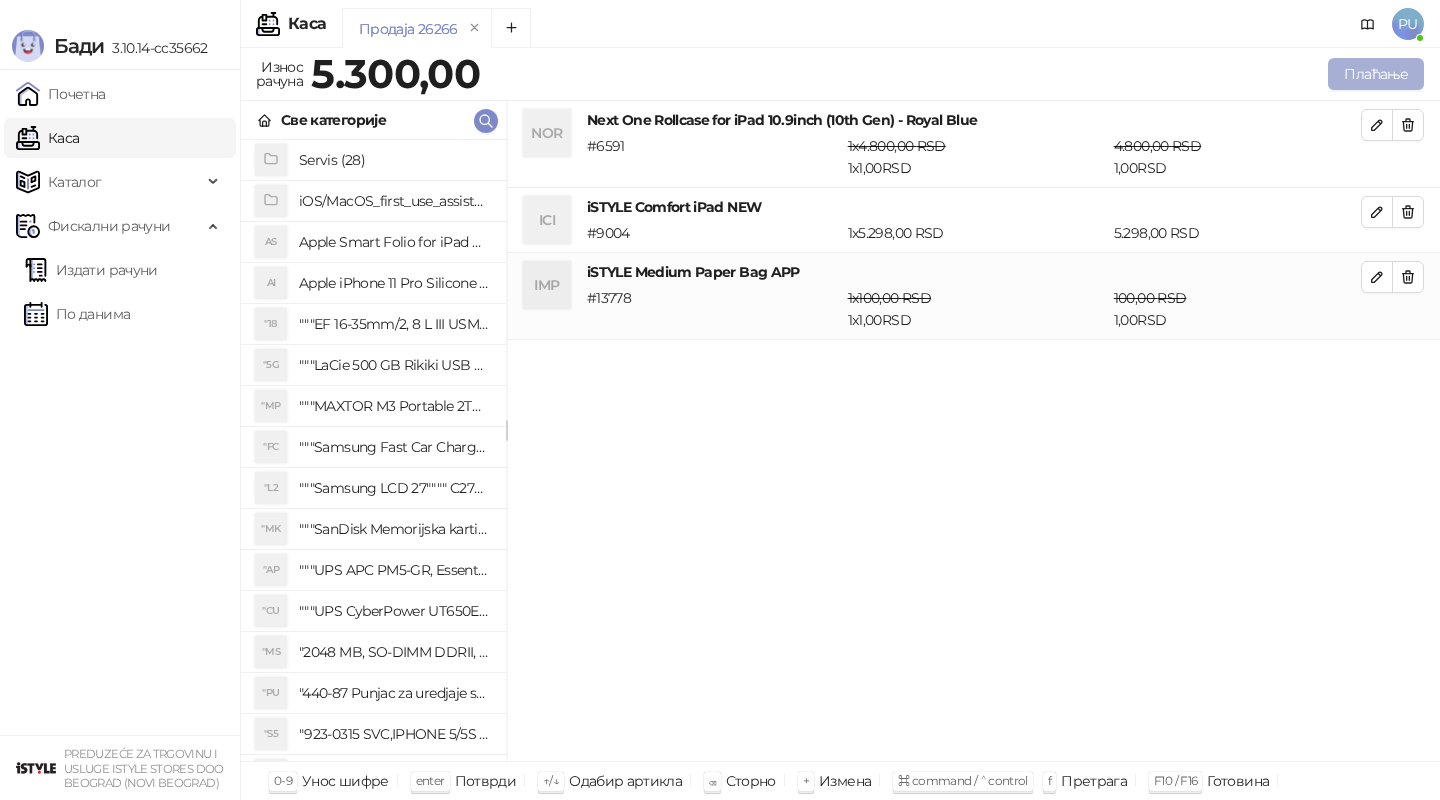 click on "Плаћање" at bounding box center (1376, 74) 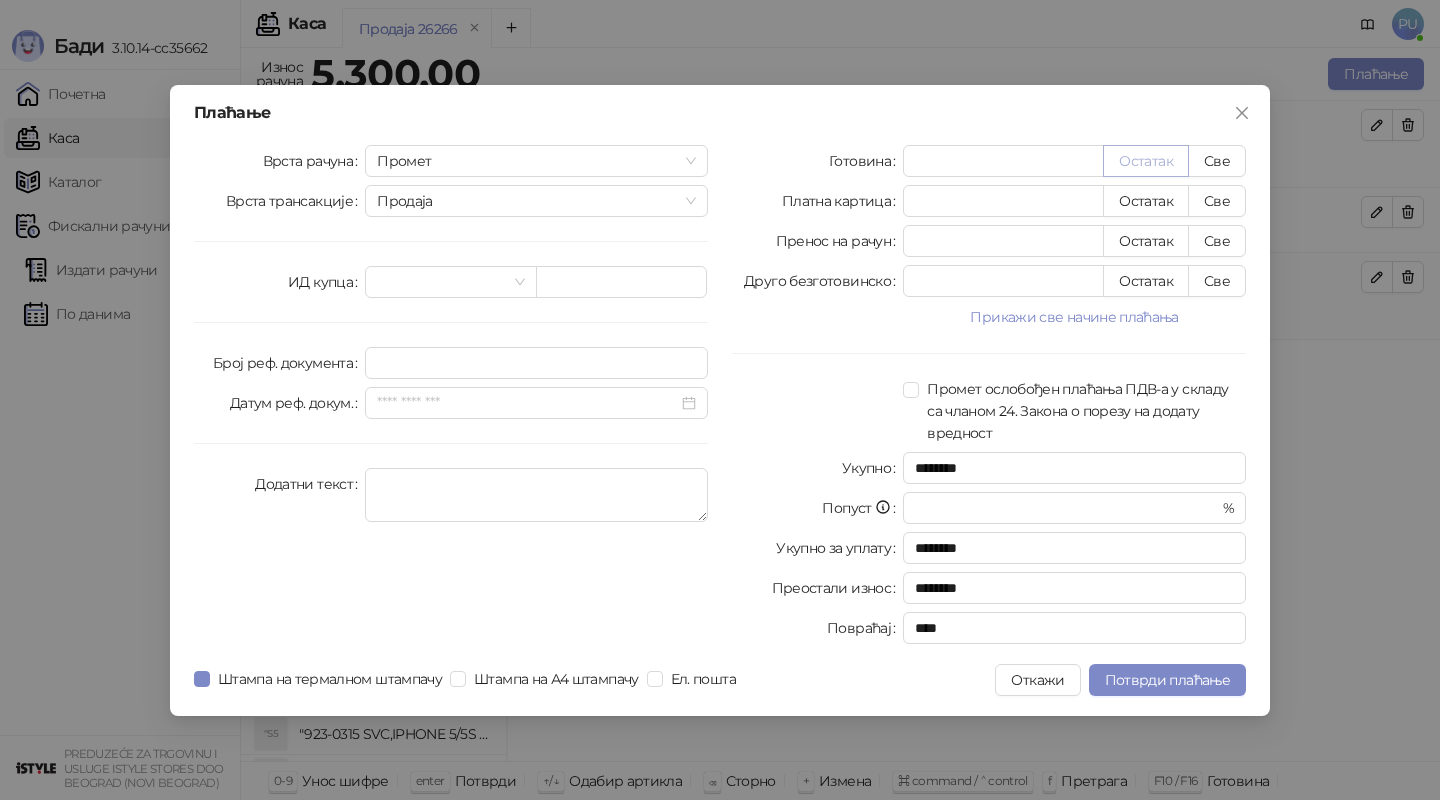 click on "Остатак" at bounding box center [1146, 161] 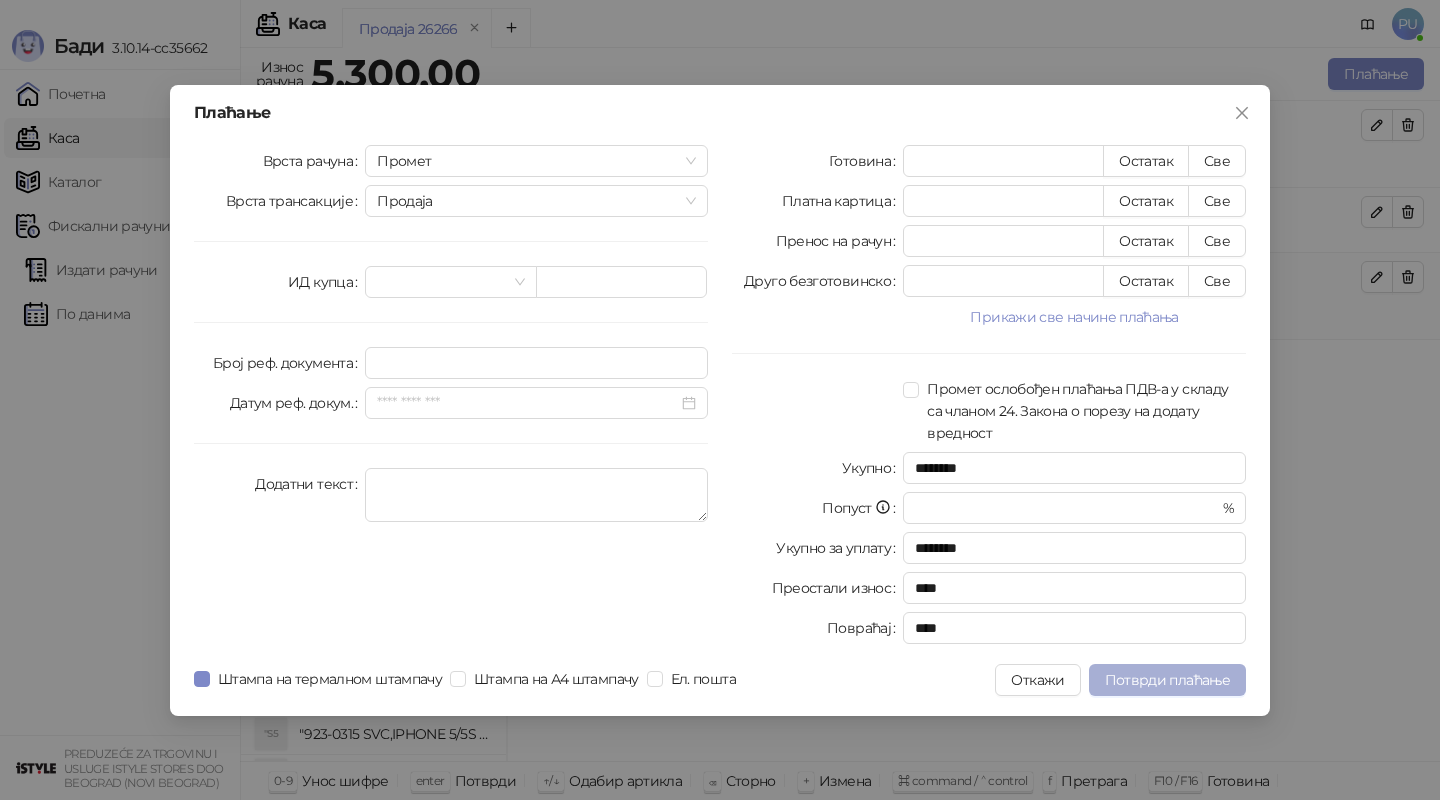 click on "Потврди плаћање" at bounding box center [1167, 680] 